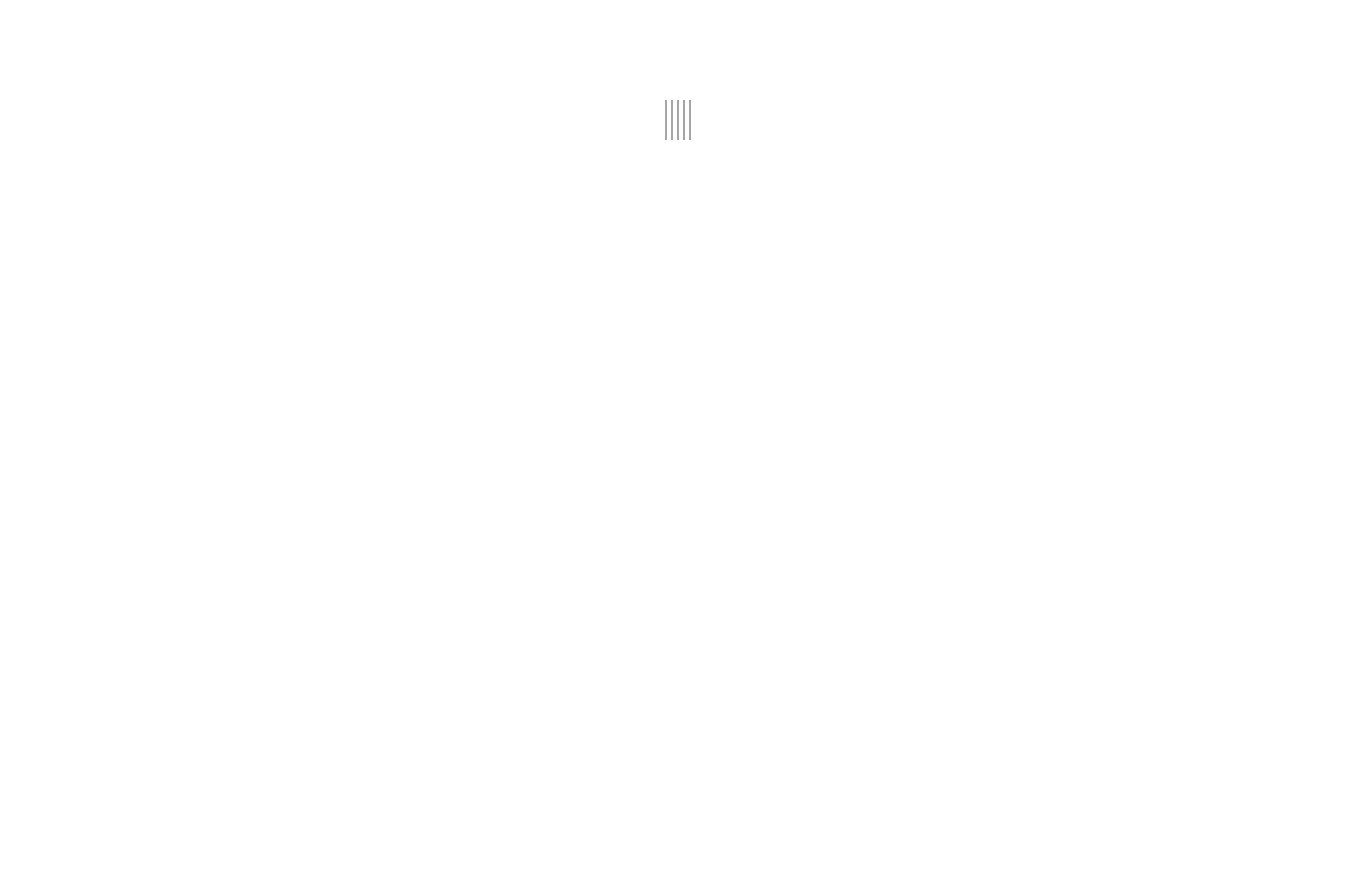 scroll, scrollTop: 0, scrollLeft: 0, axis: both 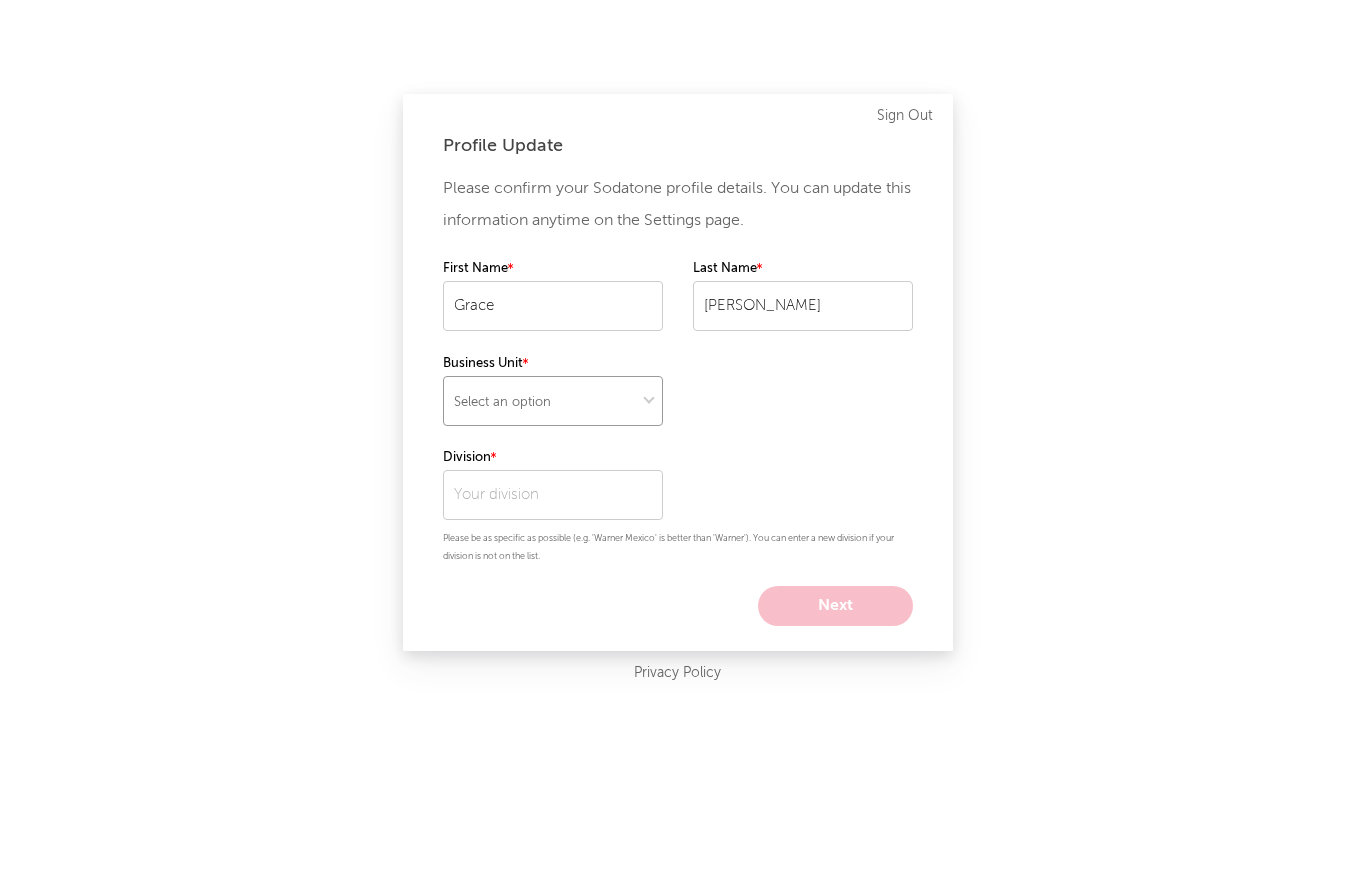 click on "Select an option" at bounding box center [553, 401] 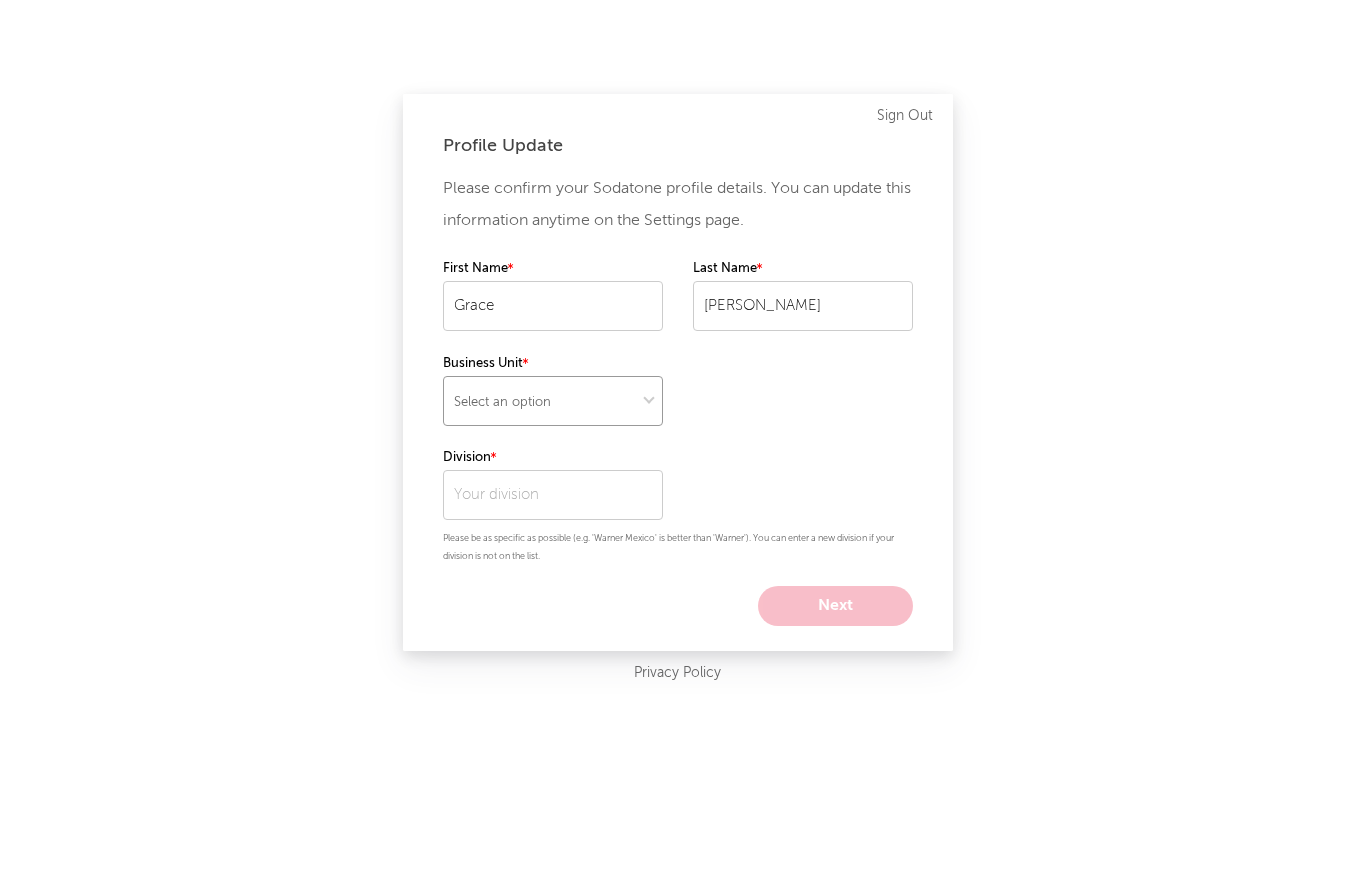 select on "recorded_music" 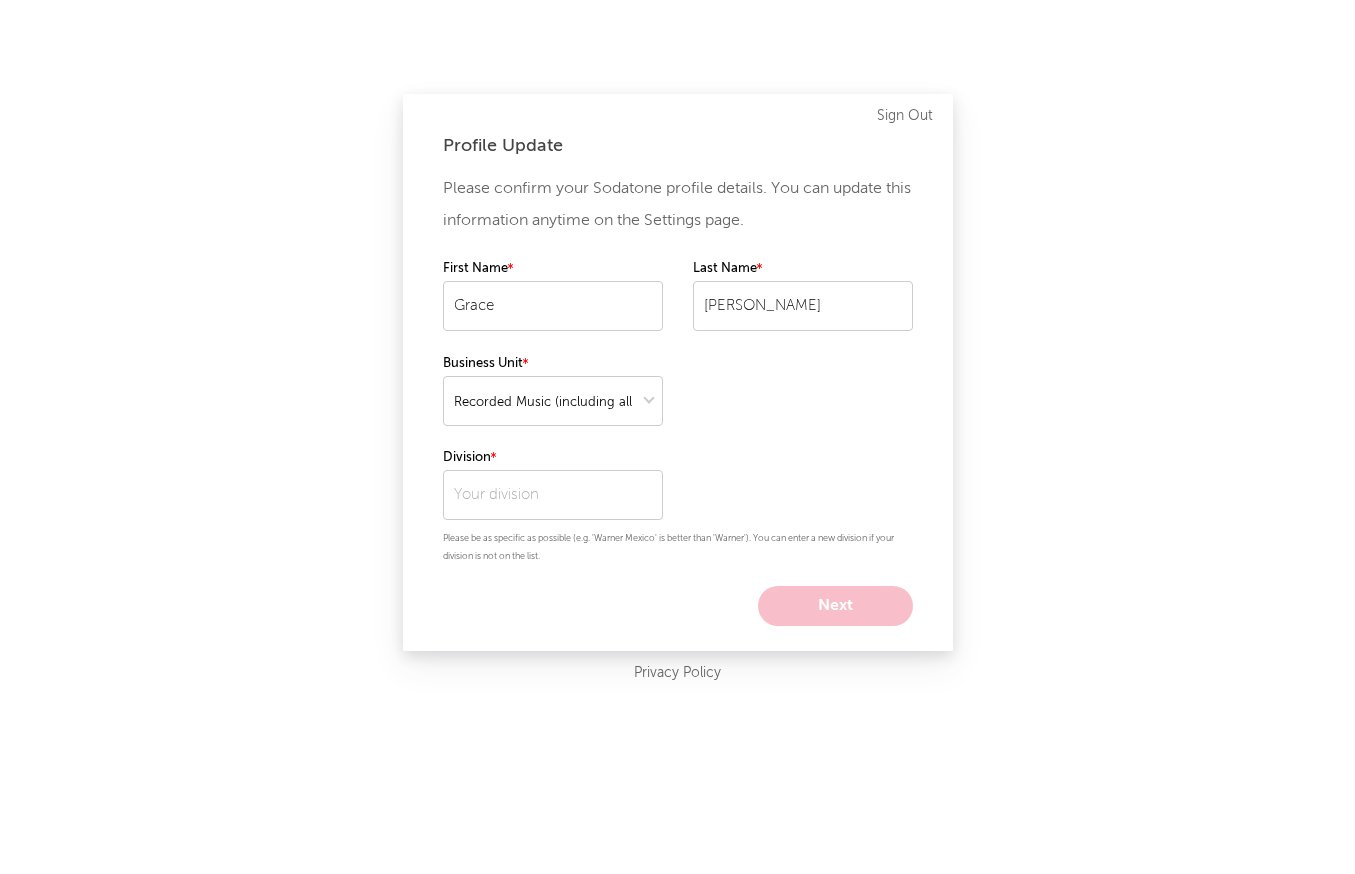 click on "Please confirm your Sodatone profile details. You can update this information anytime on the Settings page. First Name [PERSON_NAME] Last Name [PERSON_NAME] Business Unit Division Please be as specific as possible (e.g. 'Warner Mexico' is better than 'Warner'). You can enter a new division if your division is not on the list. Next" at bounding box center [678, 399] 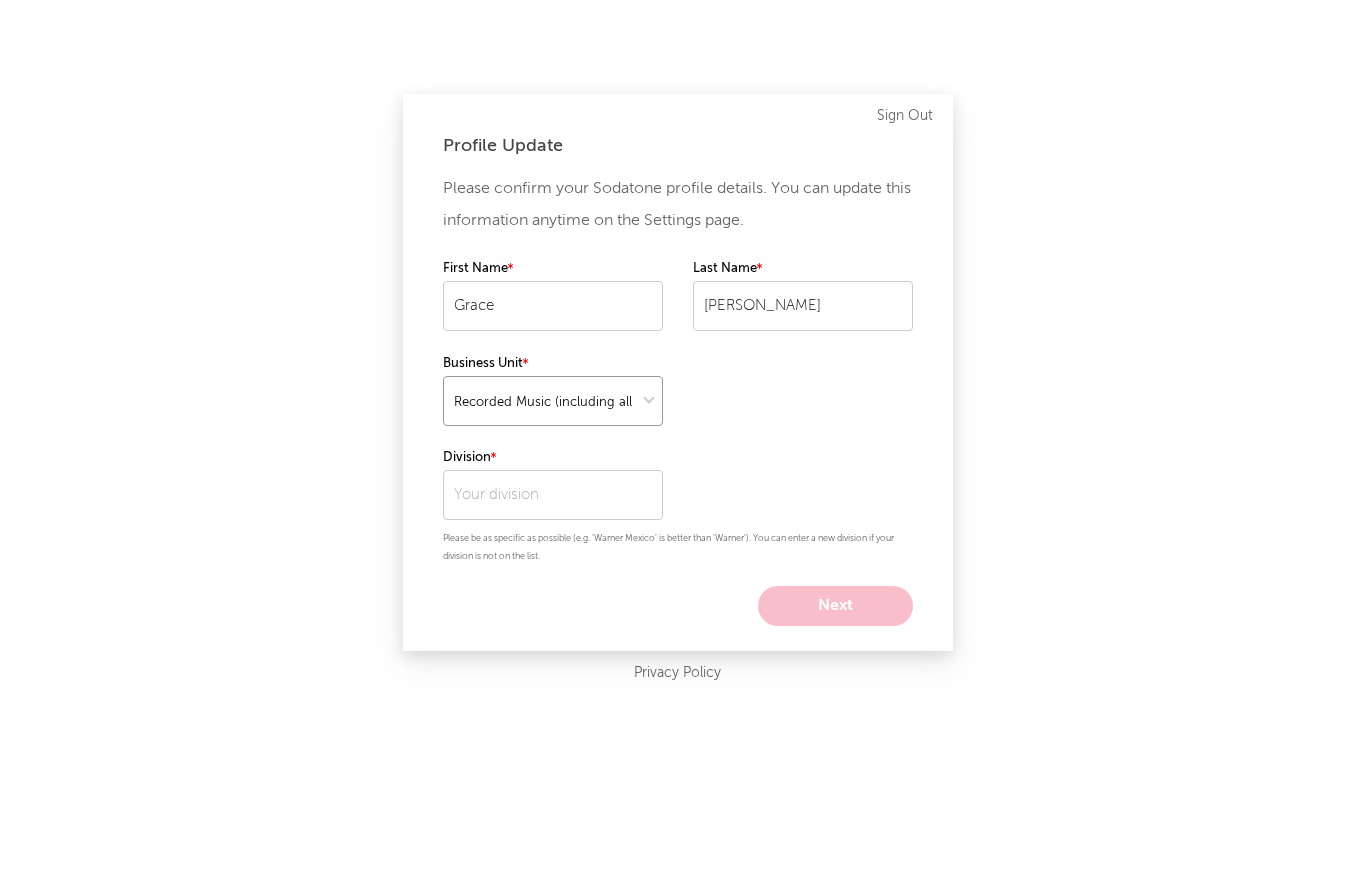 click at bounding box center [553, 401] 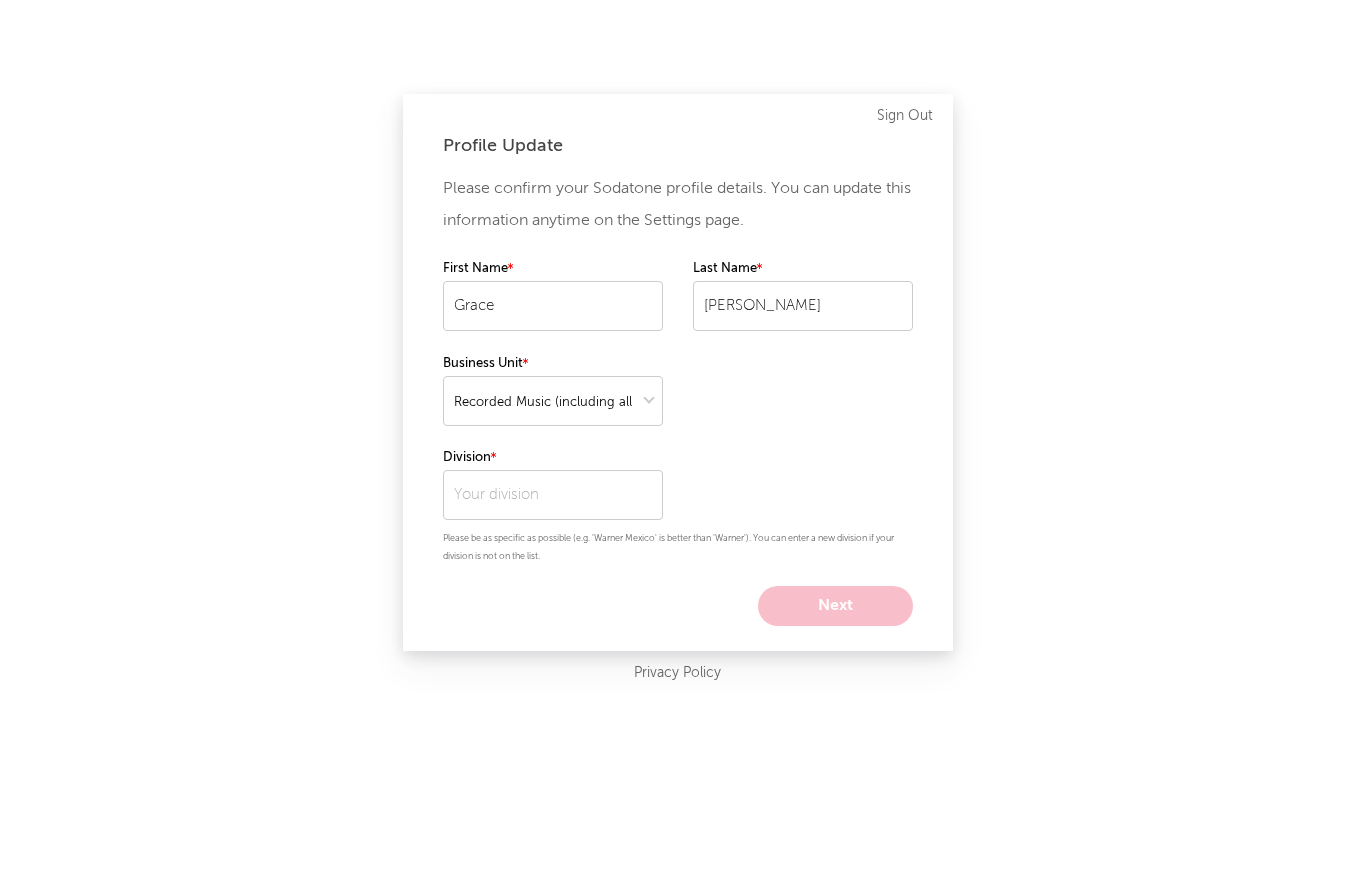 click on "Please confirm your Sodatone profile details. You can update this information anytime on the Settings page. First Name [PERSON_NAME] Last Name [PERSON_NAME] Business Unit Division Please be as specific as possible (e.g. 'Warner Mexico' is better than 'Warner'). You can enter a new division if your division is not on the list. Next" at bounding box center [678, 399] 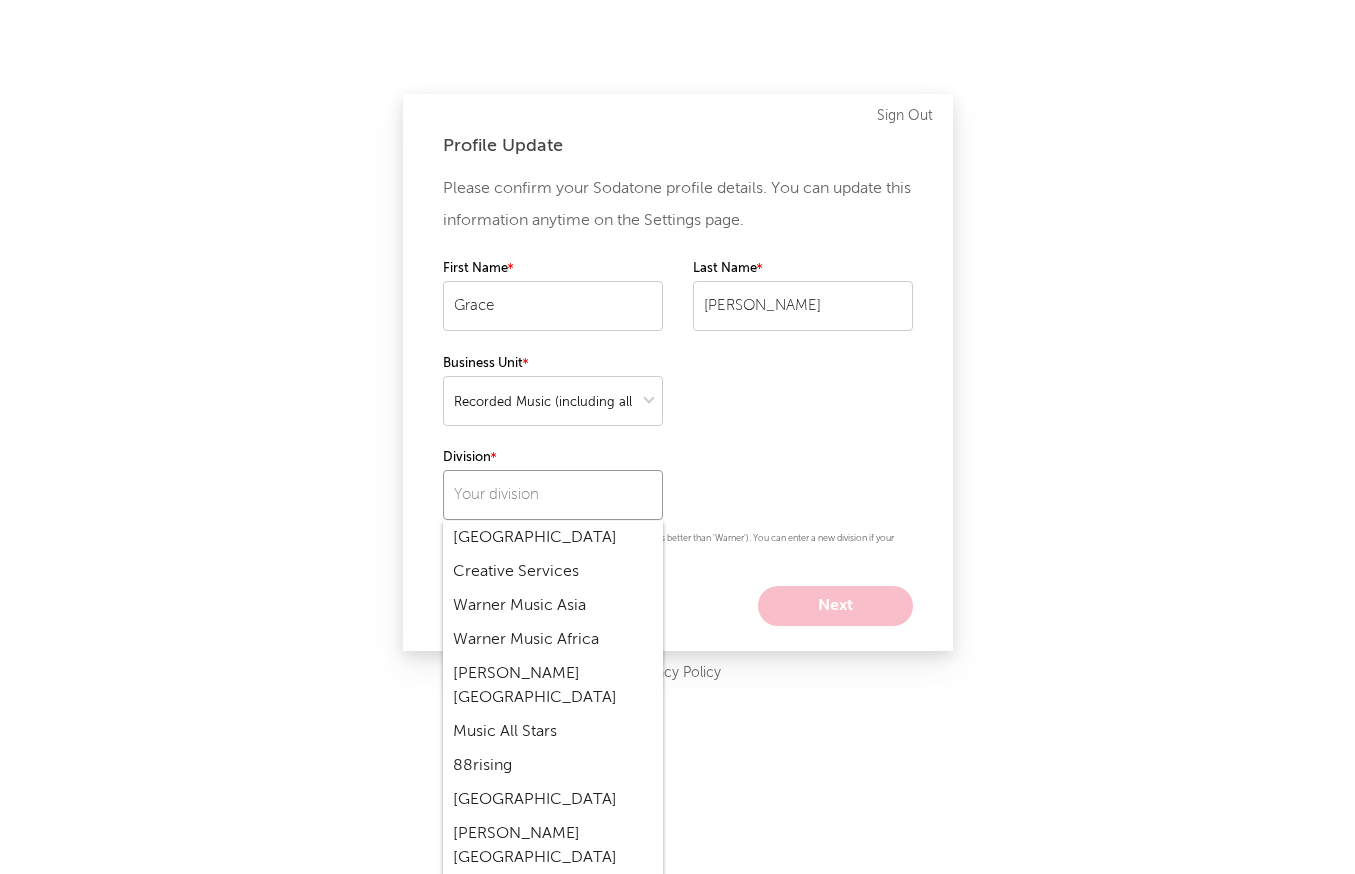 click at bounding box center [553, 495] 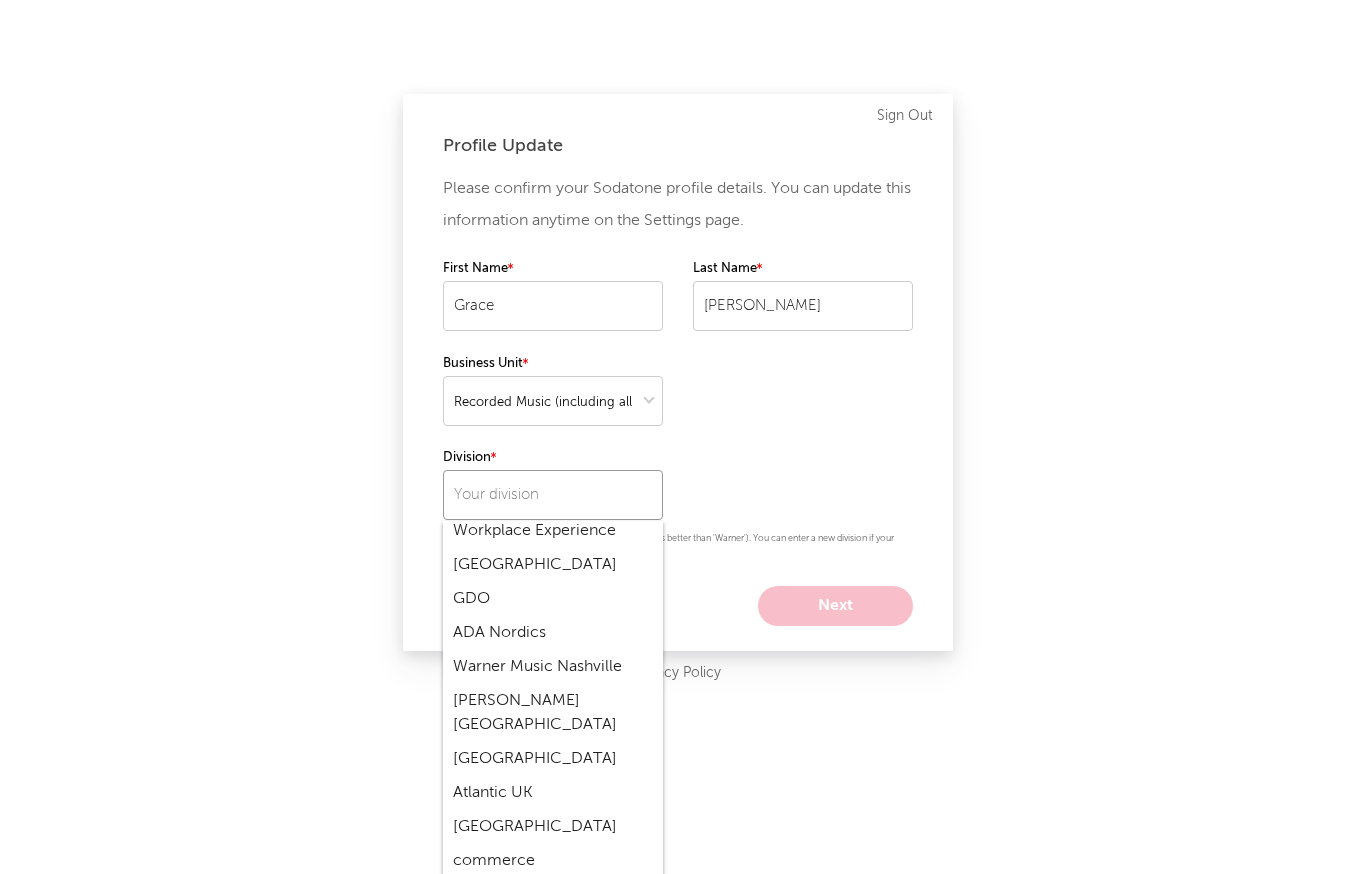 scroll, scrollTop: 2347, scrollLeft: 0, axis: vertical 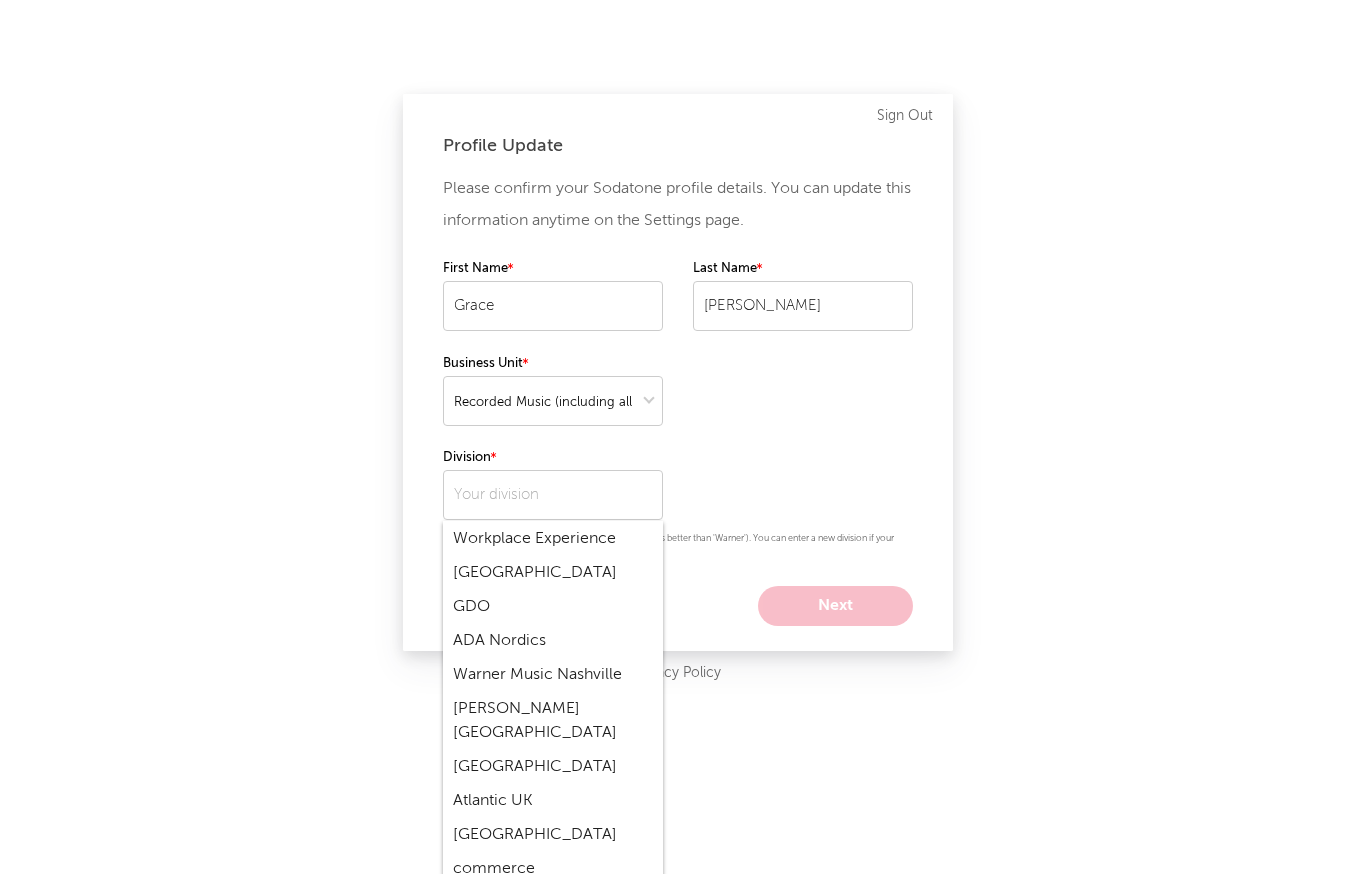 click on "commerce" at bounding box center (553, 869) 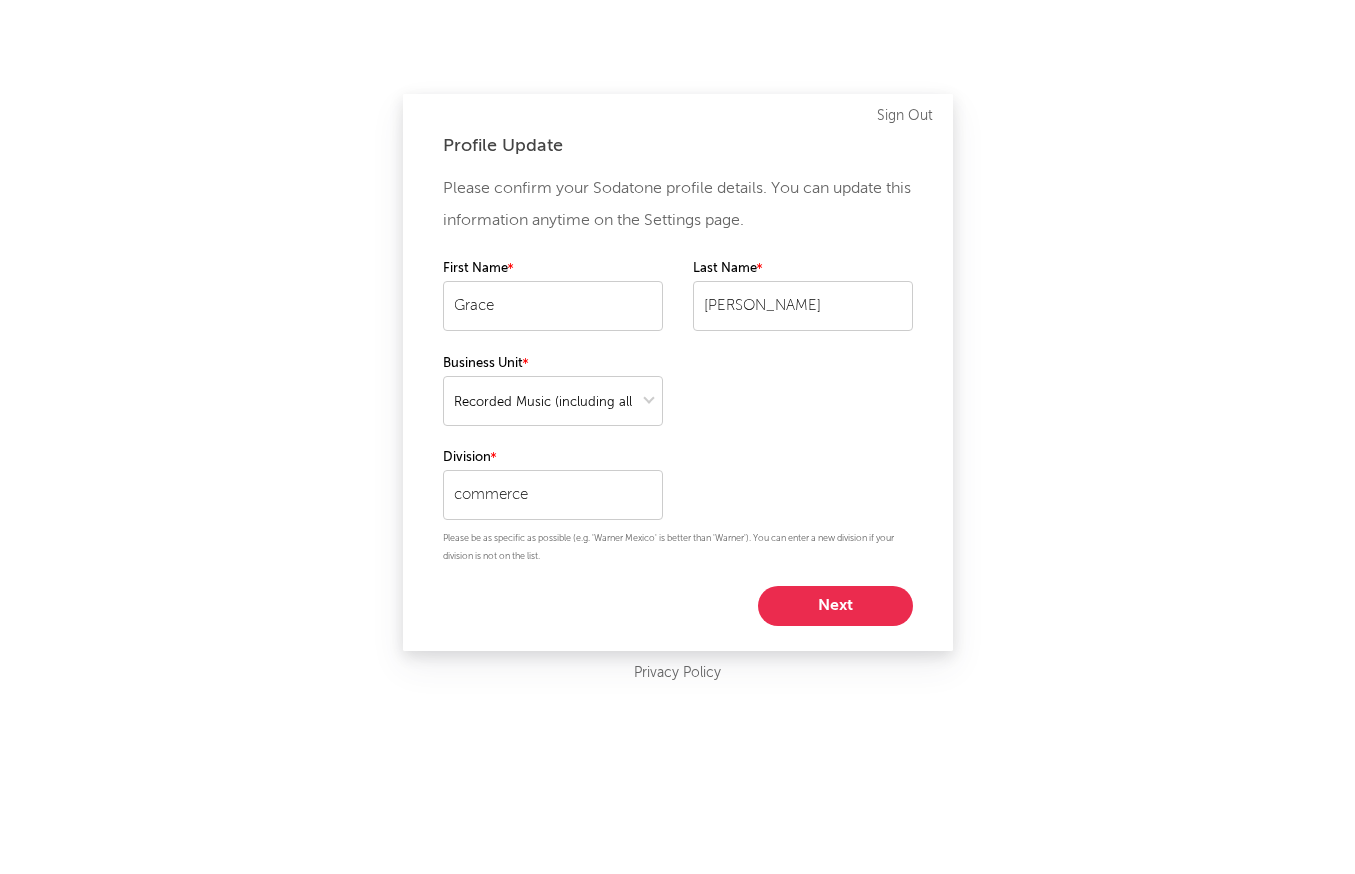 click on "Next" at bounding box center (835, 606) 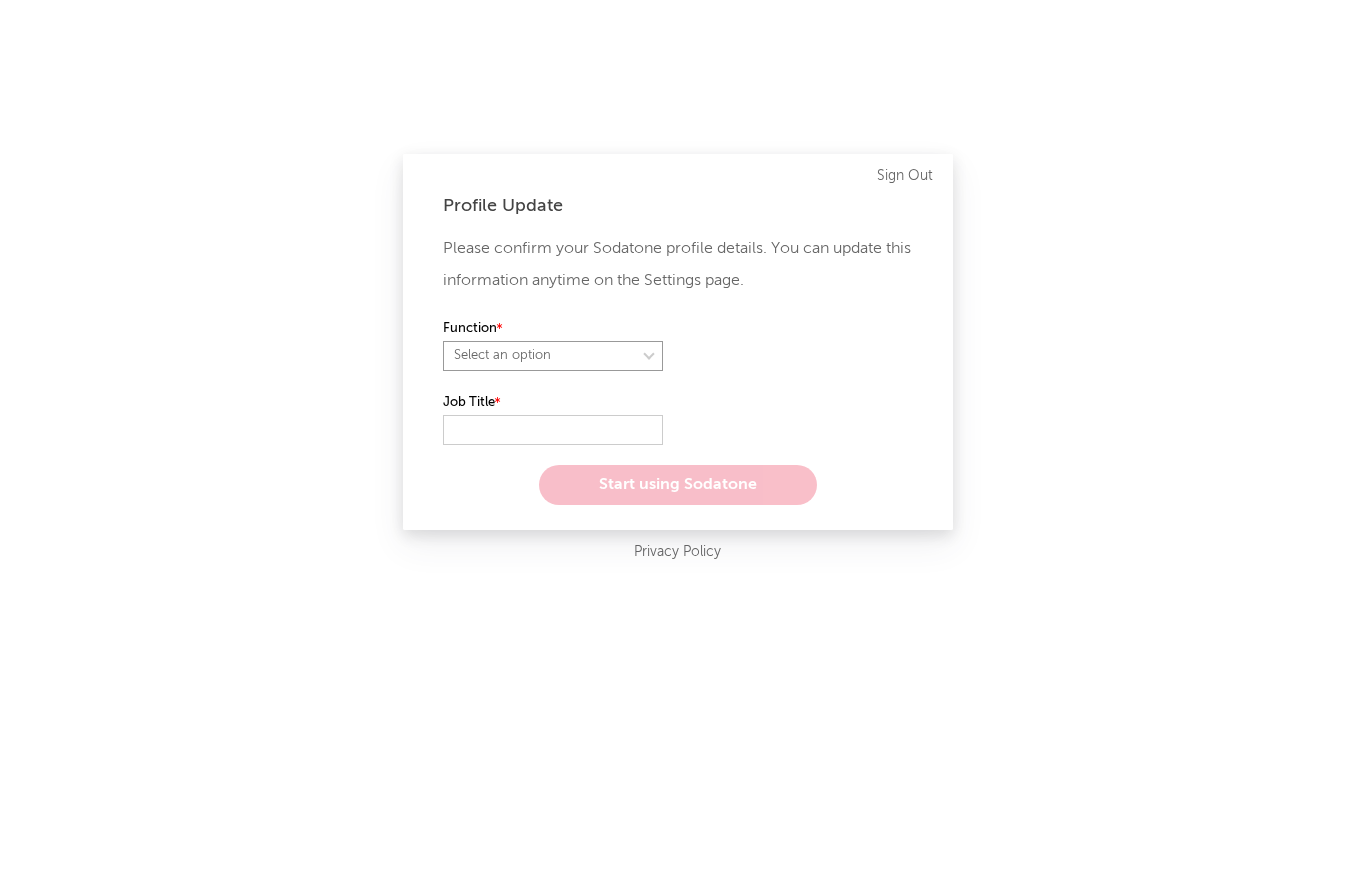 click on "Select an option" at bounding box center (553, 356) 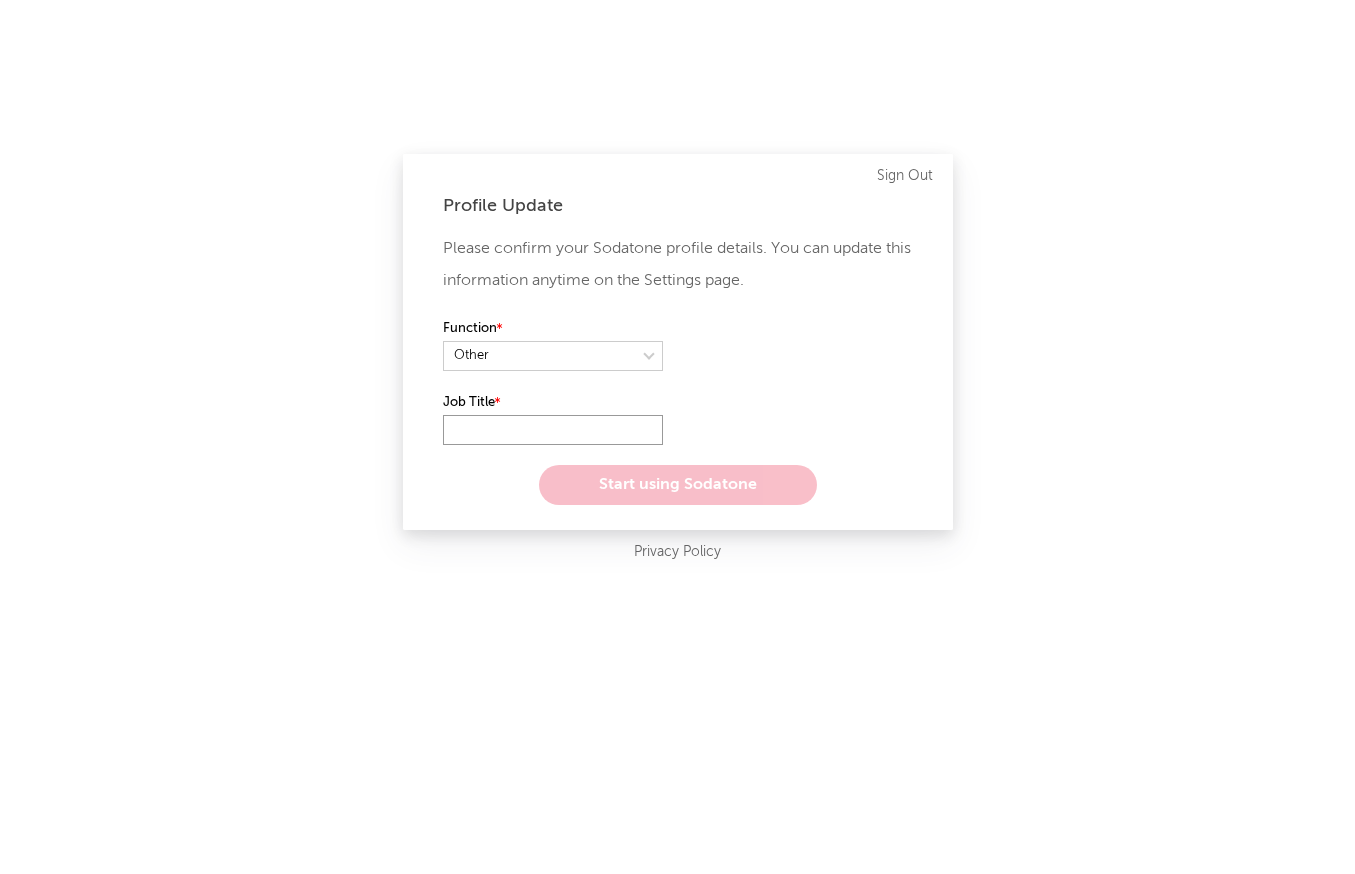 click at bounding box center [553, 430] 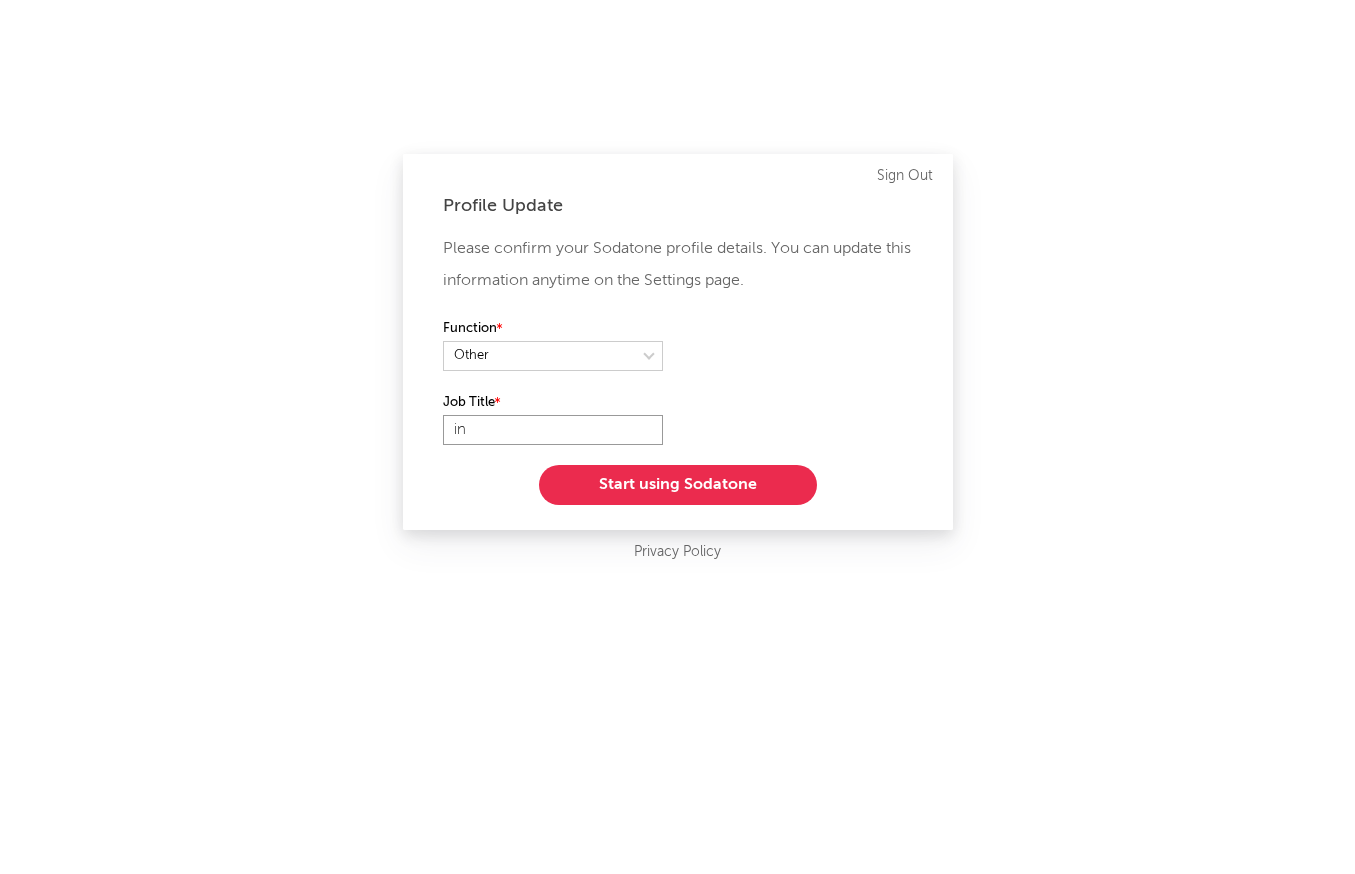 type on "i" 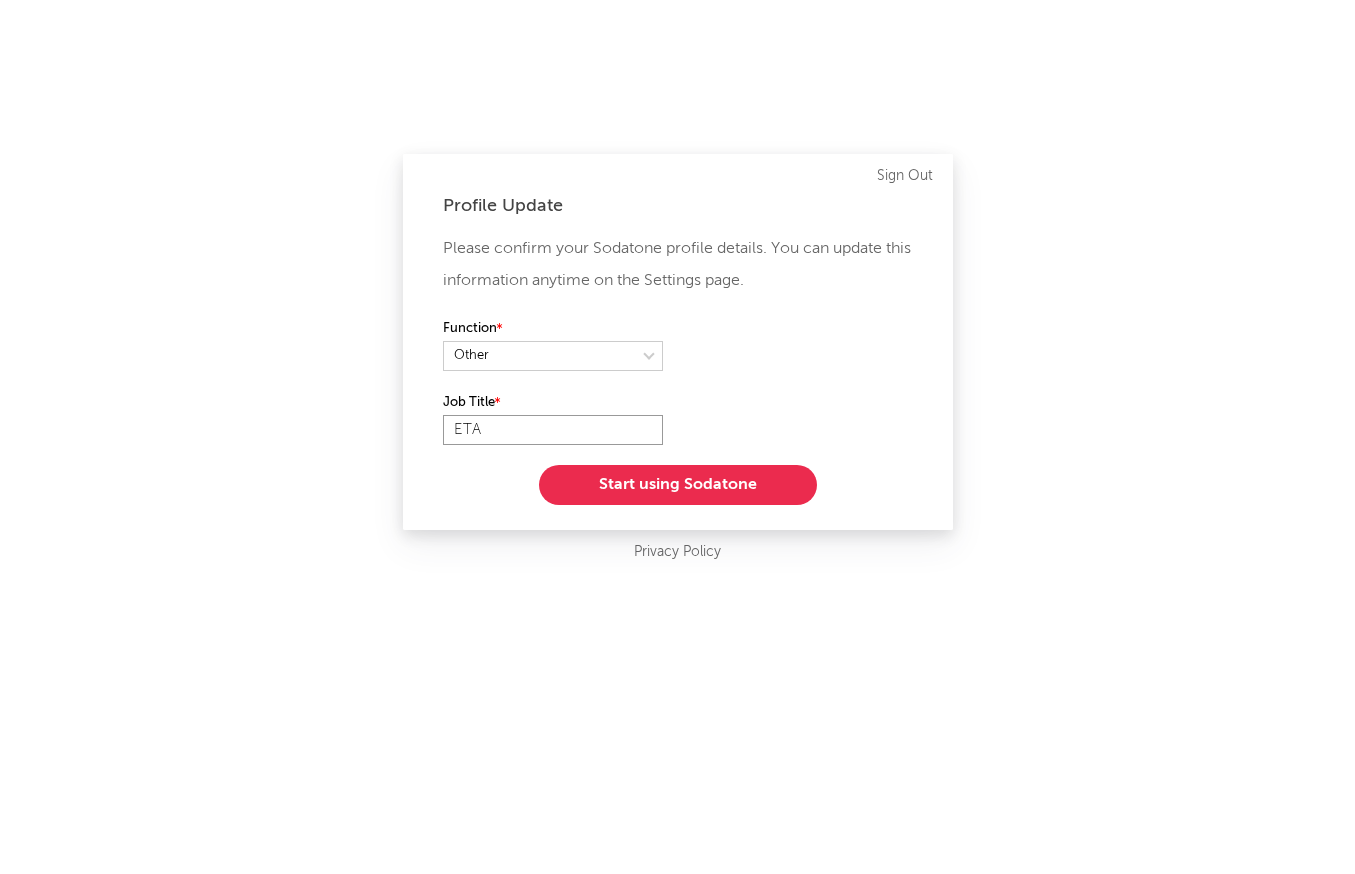 type on "ETA" 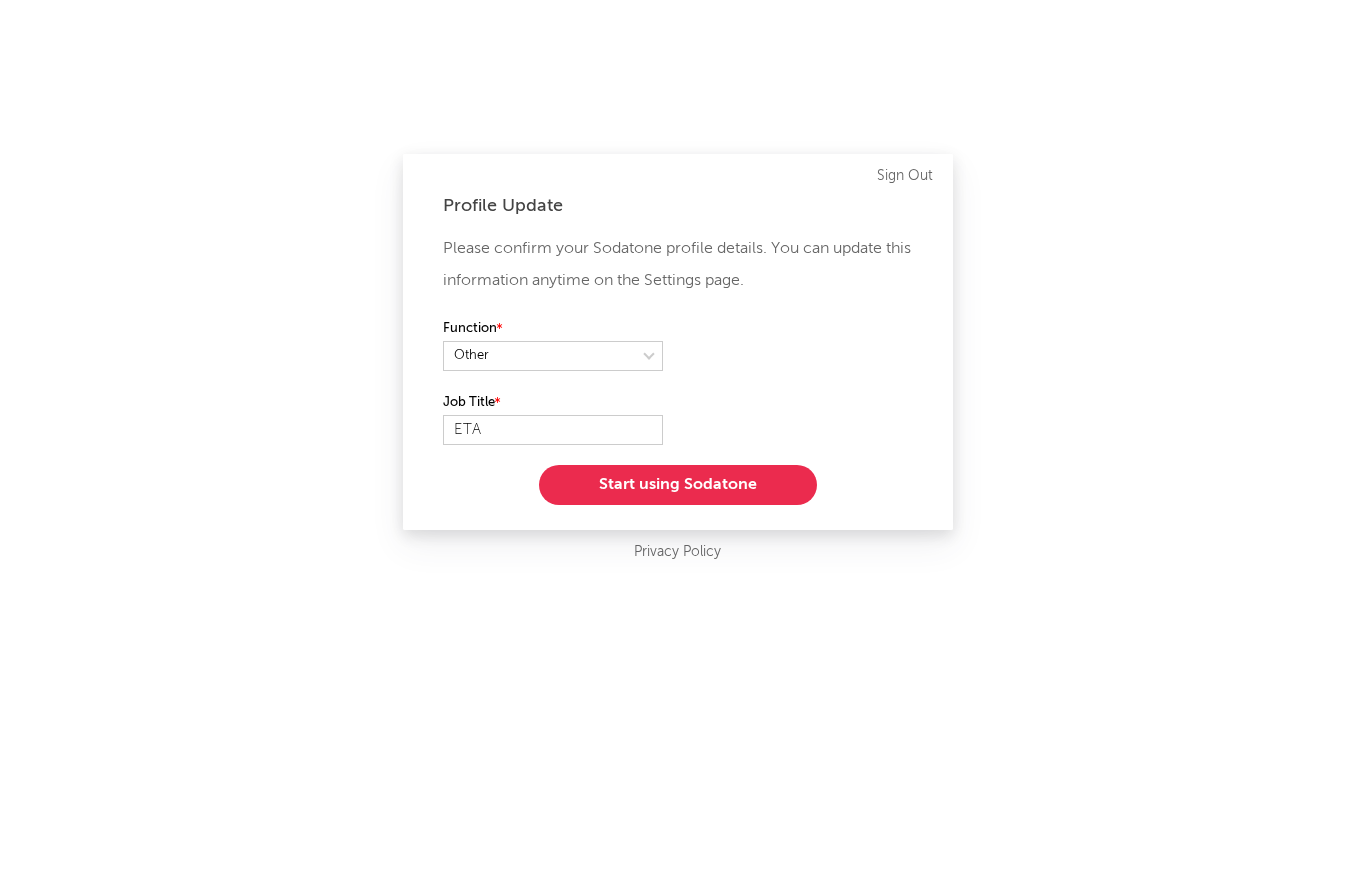 click on "Start using Sodatone" at bounding box center [678, 485] 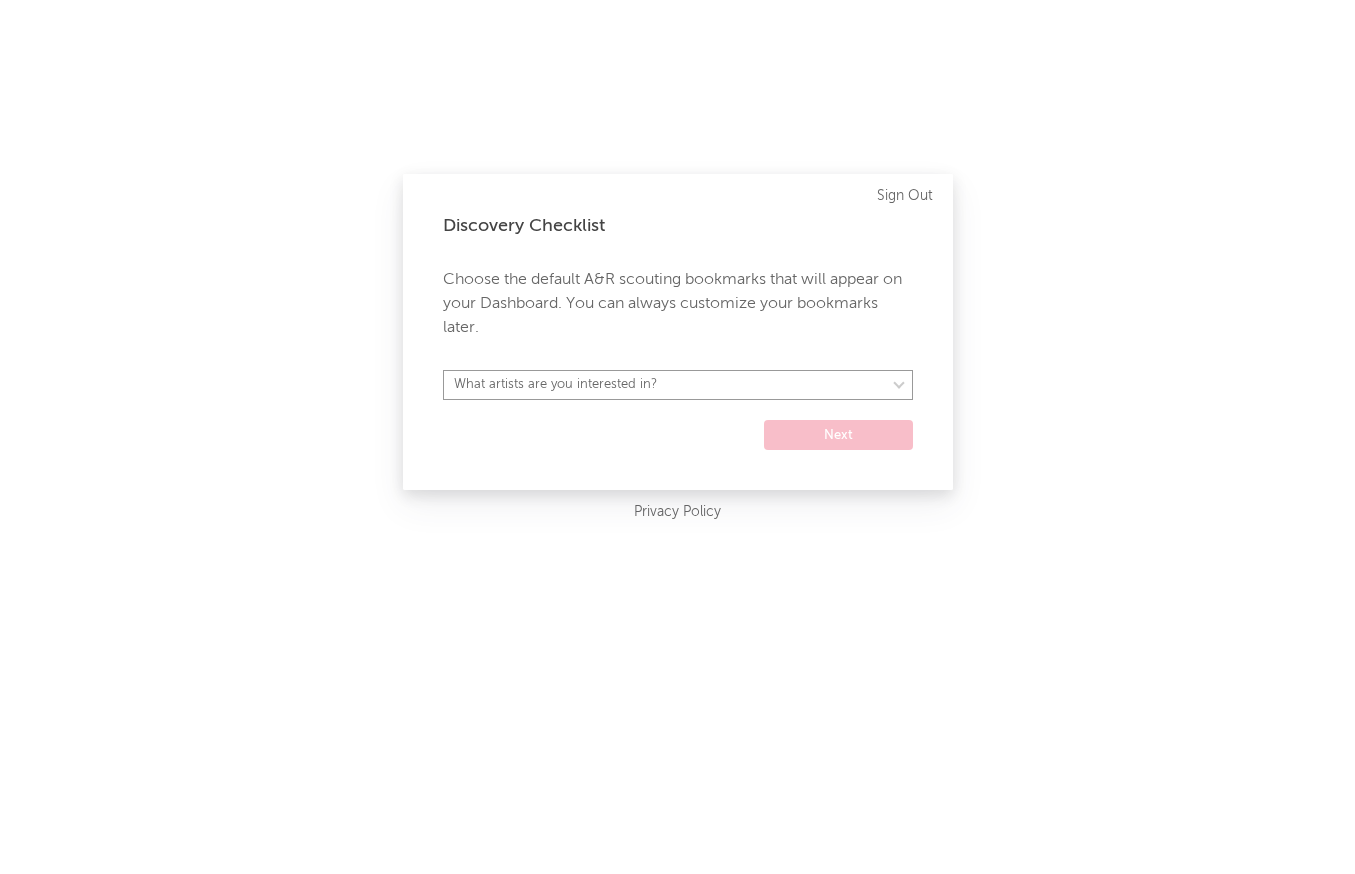 click on "What artists are you interested in? [GEOGRAPHIC_DATA] [GEOGRAPHIC_DATA] General [GEOGRAPHIC_DATA] [GEOGRAPHIC_DATA] [GEOGRAPHIC_DATA] [GEOGRAPHIC_DATA] [GEOGRAPHIC_DATA] [GEOGRAPHIC_DATA] [GEOGRAPHIC_DATA] [GEOGRAPHIC_DATA] [GEOGRAPHIC_DATA] / [GEOGRAPHIC_DATA] [GEOGRAPHIC_DATA] Emerging Markets [GEOGRAPHIC_DATA] [GEOGRAPHIC_DATA] [GEOGRAPHIC_DATA] Global Dance [GEOGRAPHIC_DATA] [GEOGRAPHIC_DATA] [GEOGRAPHIC_DATA] [GEOGRAPHIC_DATA] [GEOGRAPHIC_DATA] [GEOGRAPHIC_DATA] [GEOGRAPHIC_DATA] [GEOGRAPHIC_DATA] [GEOGRAPHIC_DATA] [GEOGRAPHIC_DATA] [GEOGRAPHIC_DATA] [GEOGRAPHIC_DATA] [GEOGRAPHIC_DATA] [GEOGRAPHIC_DATA] [GEOGRAPHIC_DATA] [GEOGRAPHIC_DATA] [GEOGRAPHIC_DATA] [GEOGRAPHIC_DATA] Regional [GEOGRAPHIC_DATA] [GEOGRAPHIC_DATA] [GEOGRAPHIC_DATA] [GEOGRAPHIC_DATA] [GEOGRAPHIC_DATA] [GEOGRAPHIC_DATA] [GEOGRAPHIC_DATA] [GEOGRAPHIC_DATA] [GEOGRAPHIC_DATA] [GEOGRAPHIC_DATA] [GEOGRAPHIC_DATA]/Pop [GEOGRAPHIC_DATA] Charts [GEOGRAPHIC_DATA] General [GEOGRAPHIC_DATA] Urban [GEOGRAPHIC_DATA] [GEOGRAPHIC_DATA] [GEOGRAPHIC_DATA] Alt/Pop [GEOGRAPHIC_DATA] General [GEOGRAPHIC_DATA] [GEOGRAPHIC_DATA] Urban [GEOGRAPHIC_DATA] [GEOGRAPHIC_DATA] [GEOGRAPHIC_DATA] [GEOGRAPHIC_DATA] [GEOGRAPHIC_DATA] [GEOGRAPHIC_DATA] [GEOGRAPHIC_DATA] [GEOGRAPHIC_DATA] [GEOGRAPHIC_DATA] [GEOGRAPHIC_DATA] [GEOGRAPHIC_DATA] [GEOGRAPHIC_DATA] [GEOGRAPHIC_DATA] [GEOGRAPHIC_DATA] [GEOGRAPHIC_DATA] [GEOGRAPHIC_DATA] [GEOGRAPHIC_DATA] [GEOGRAPHIC_DATA] [GEOGRAPHIC_DATA] Alt/Pop WC US General WC US Urban WMG General" at bounding box center [678, 385] 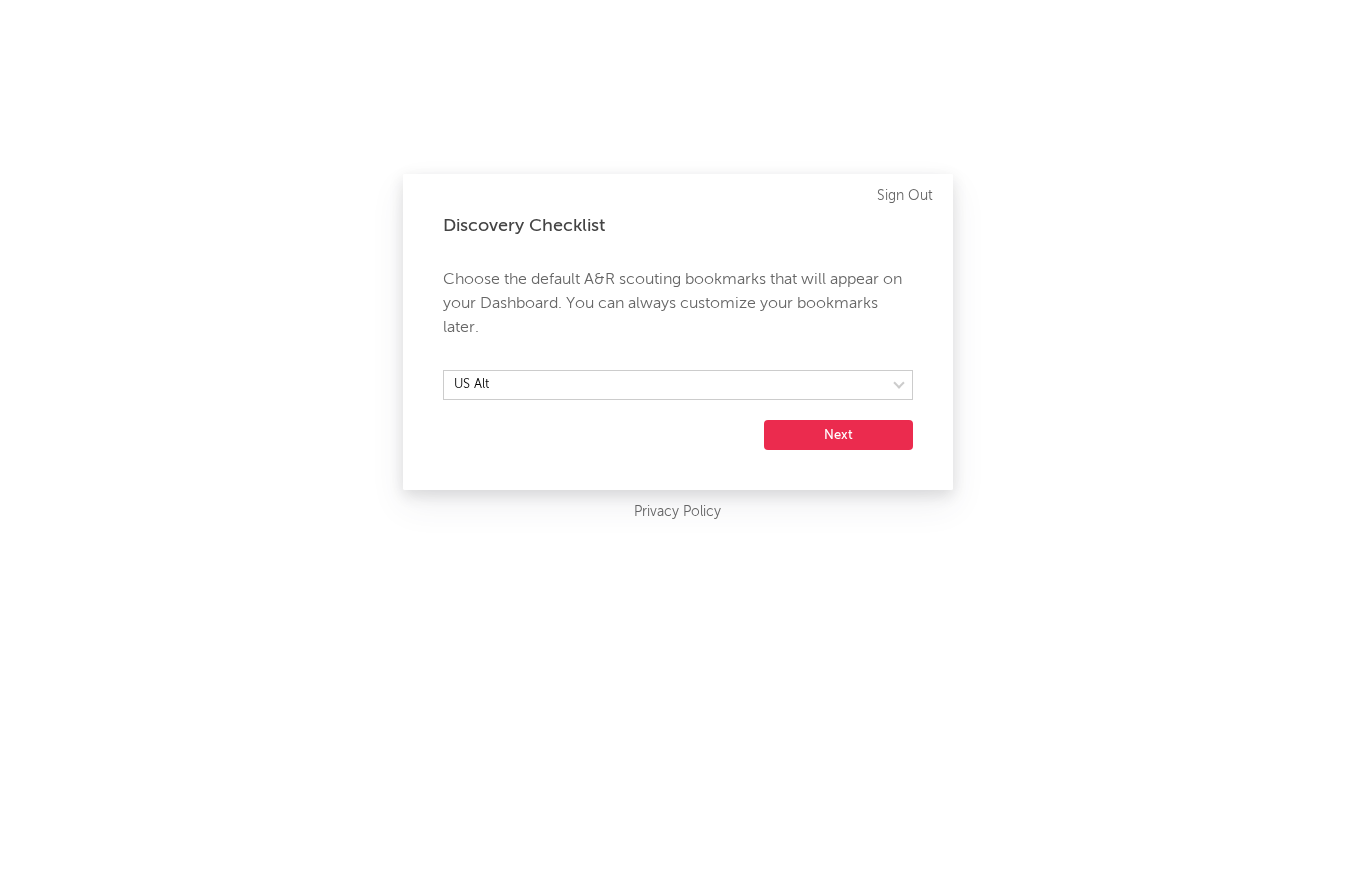 click on "Next" at bounding box center (838, 435) 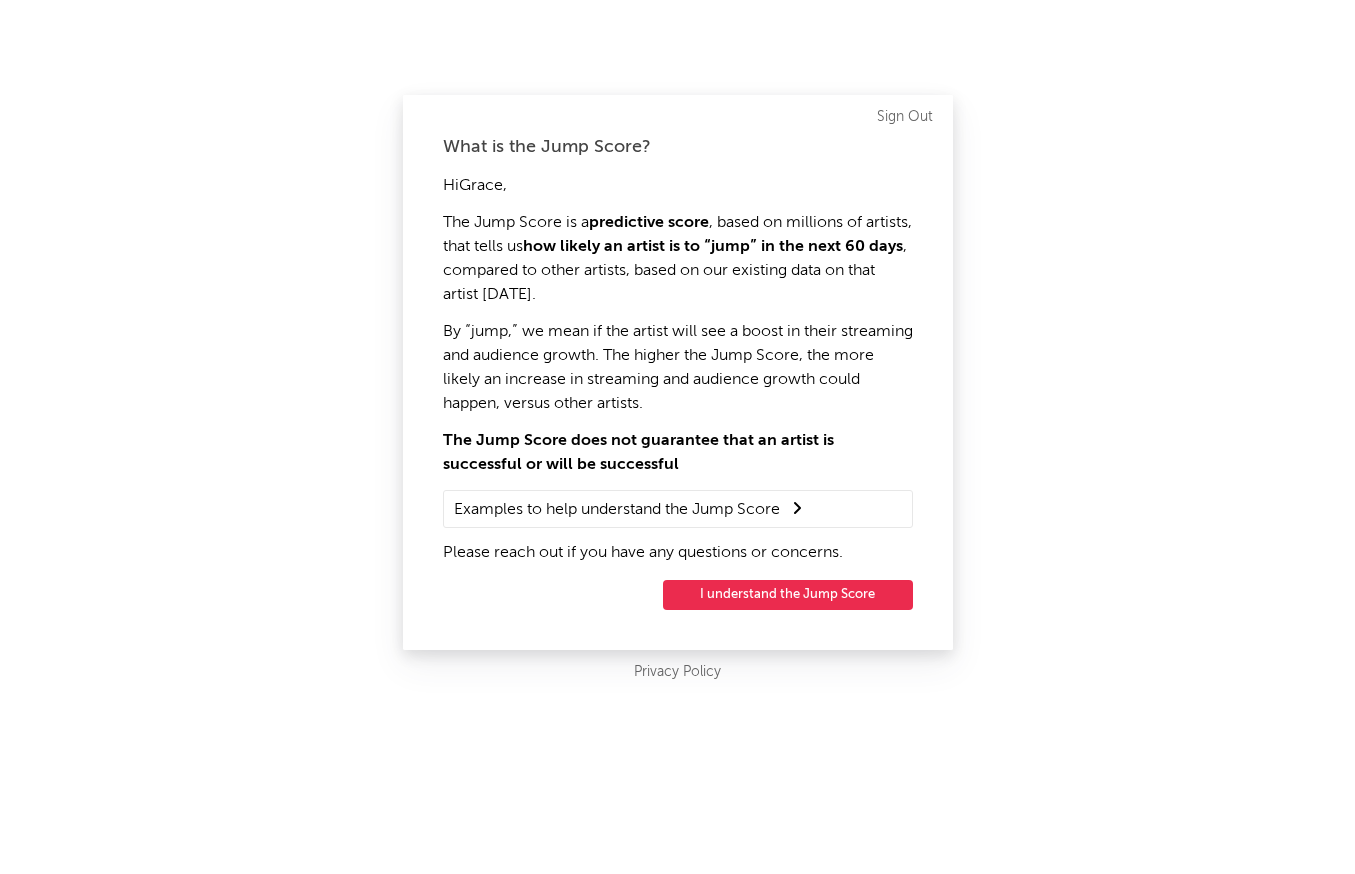 click on "I understand the Jump Score" at bounding box center (788, 595) 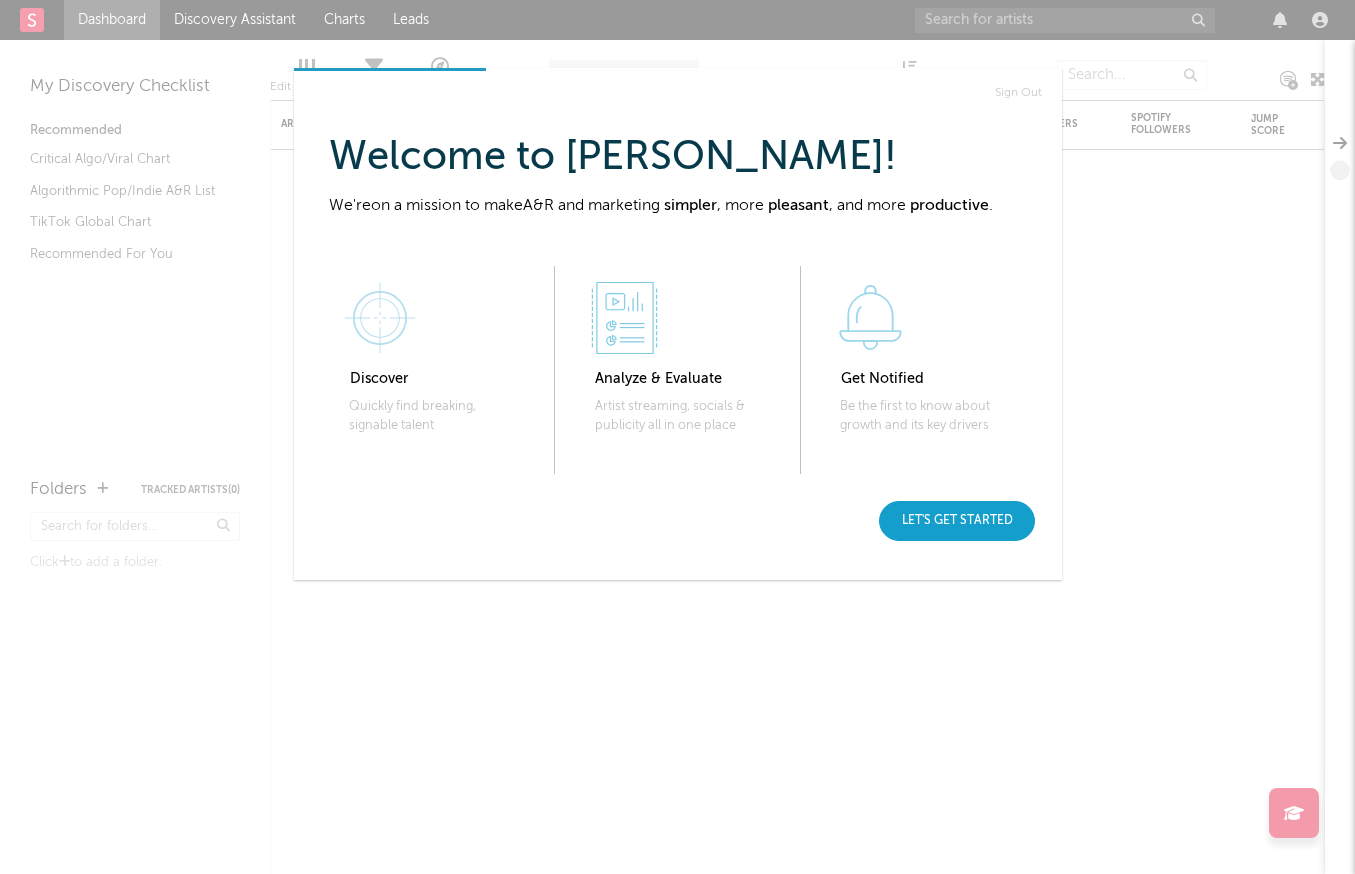 click on "Let's get started" at bounding box center (957, 521) 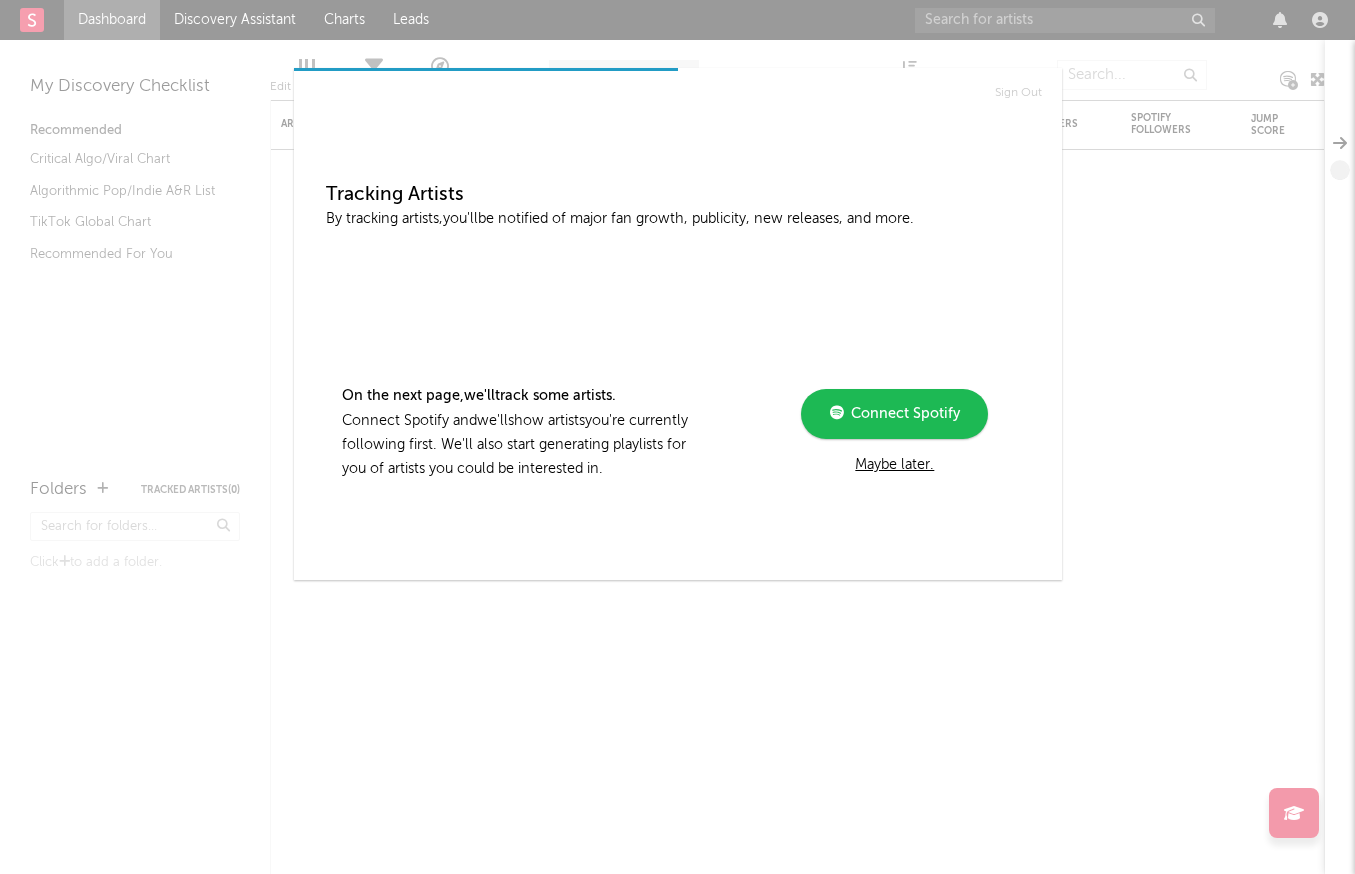click on "Maybe later." at bounding box center [894, 465] 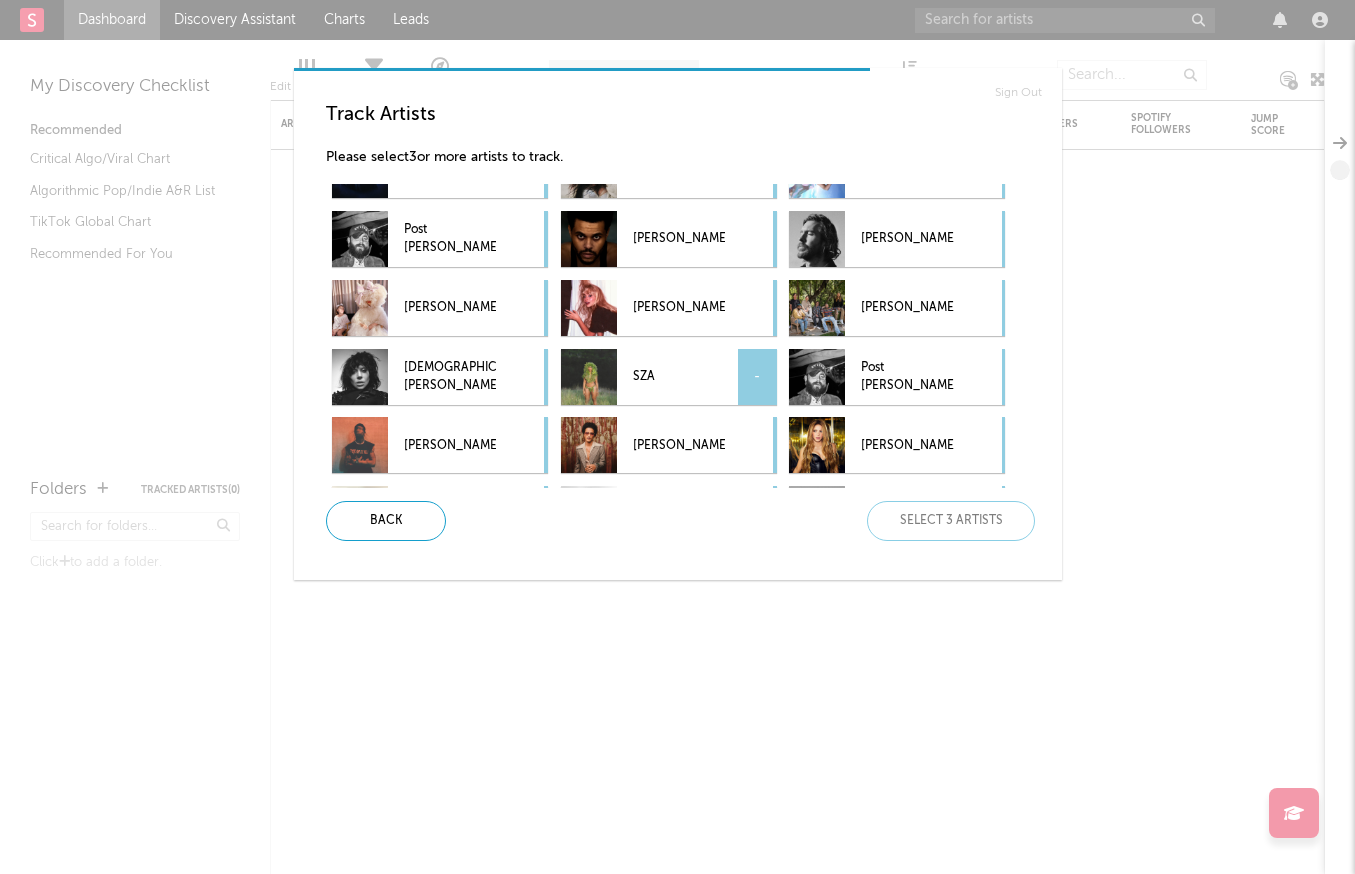scroll, scrollTop: 384, scrollLeft: 0, axis: vertical 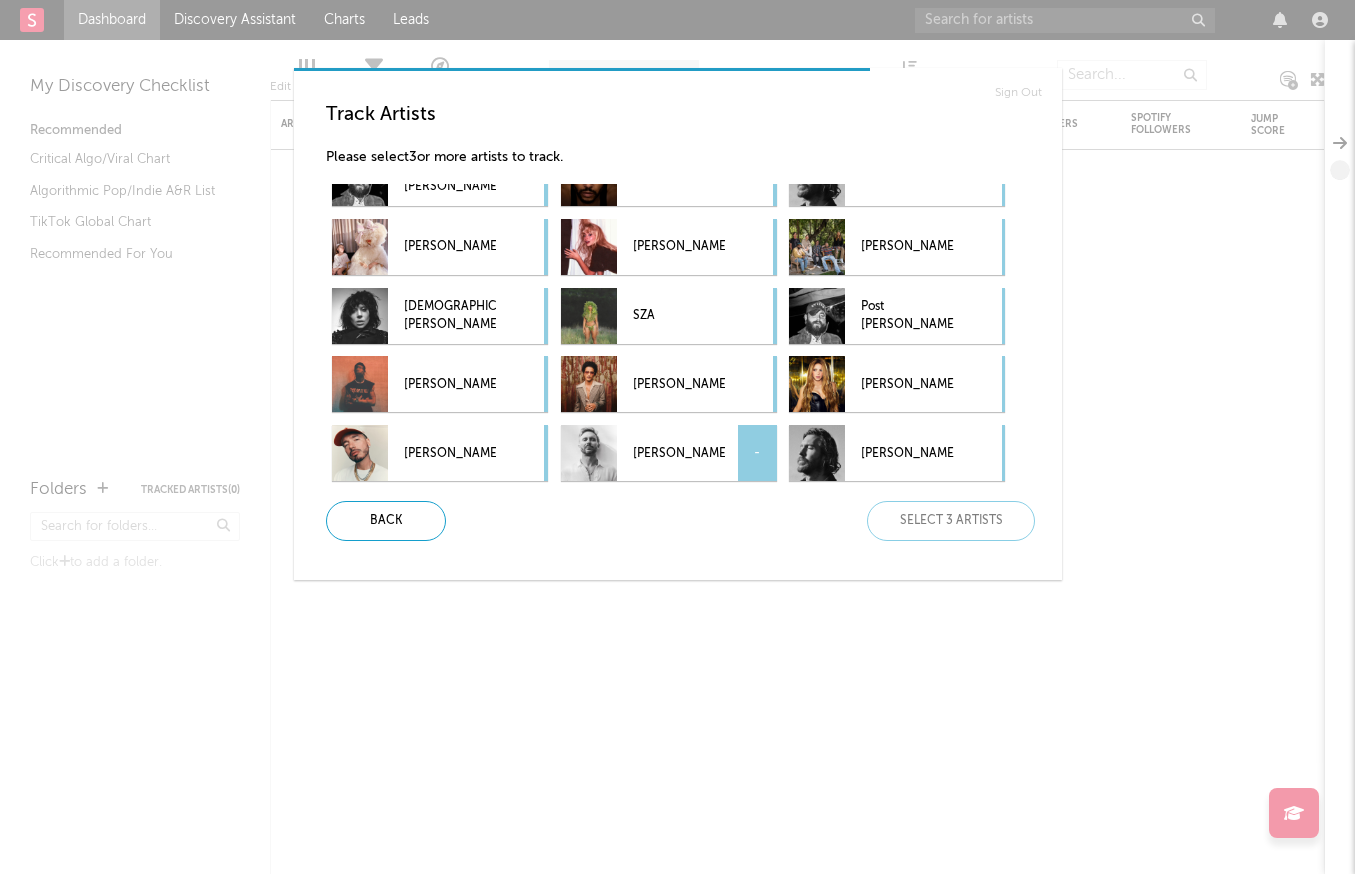 click on "[PERSON_NAME]" at bounding box center [679, 453] 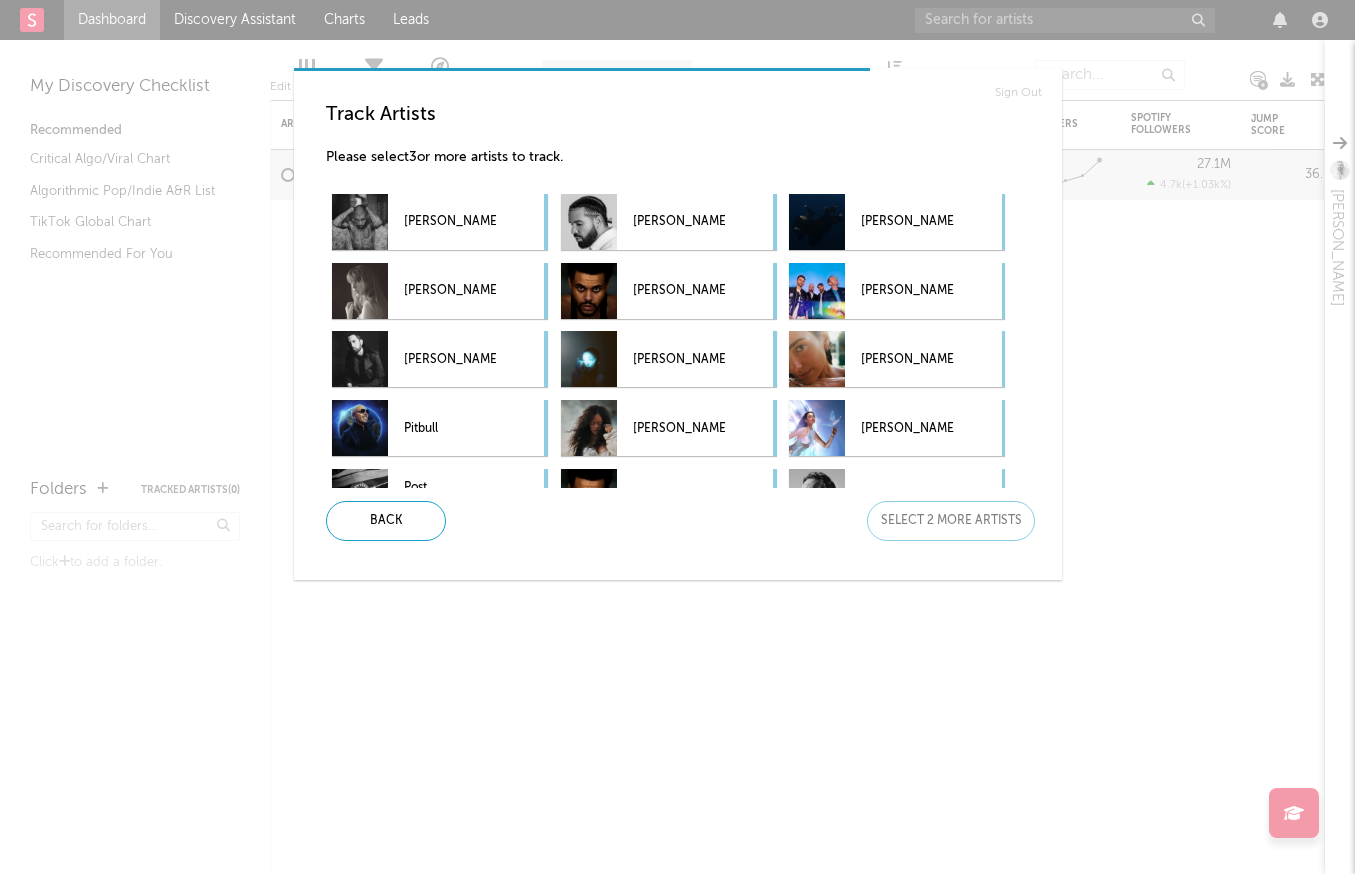 scroll, scrollTop: 0, scrollLeft: 0, axis: both 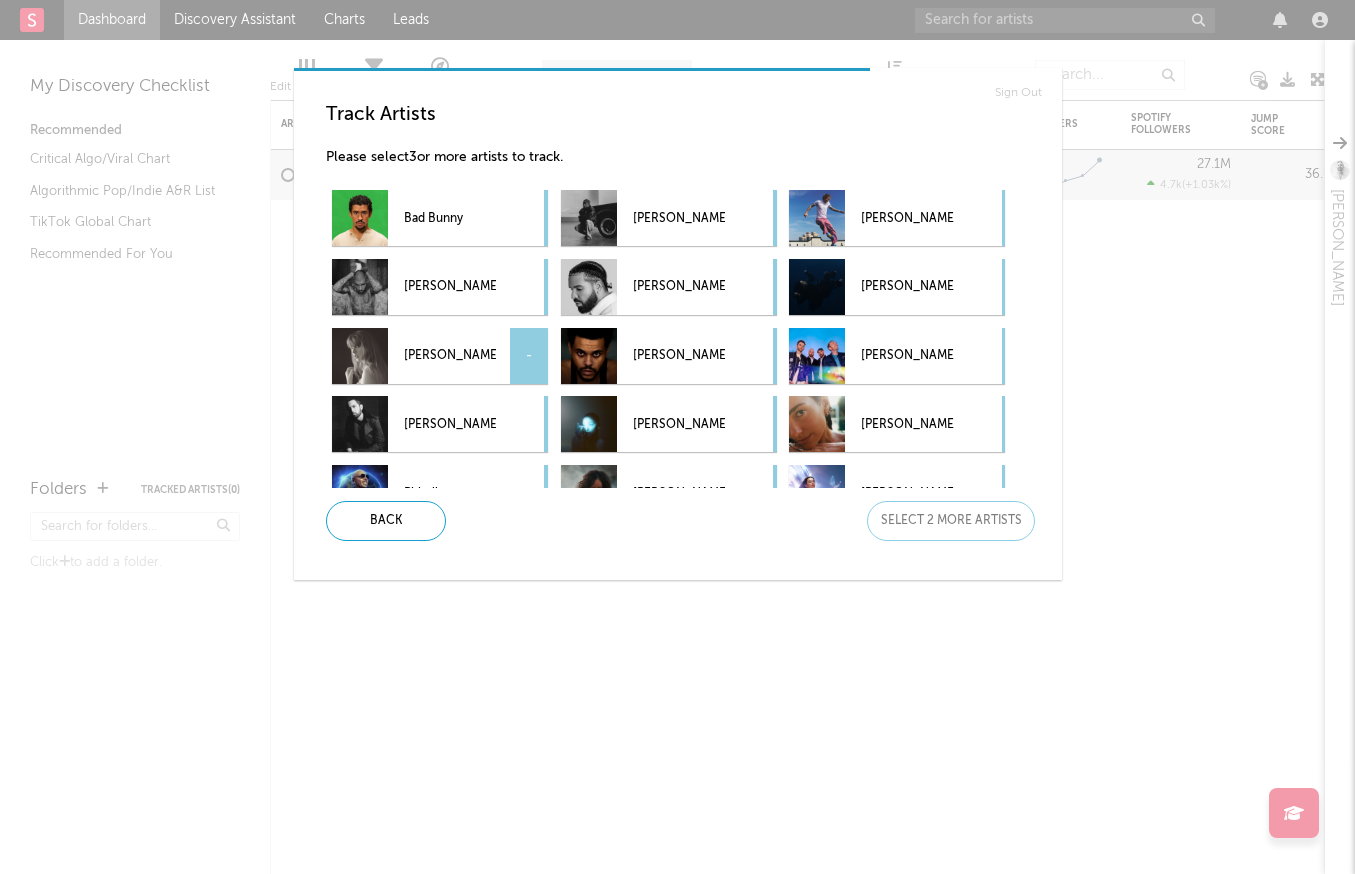 click on "[PERSON_NAME]" at bounding box center [450, 356] 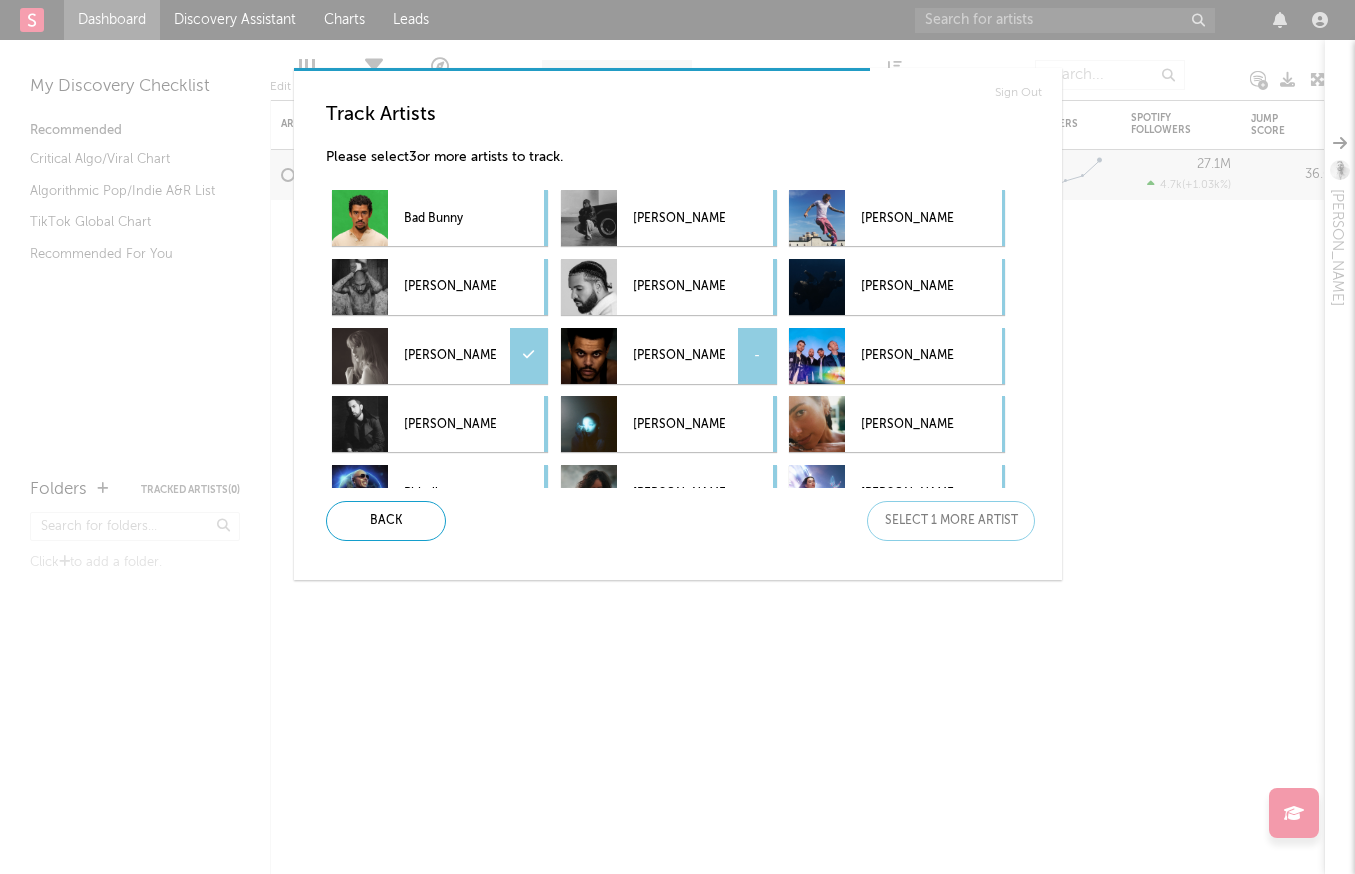 click on "[PERSON_NAME]" at bounding box center [679, 356] 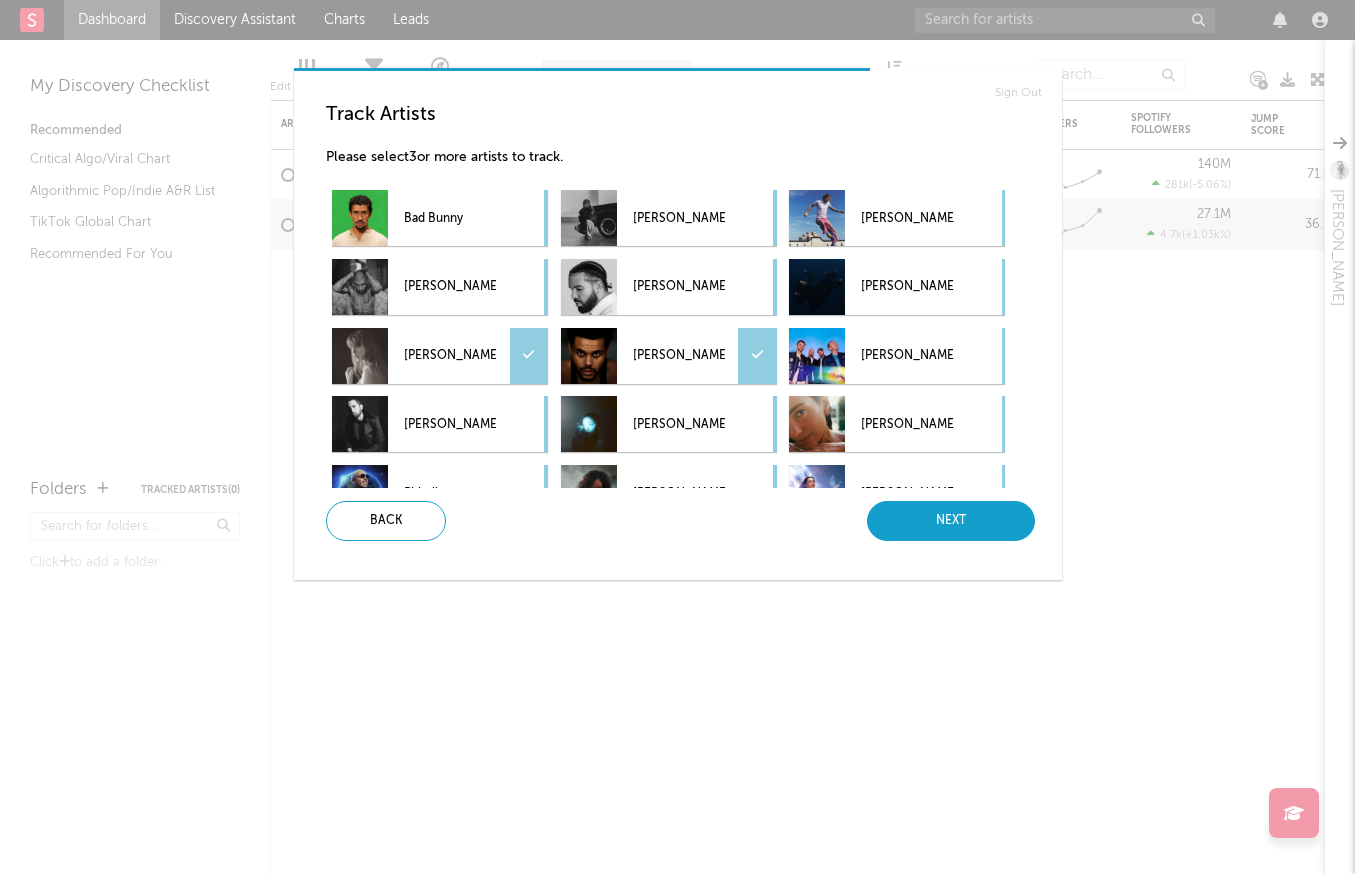 click on "Next" at bounding box center (951, 521) 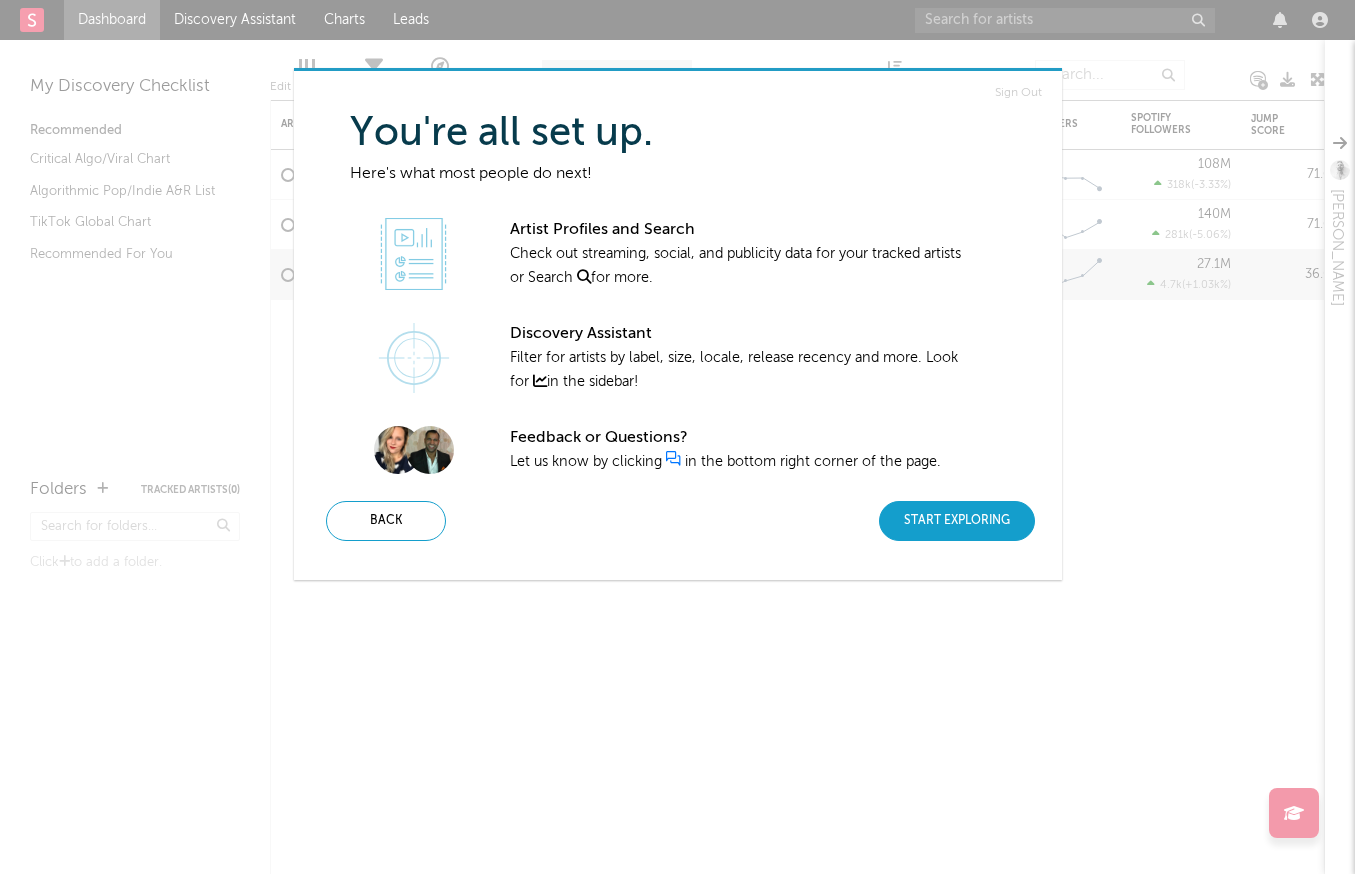 click on "Start Exploring" at bounding box center (957, 521) 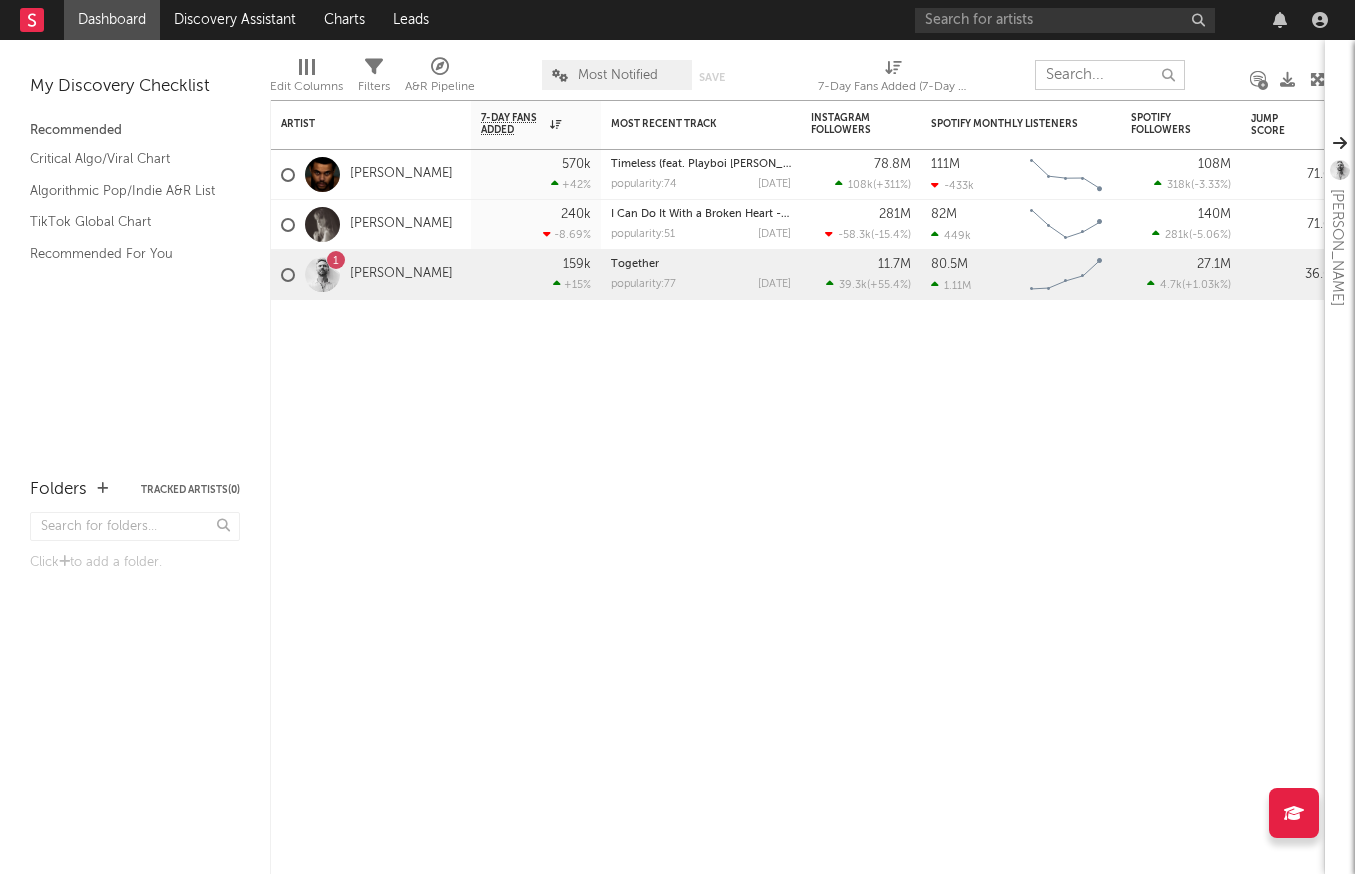 click at bounding box center [1110, 75] 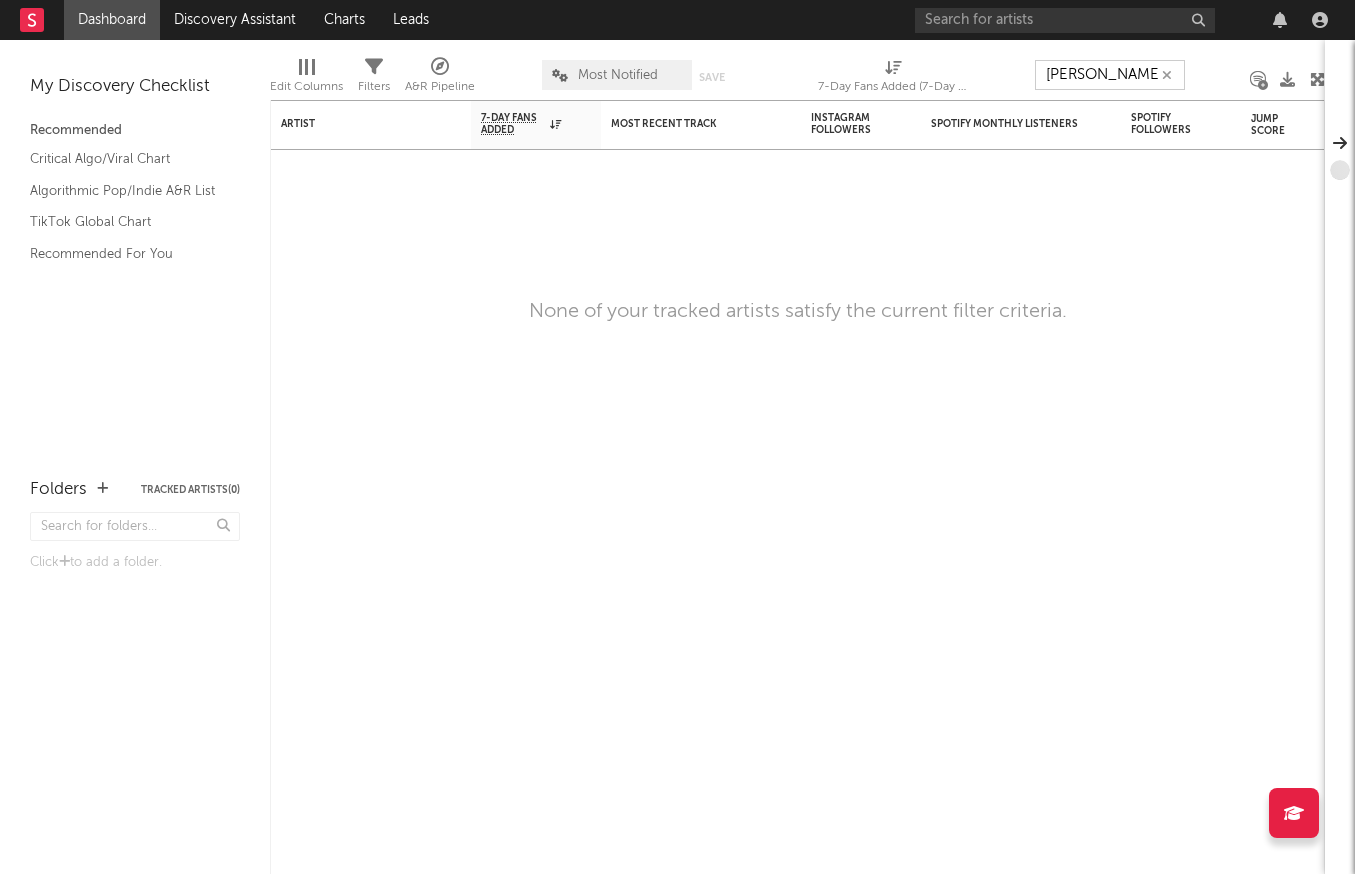 type on "[PERSON_NAME]" 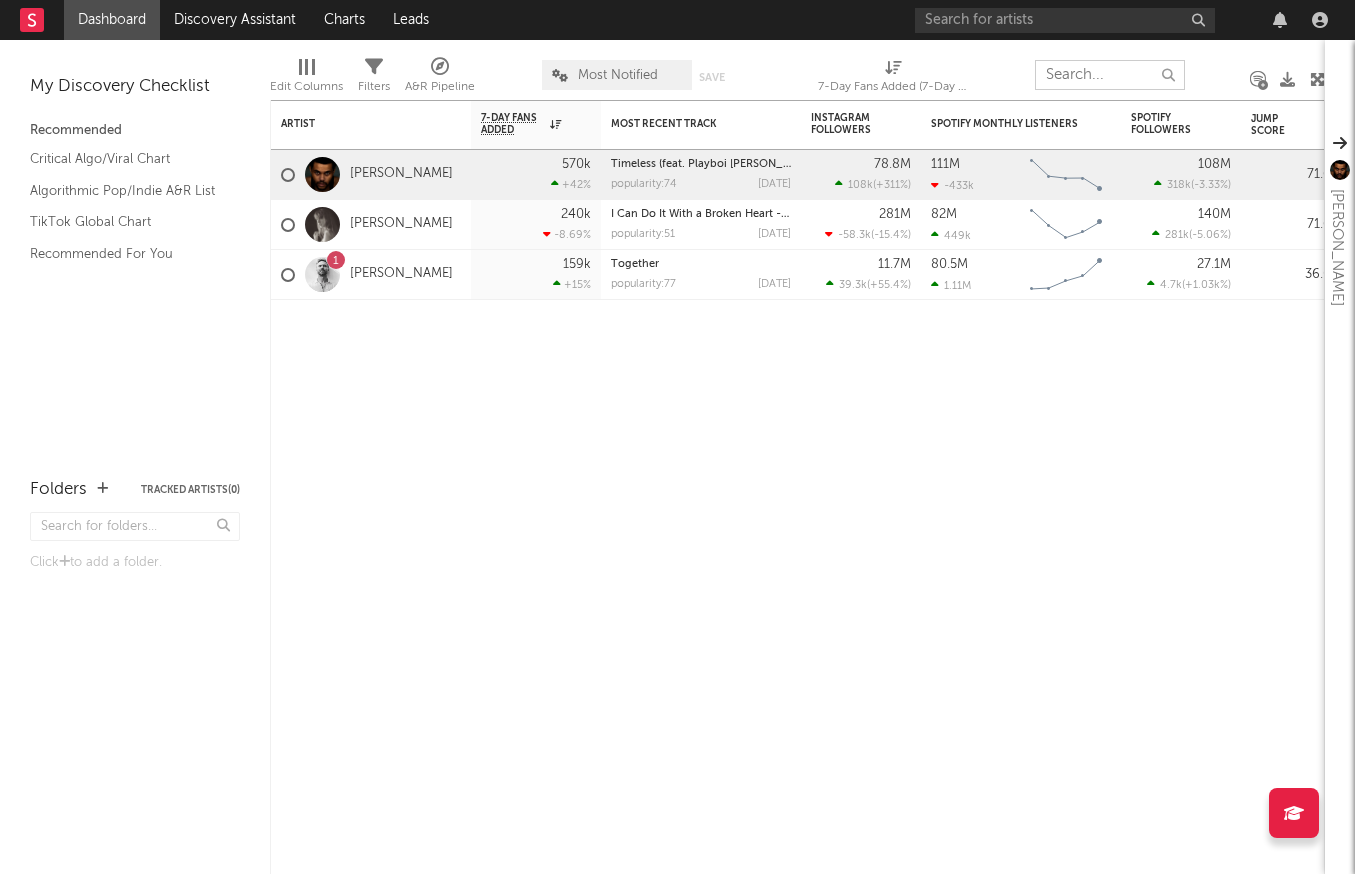 click at bounding box center (1110, 75) 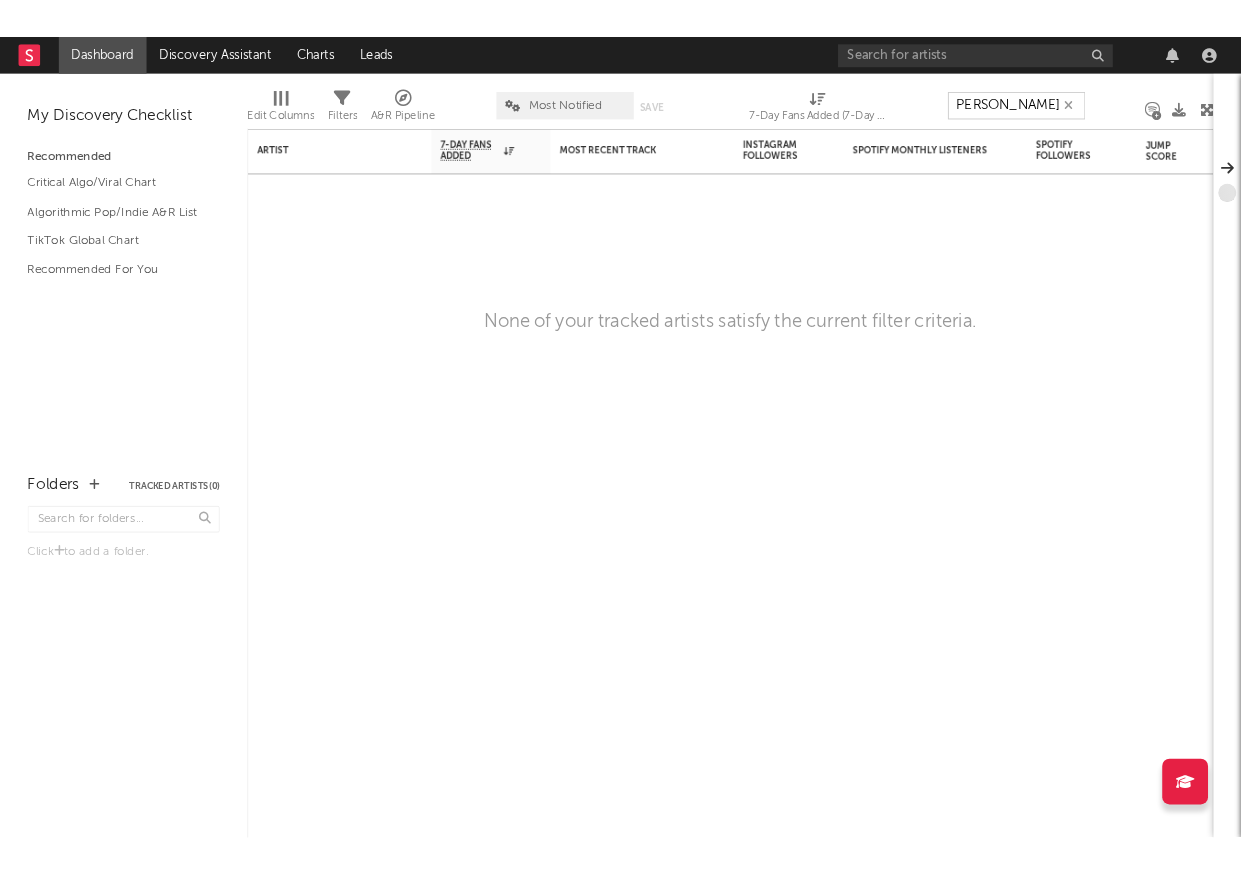 scroll, scrollTop: 0, scrollLeft: 0, axis: both 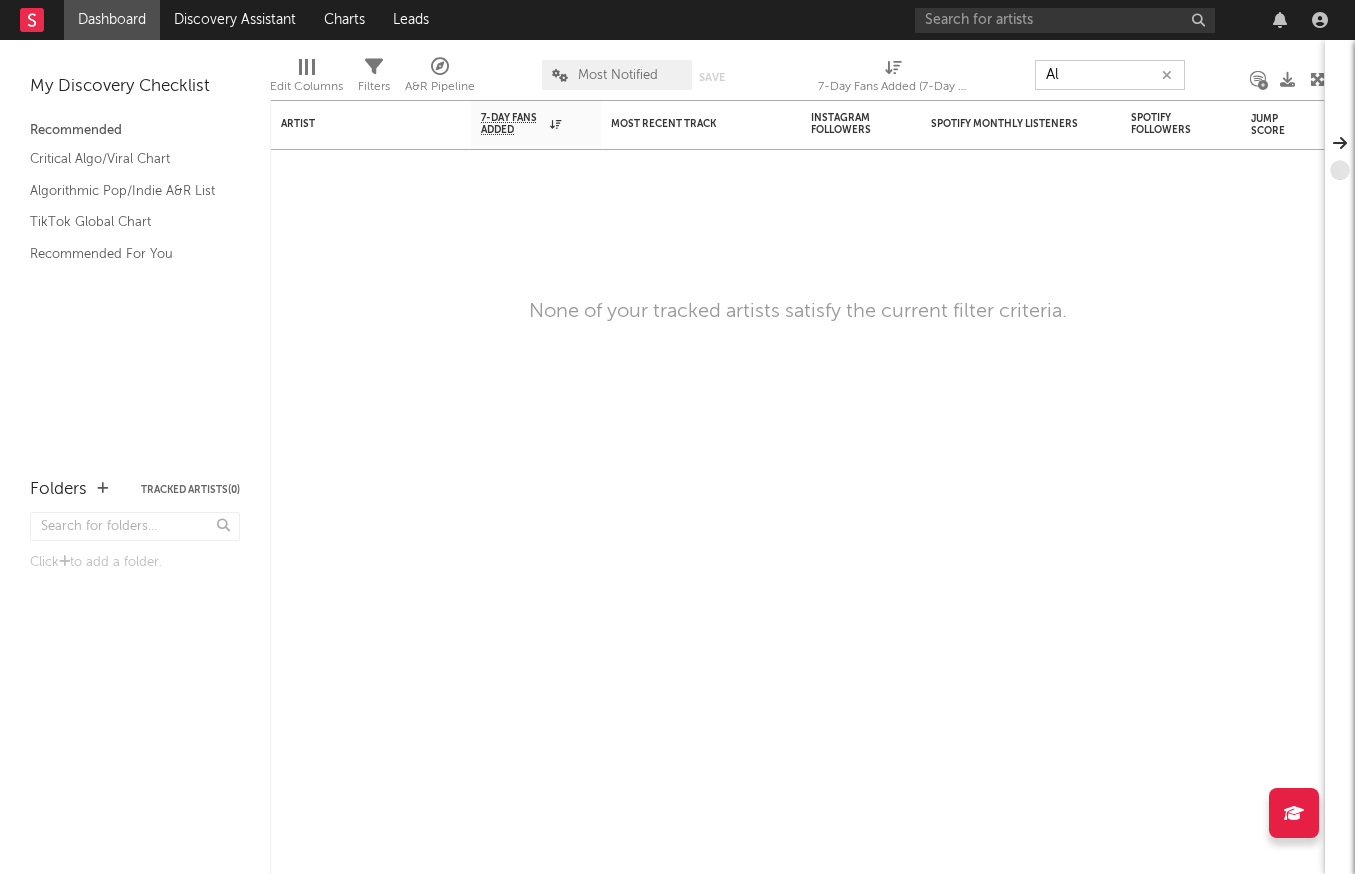 type on "A" 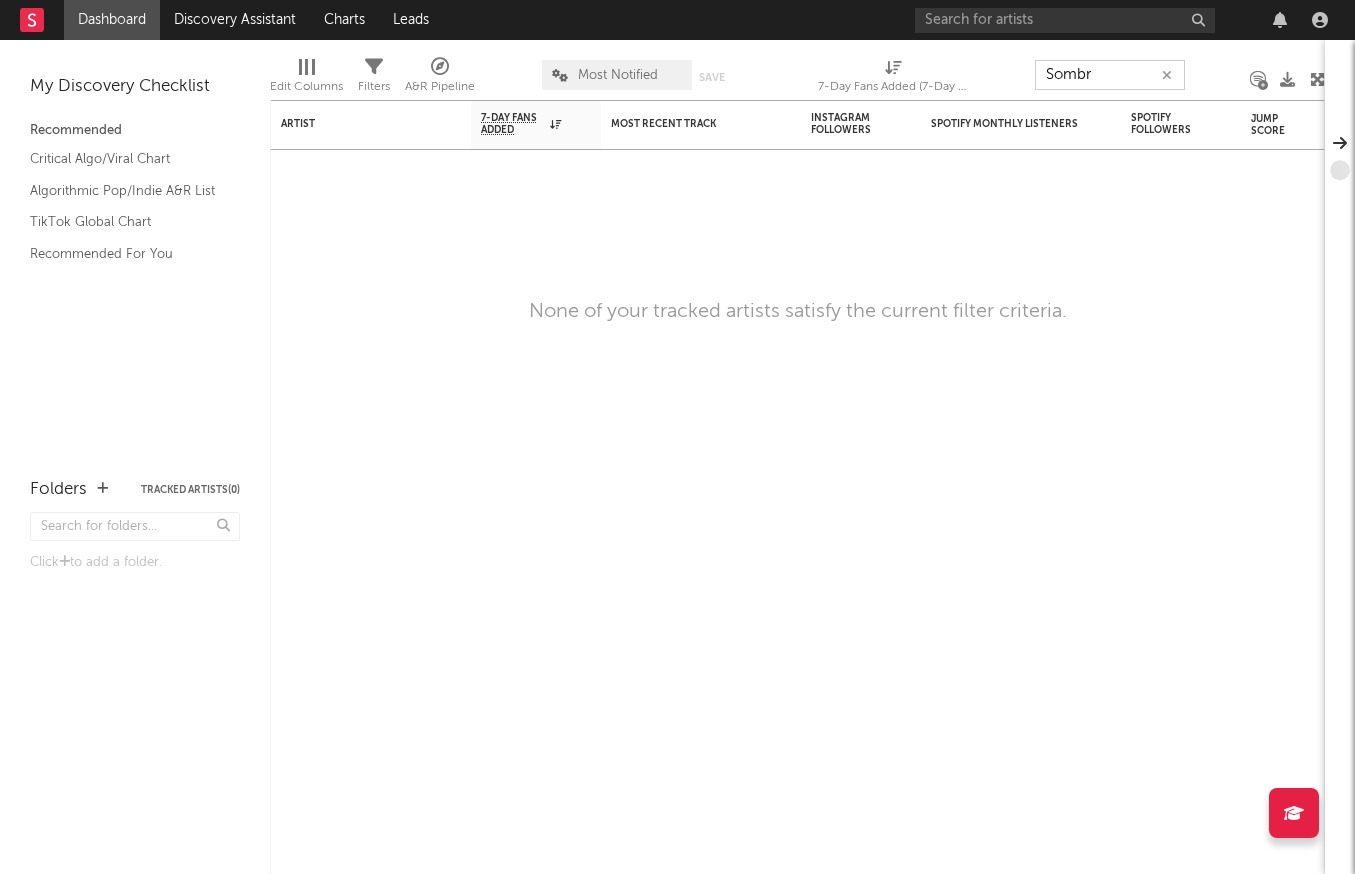 type on "Sombr" 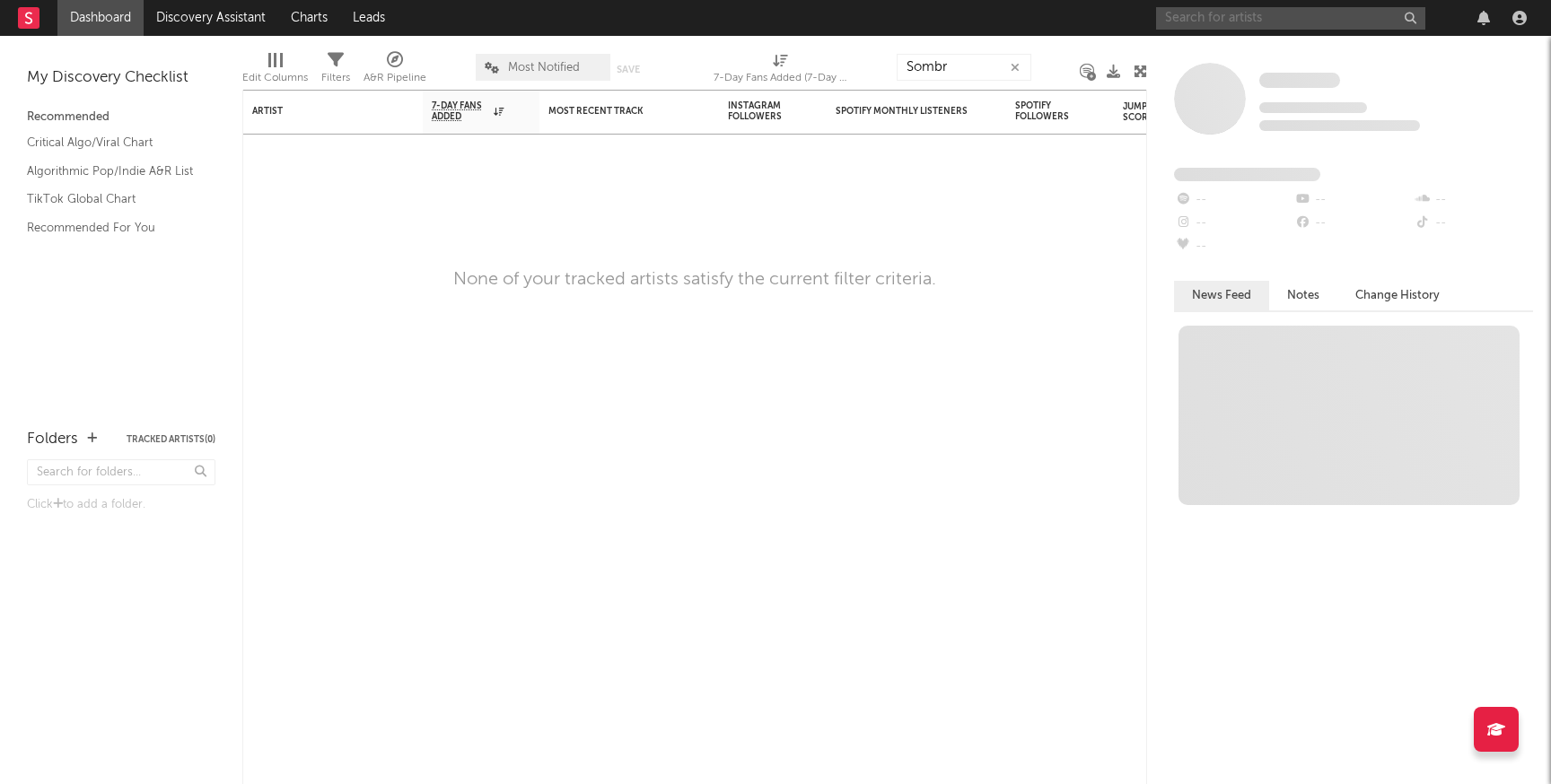 click at bounding box center [1291, 18] 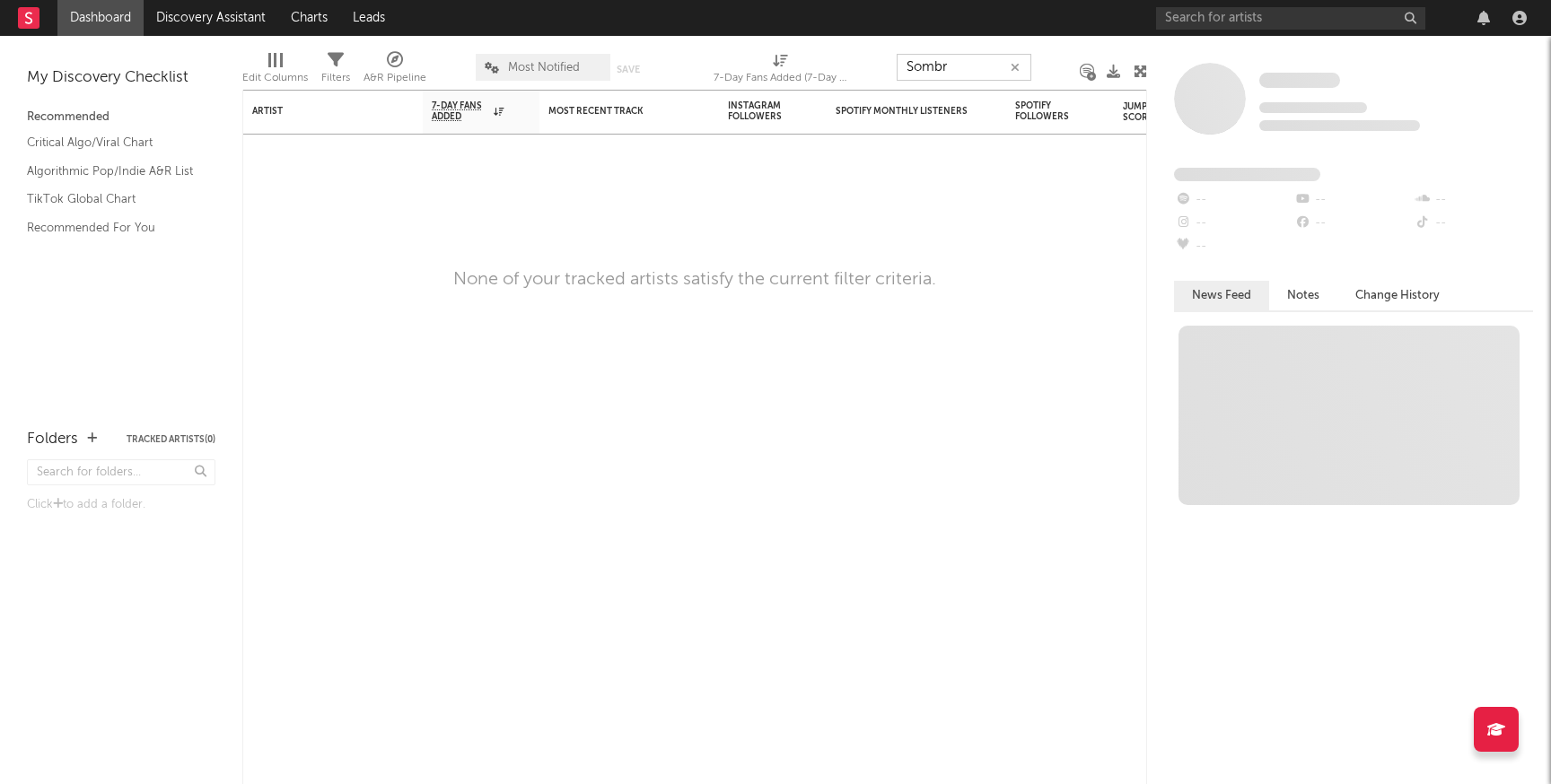 drag, startPoint x: 962, startPoint y: 70, endPoint x: 860, endPoint y: 70, distance: 102 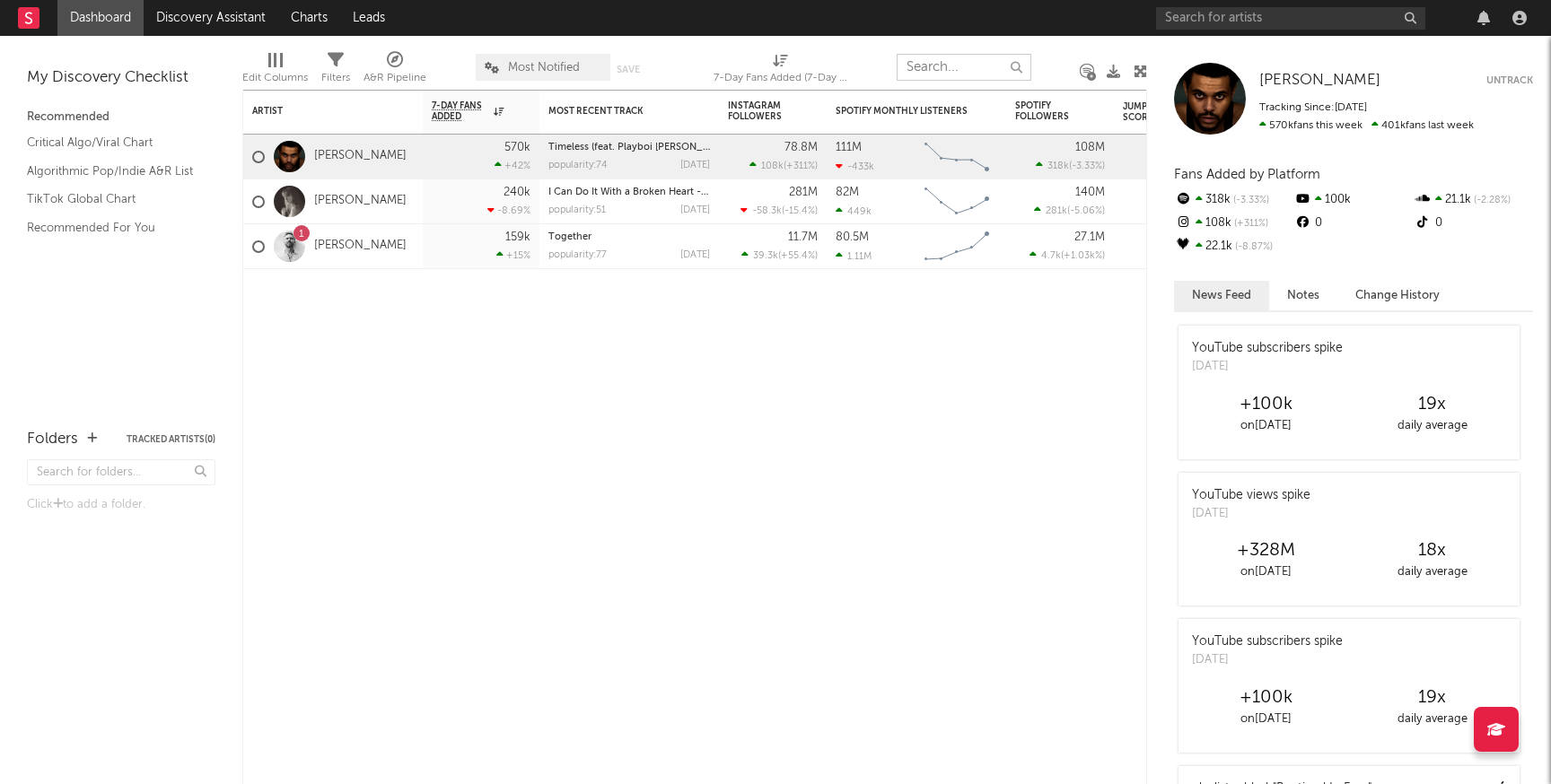 type 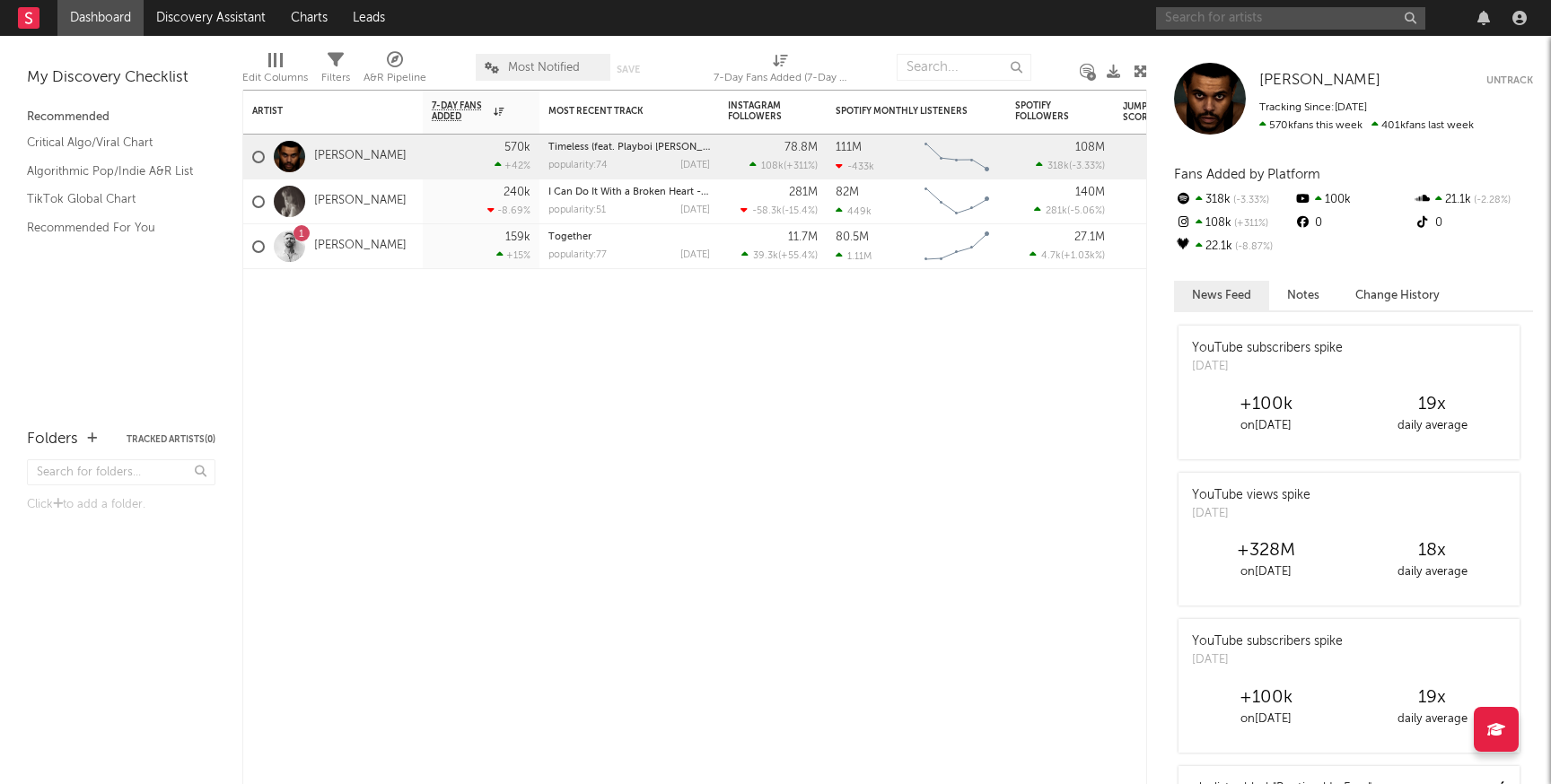 click at bounding box center [1291, 18] 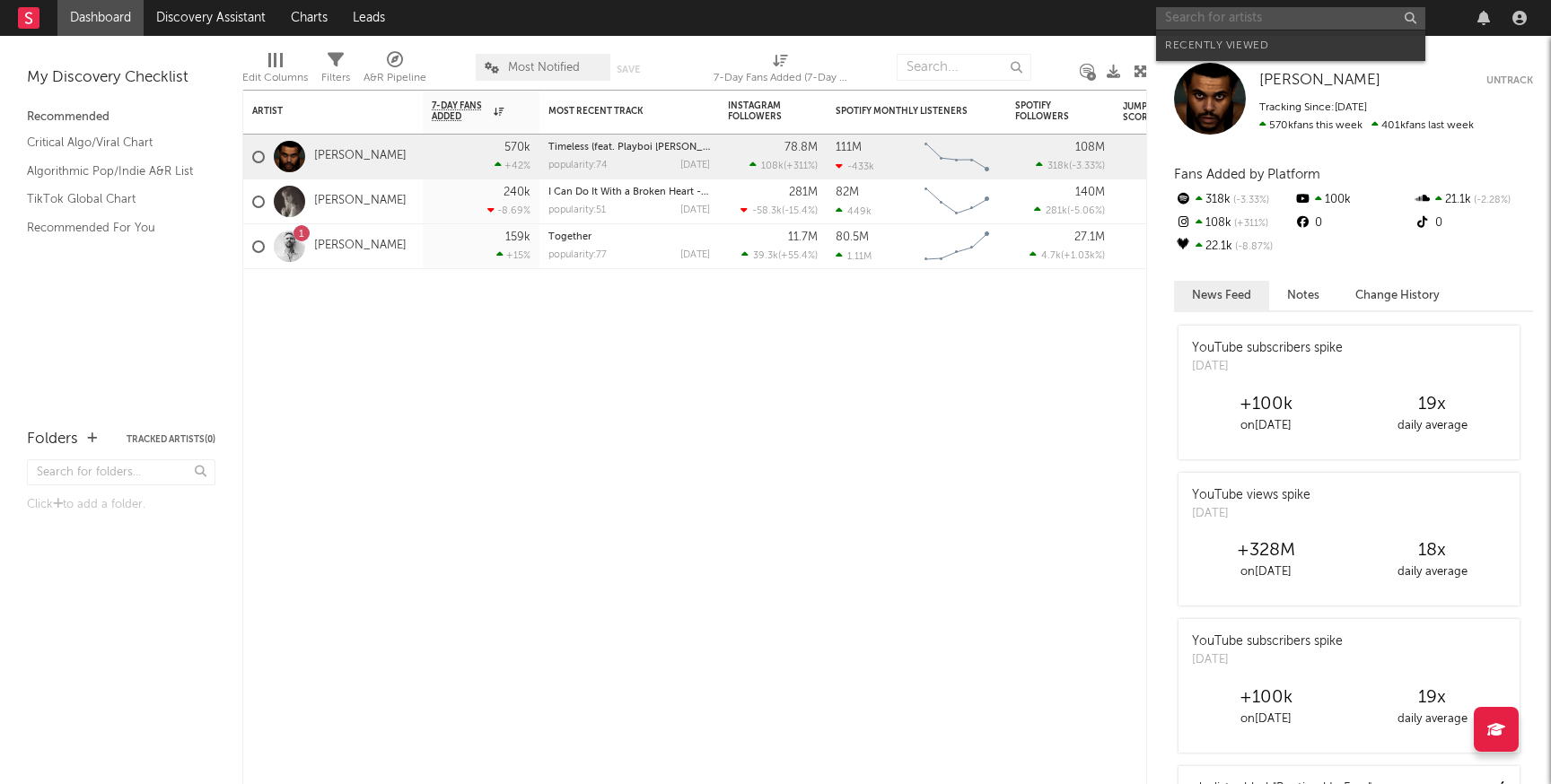 paste on "Sombr" 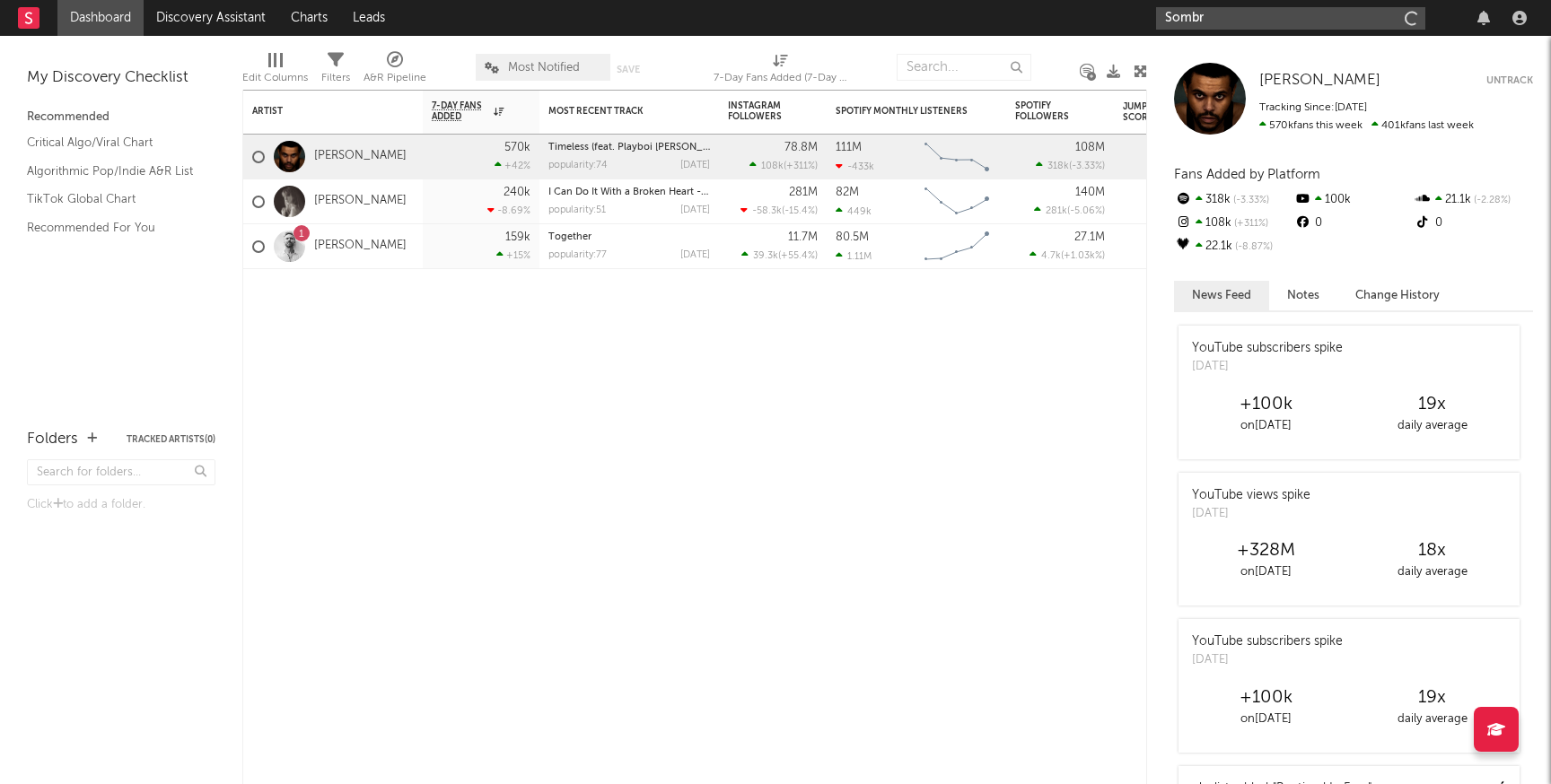 type on "Sombr" 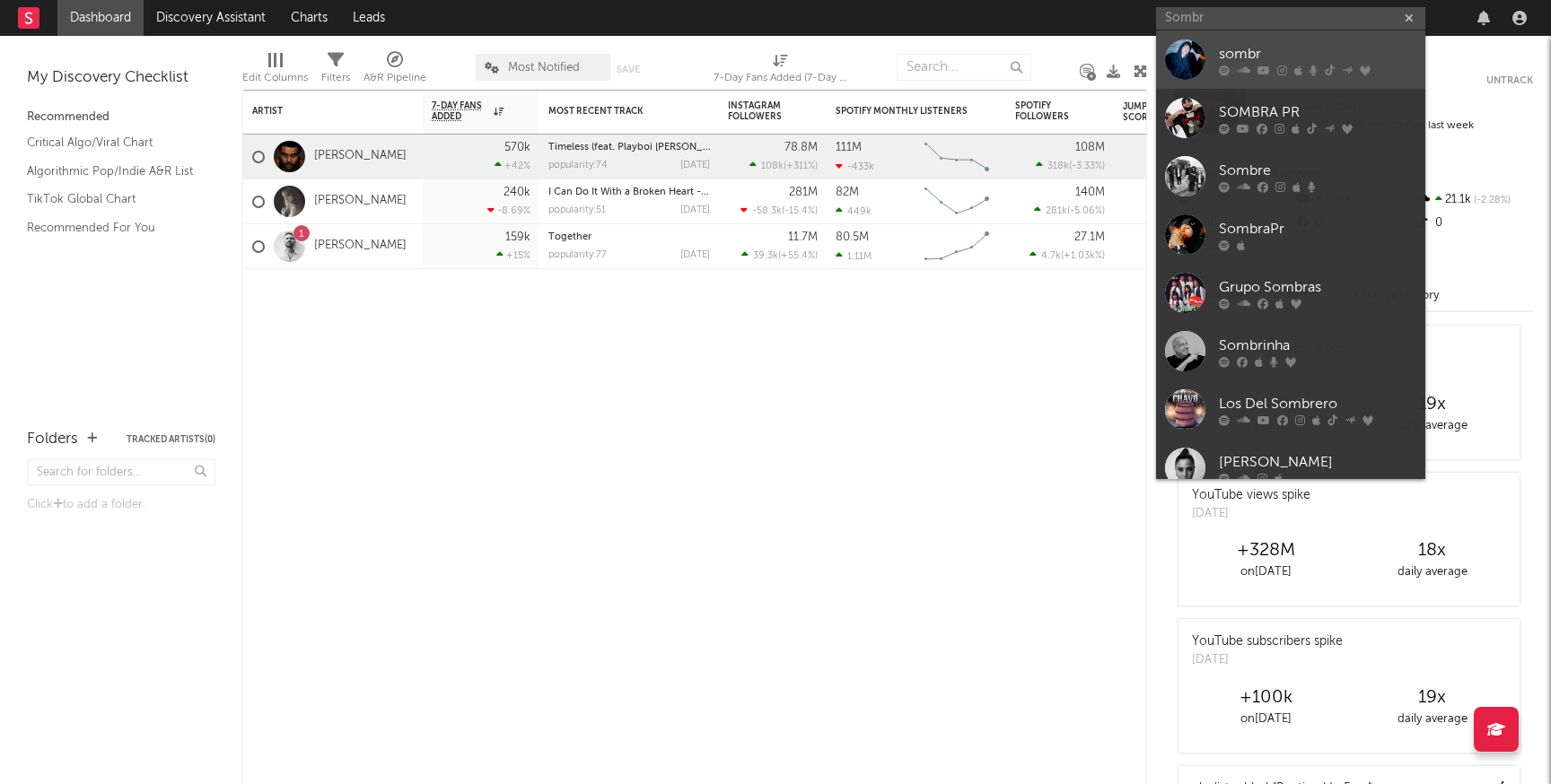 click on "sombr" at bounding box center [1318, 54] 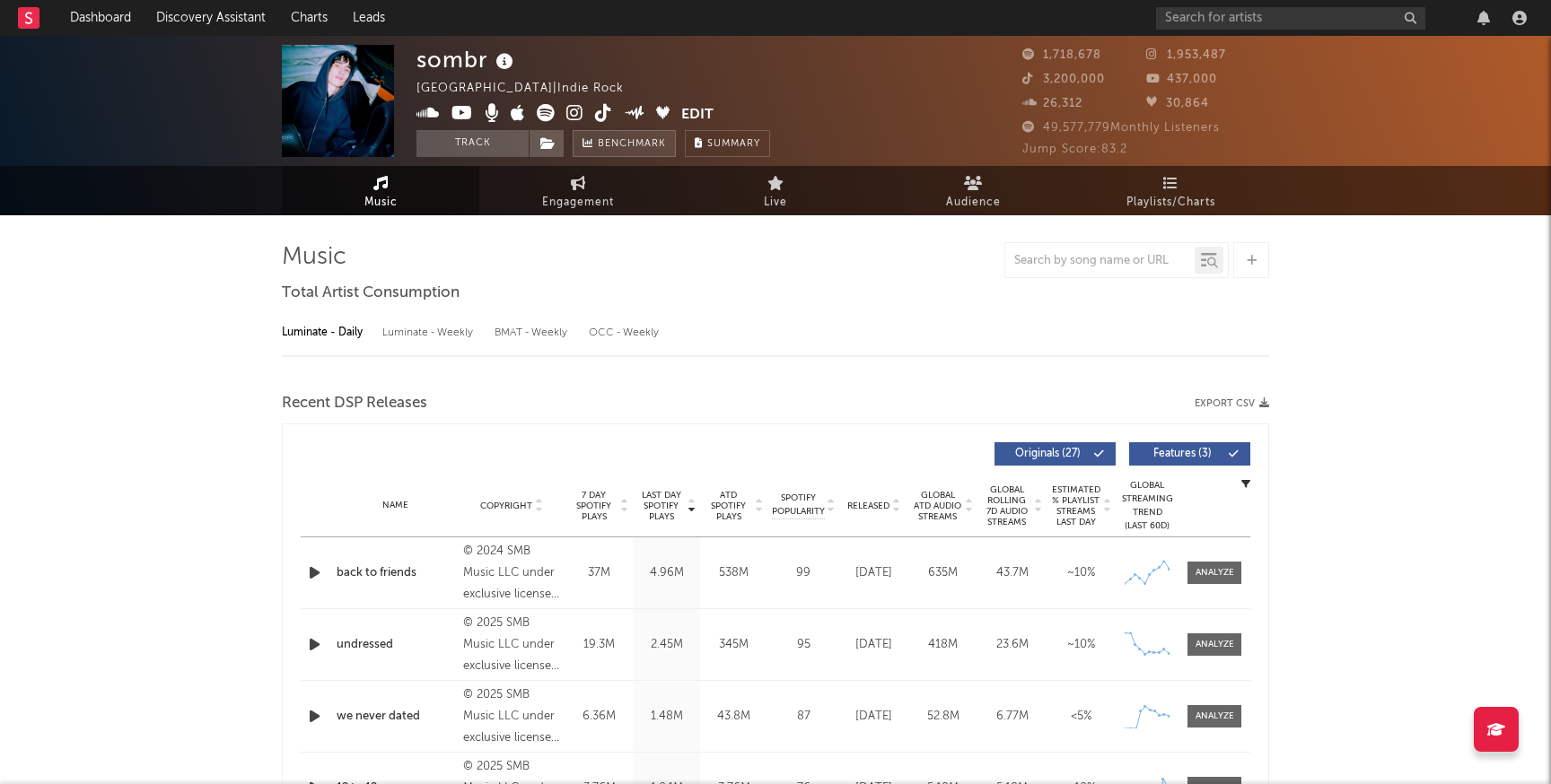 select on "6m" 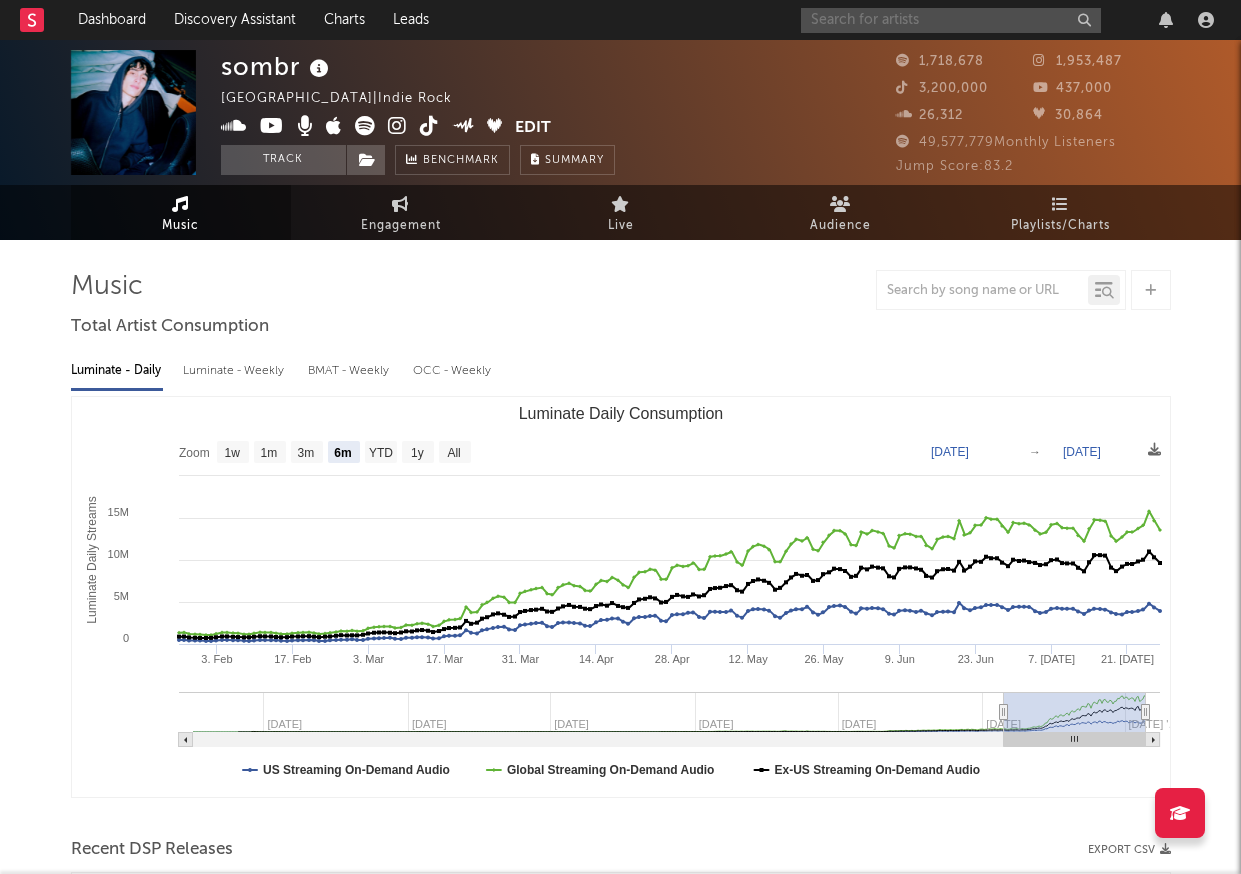 click at bounding box center [951, 20] 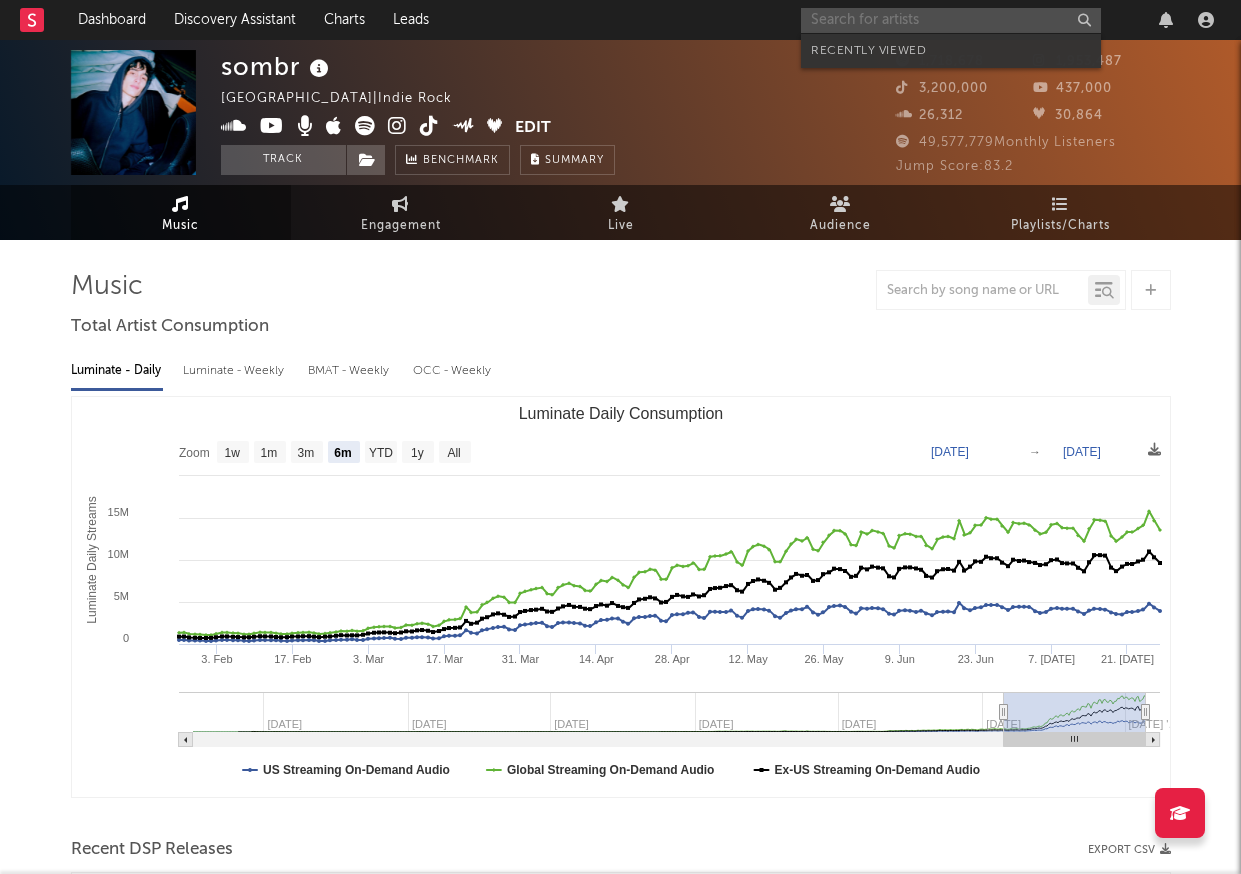 paste on "[PERSON_NAME]" 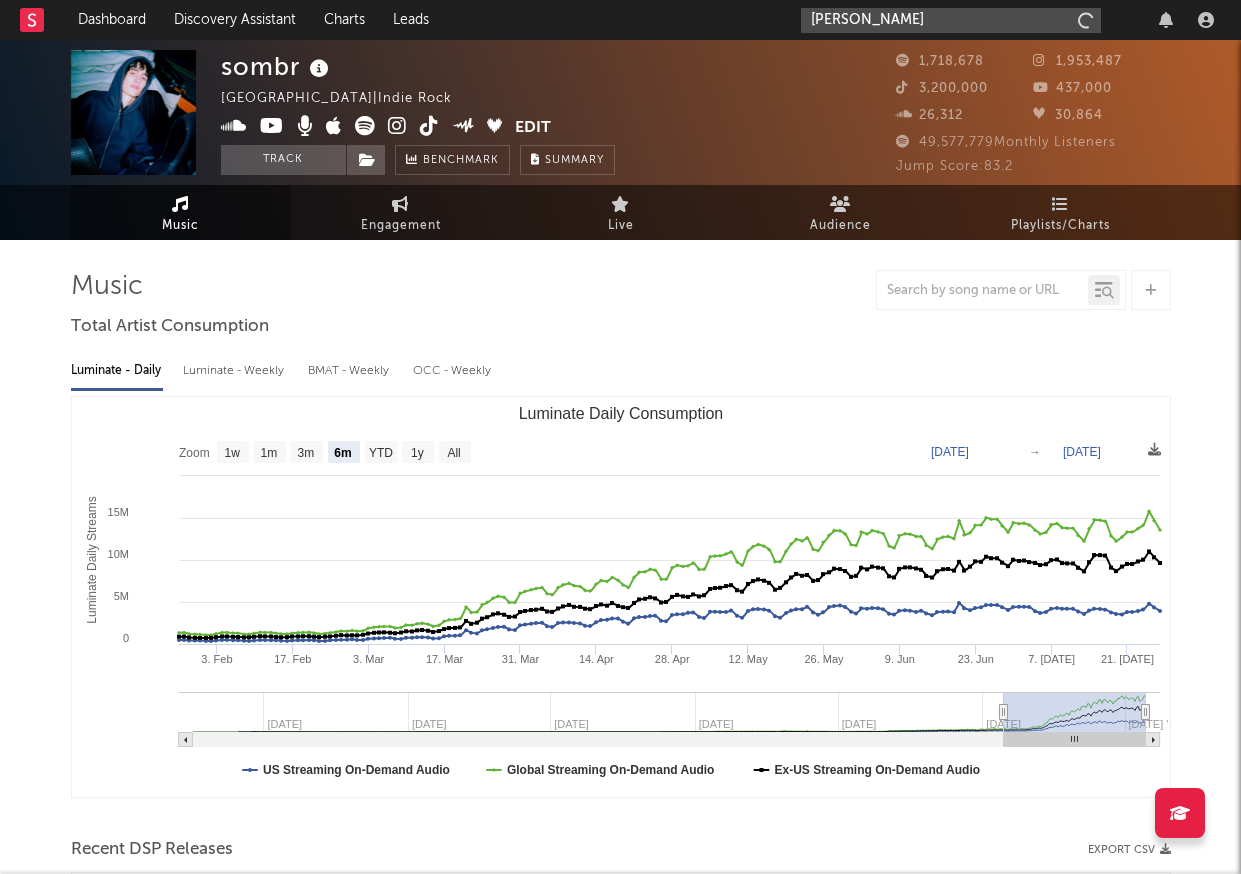 type on "[PERSON_NAME]" 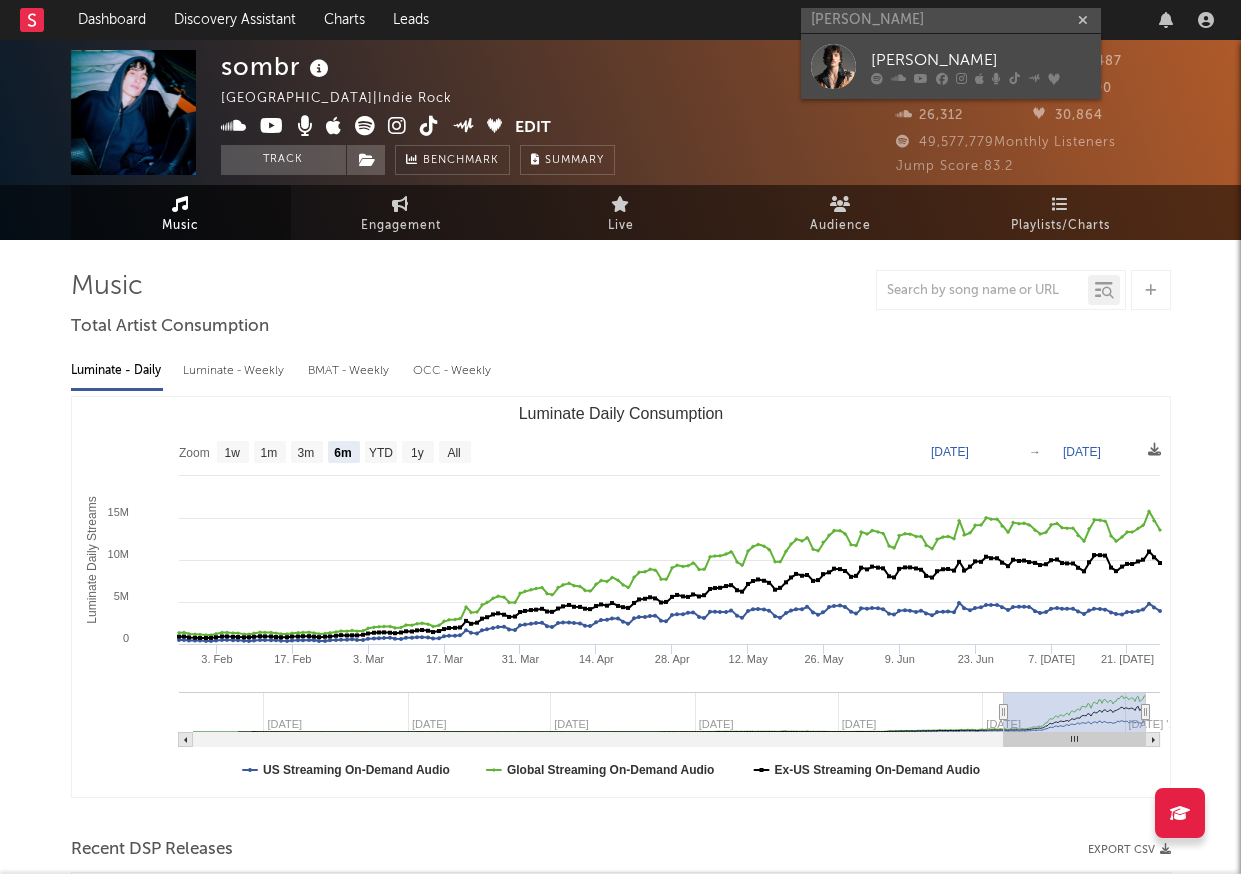 click at bounding box center [833, 66] 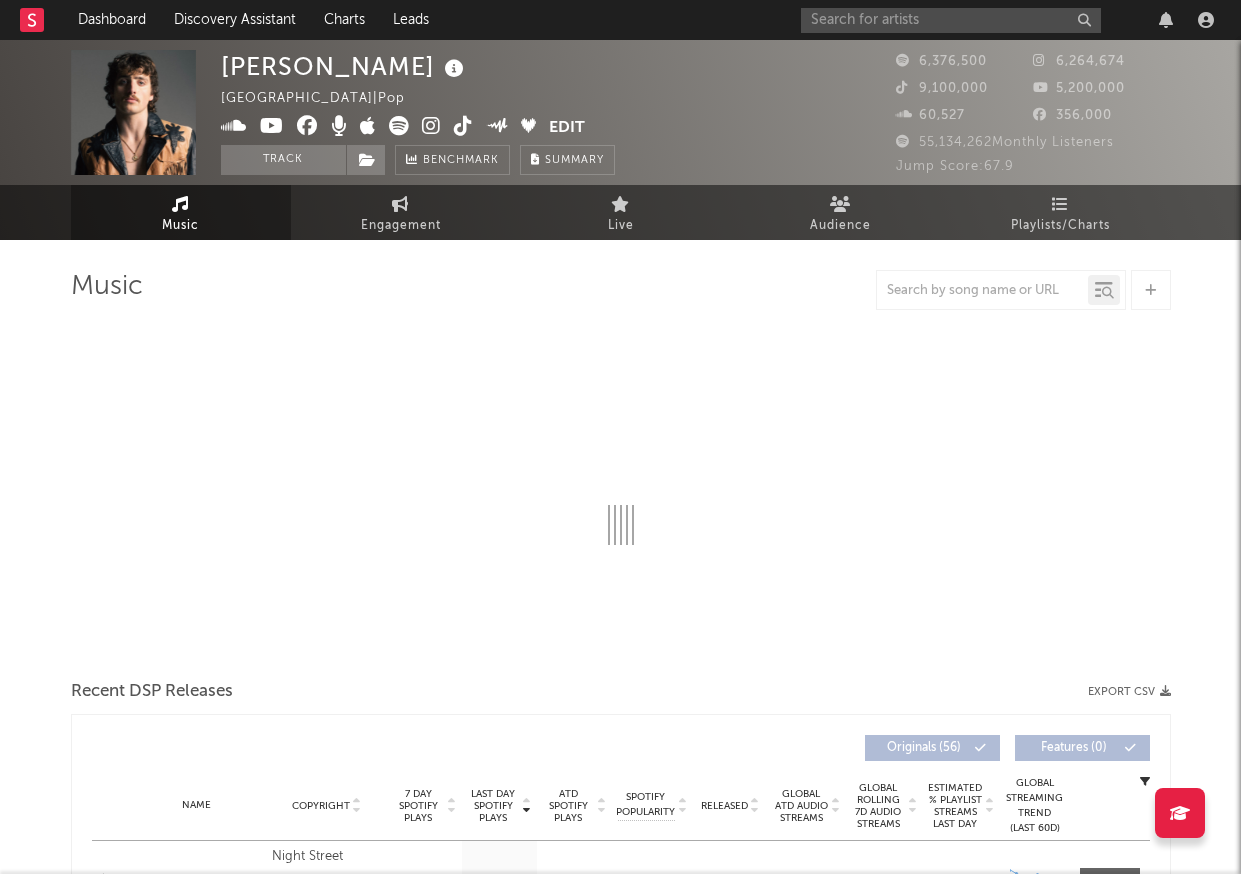 select on "6m" 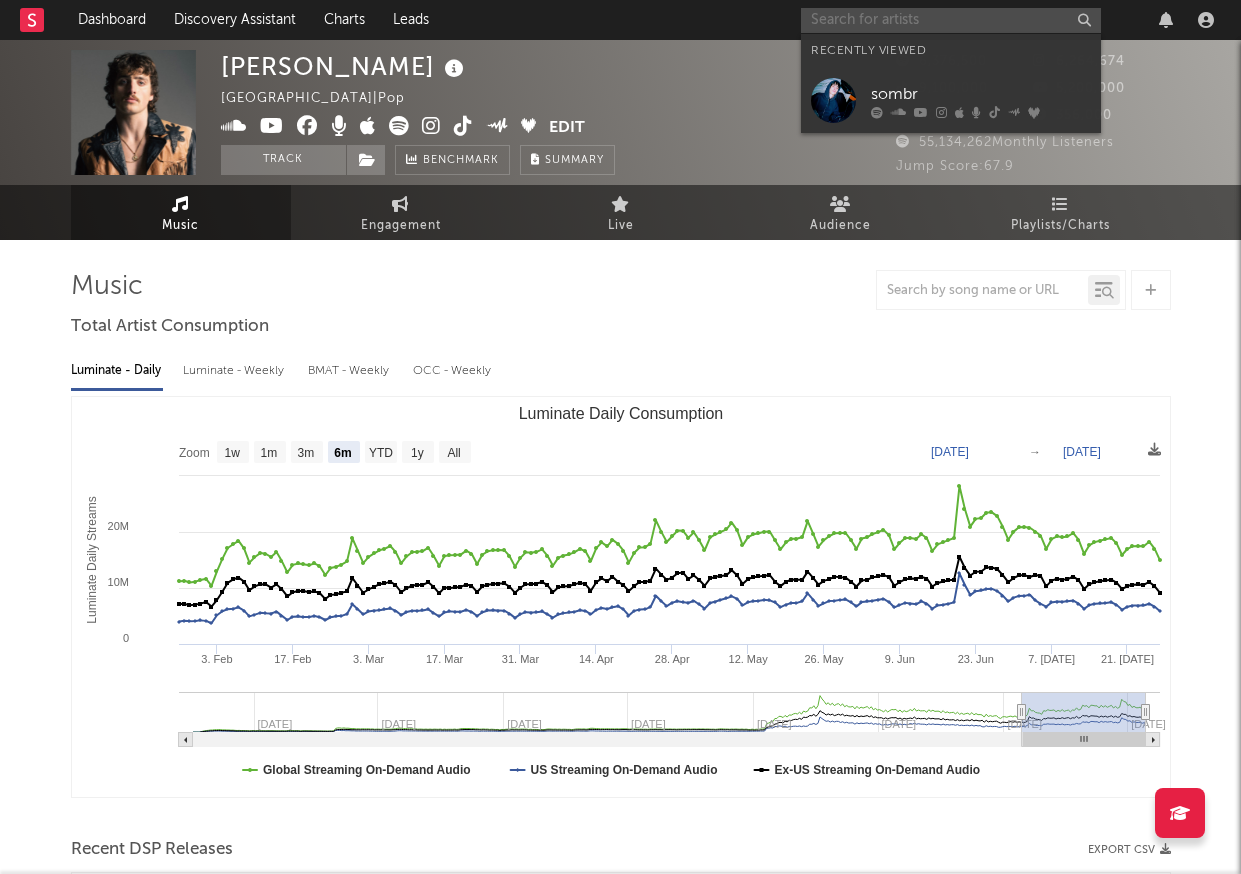 click at bounding box center (951, 20) 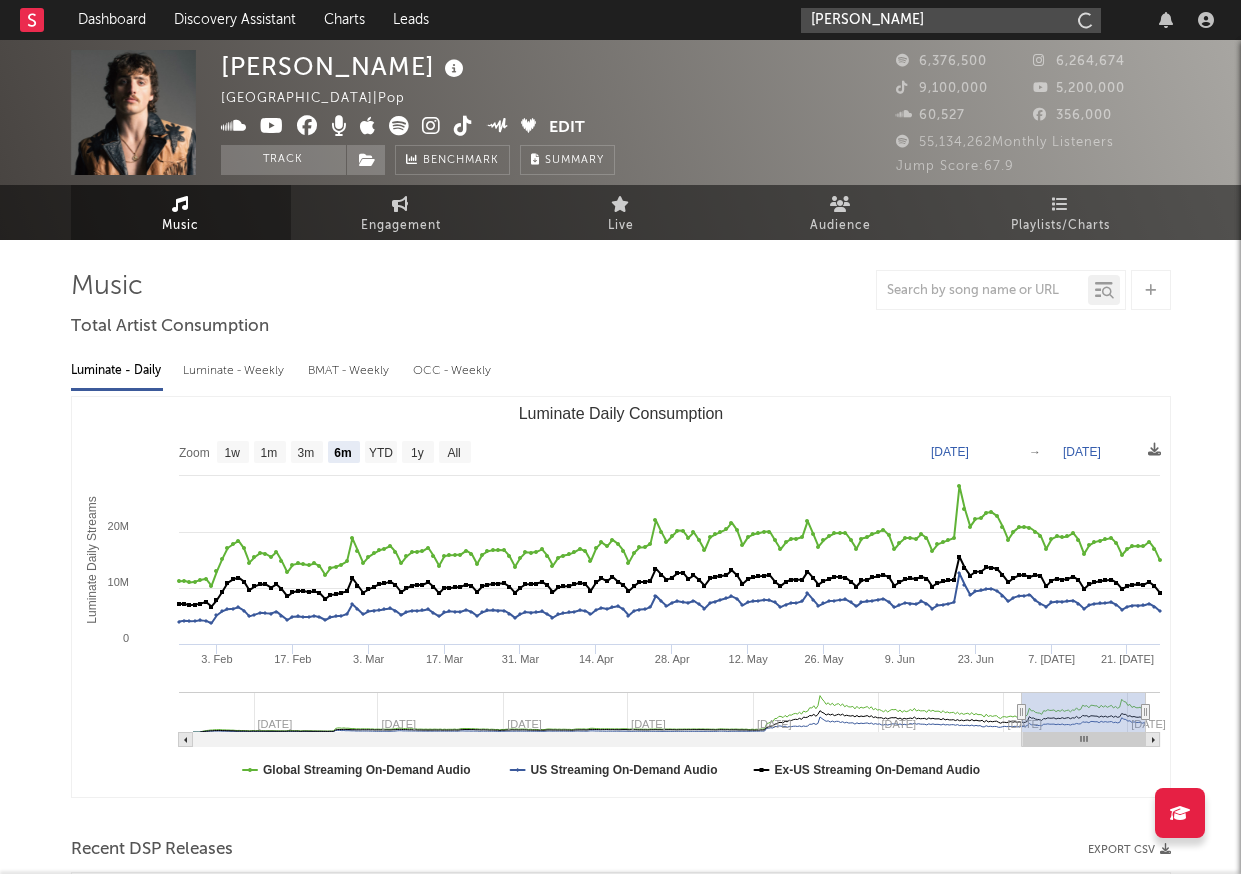 type on "[PERSON_NAME]" 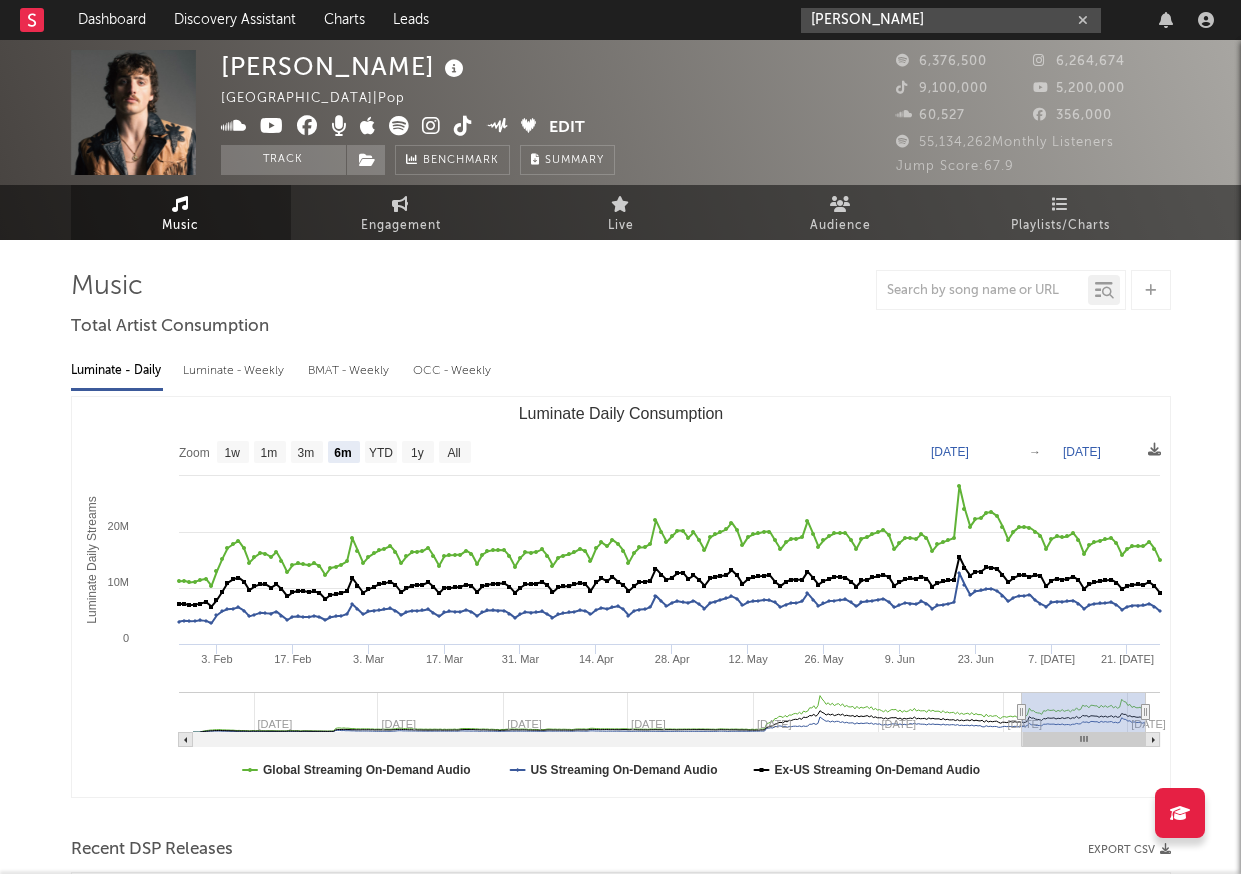 click on "[PERSON_NAME]" at bounding box center (951, 20) 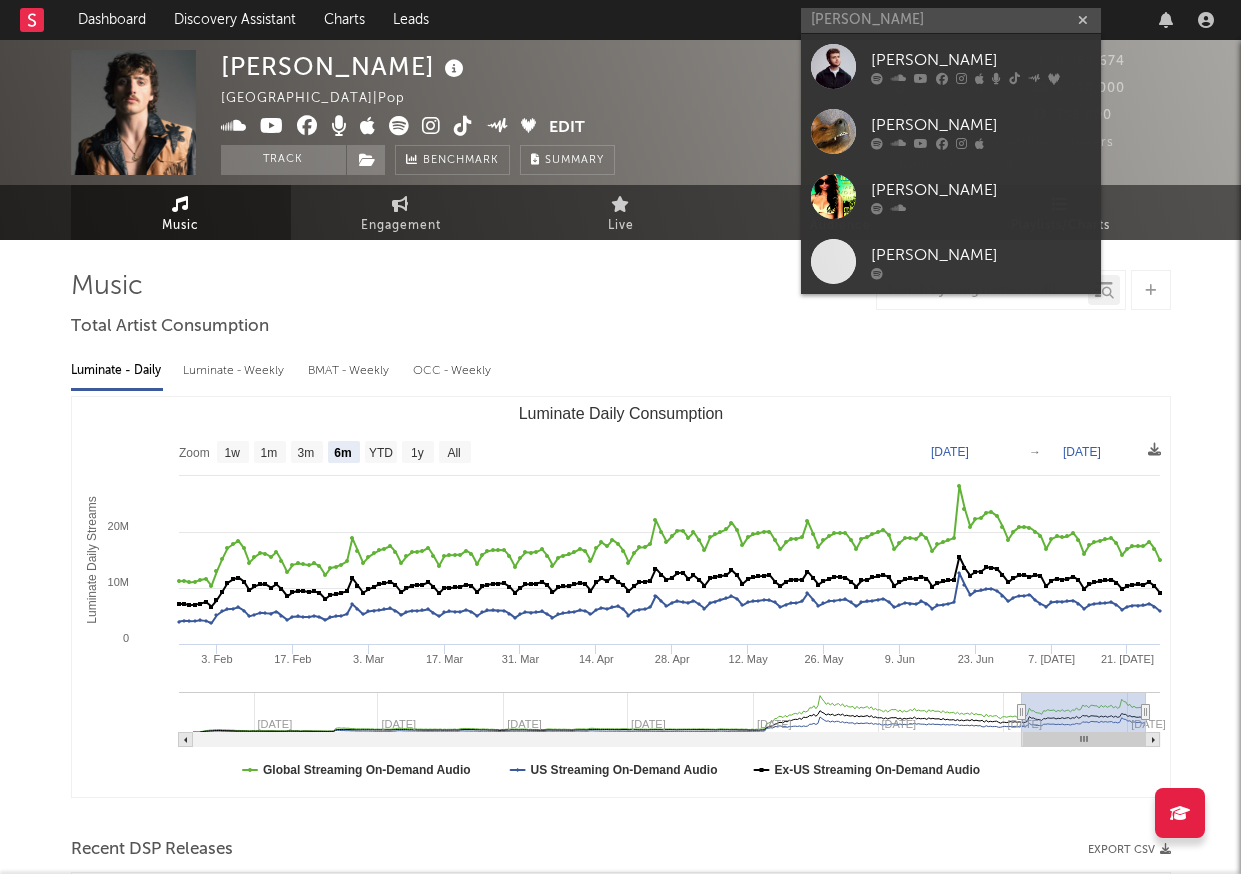 click on "[PERSON_NAME]" at bounding box center (951, 66) 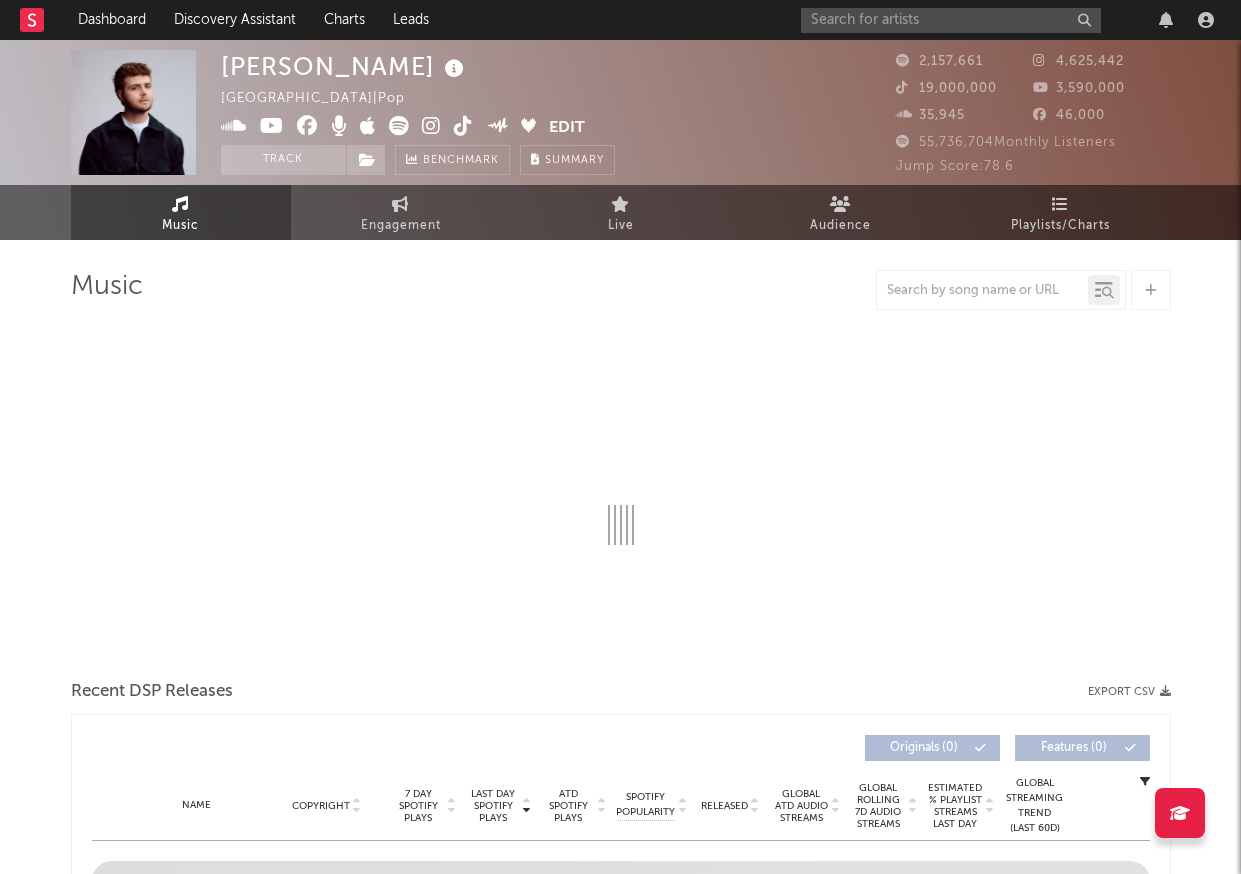 select on "6m" 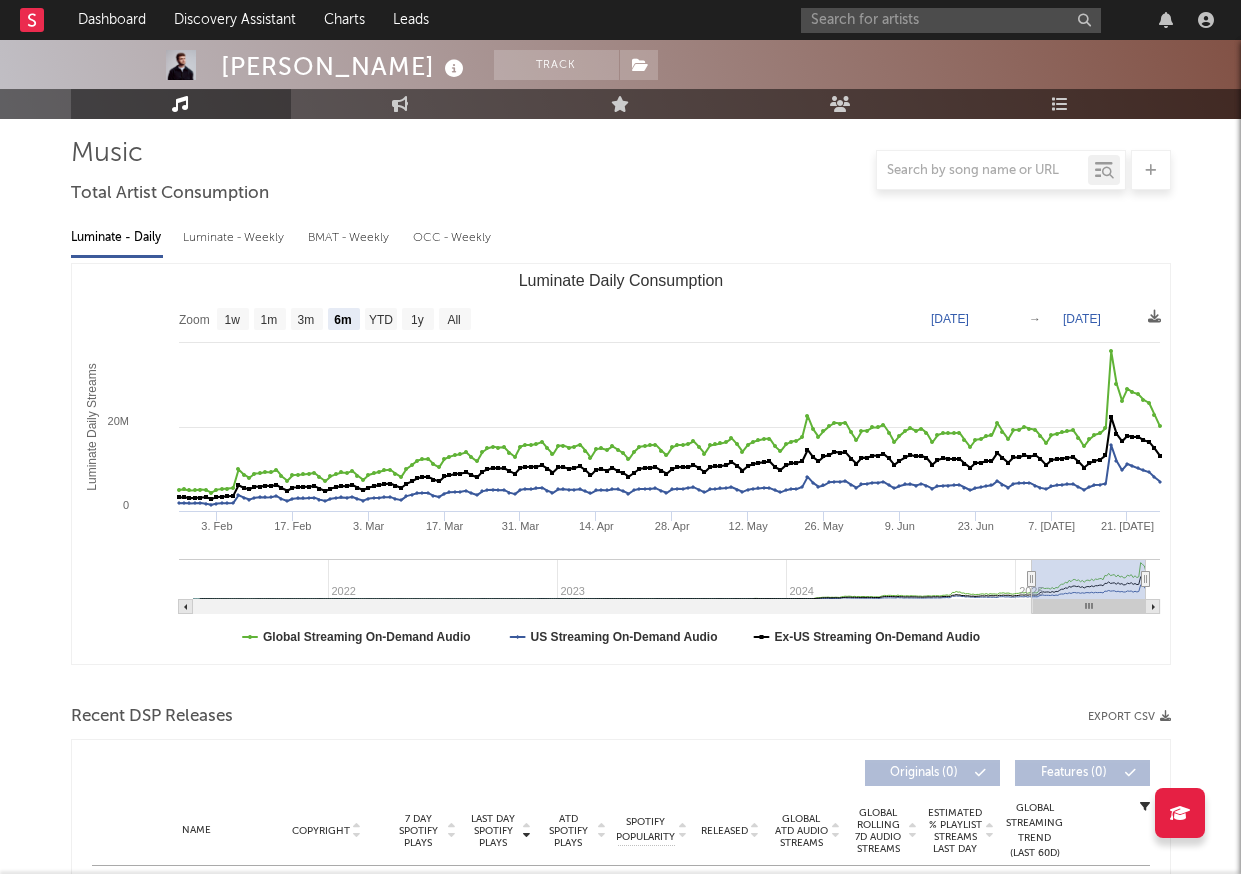 scroll, scrollTop: 0, scrollLeft: 0, axis: both 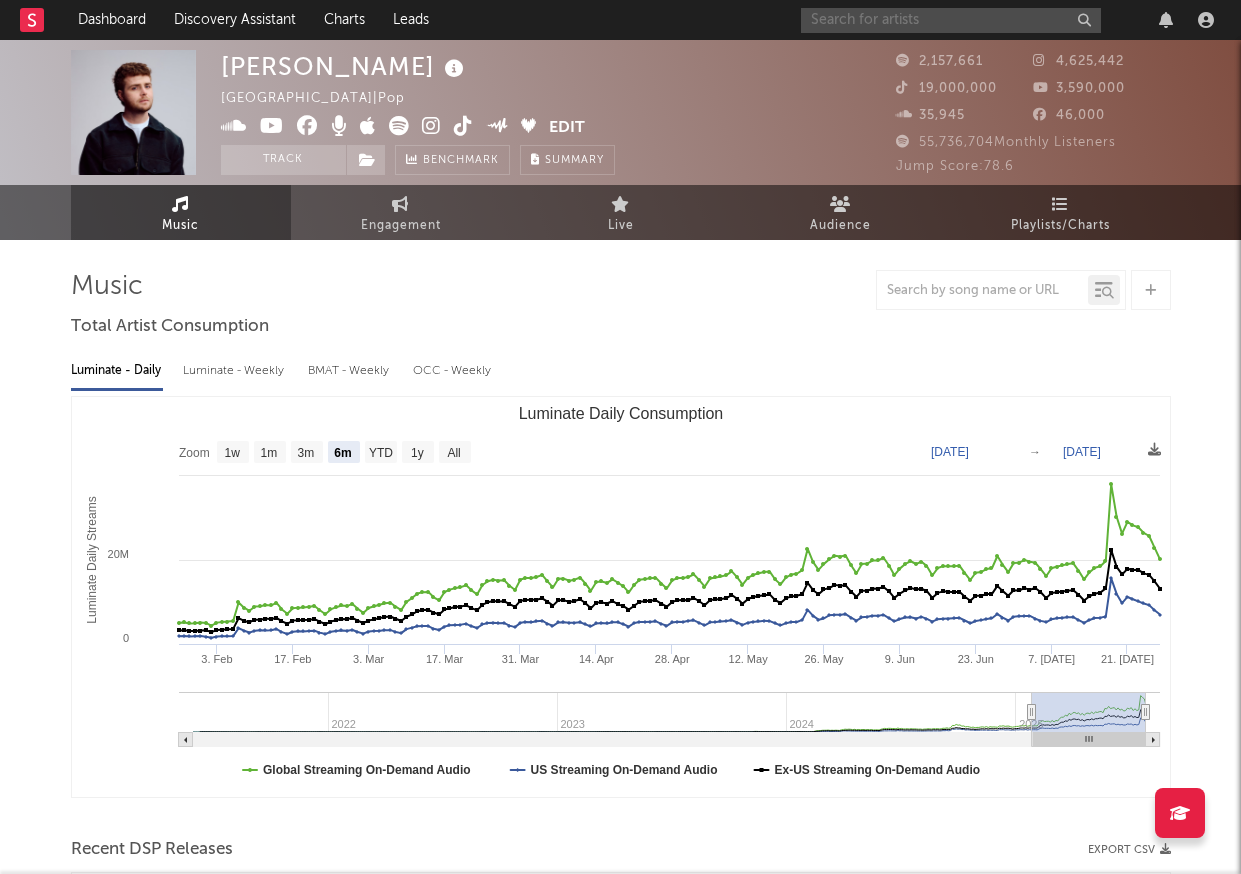 click at bounding box center [951, 20] 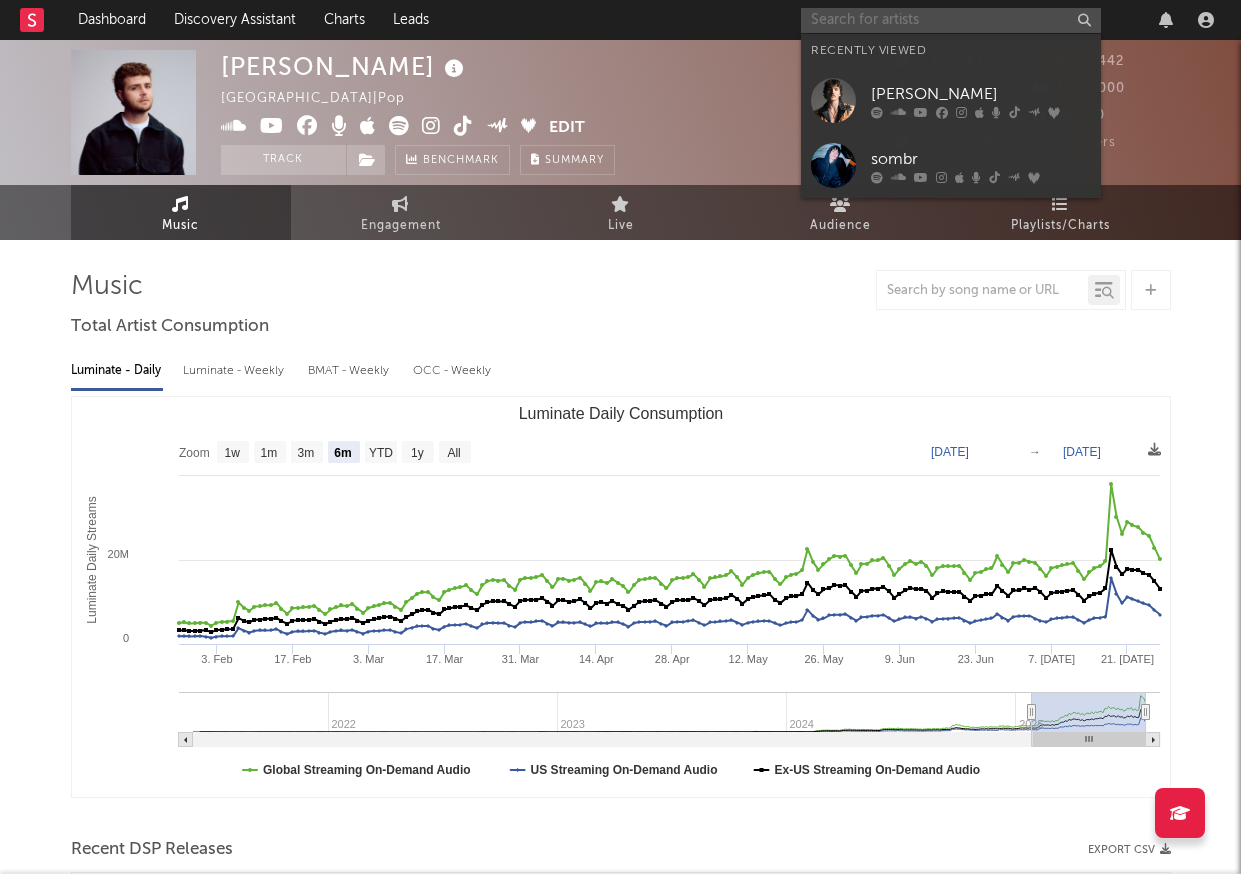 paste on "Fleetwood Mac" 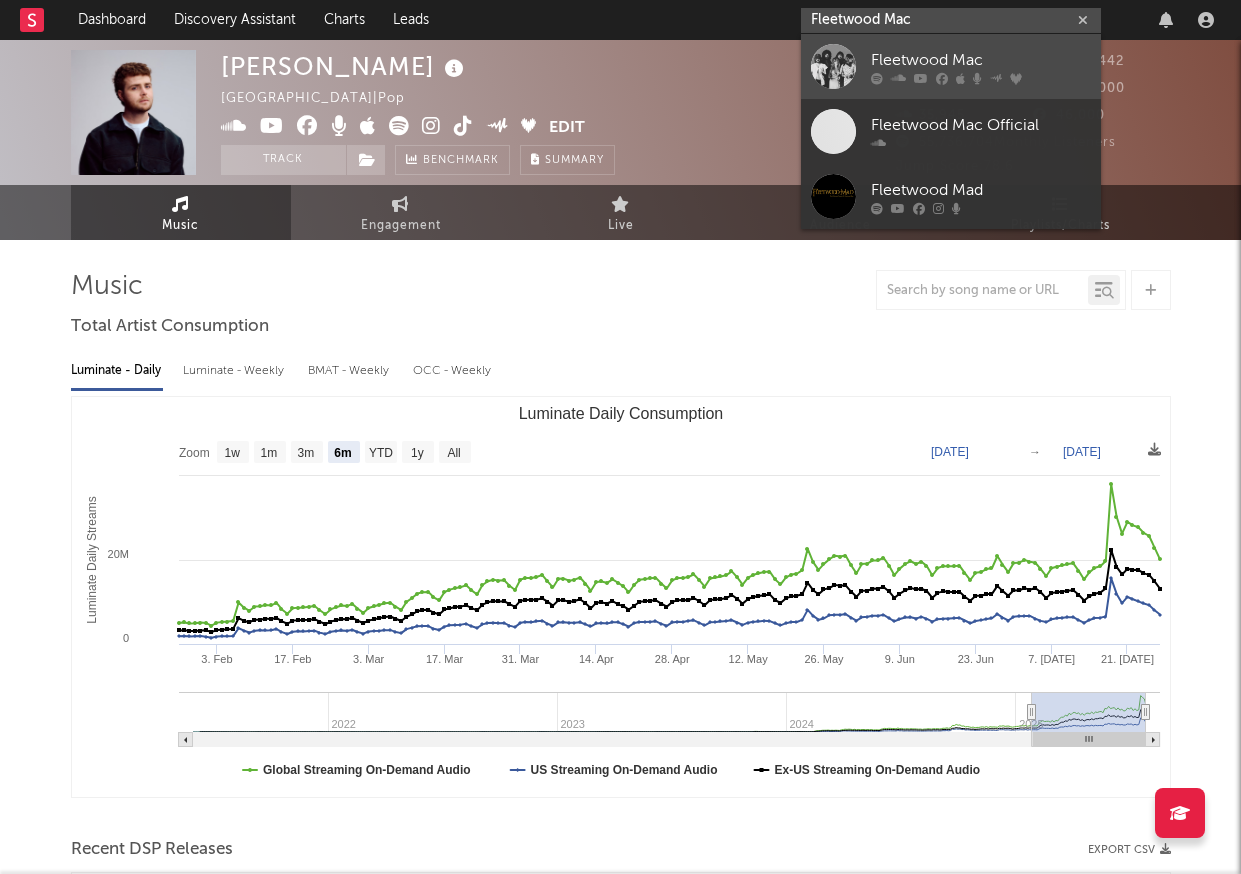 type on "Fleetwood Mac" 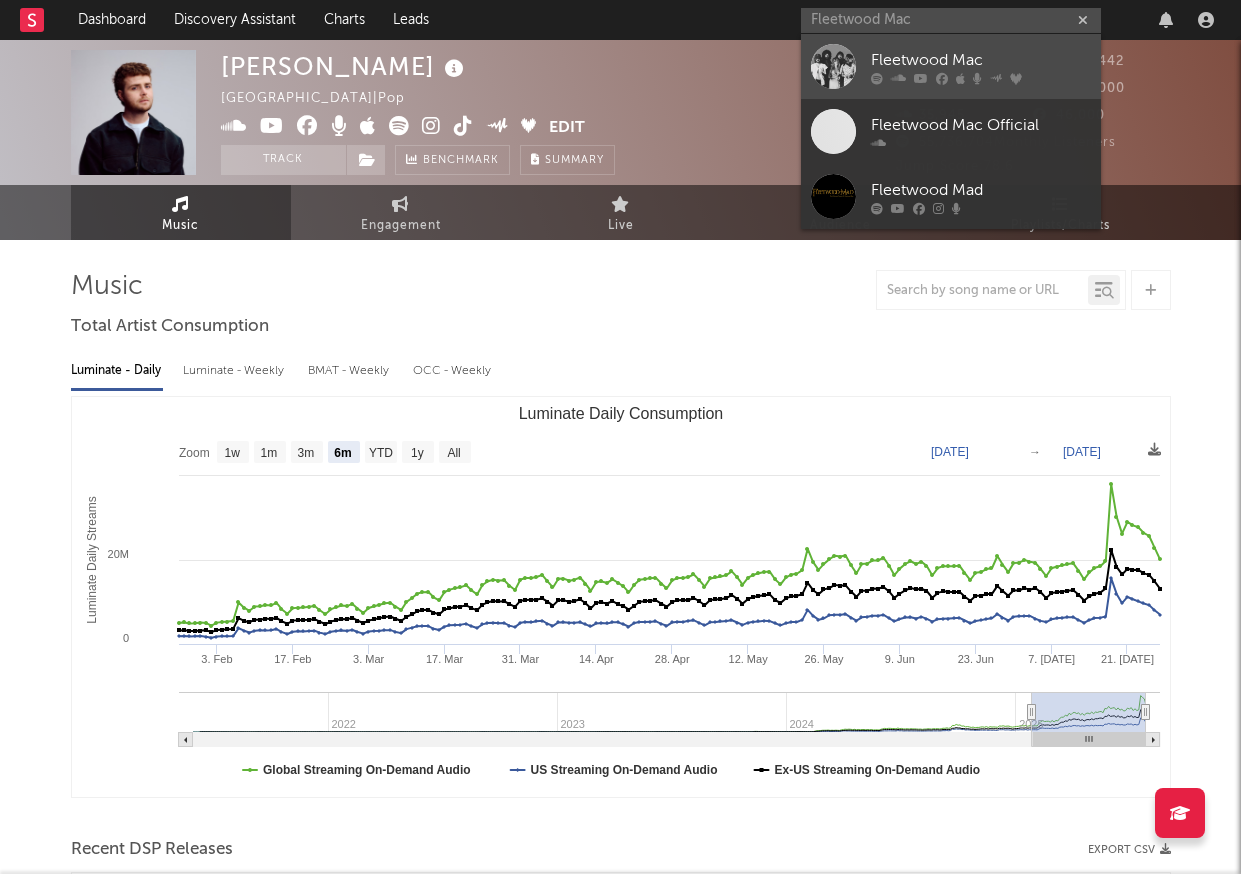 click on "Fleetwood Mac" at bounding box center [981, 60] 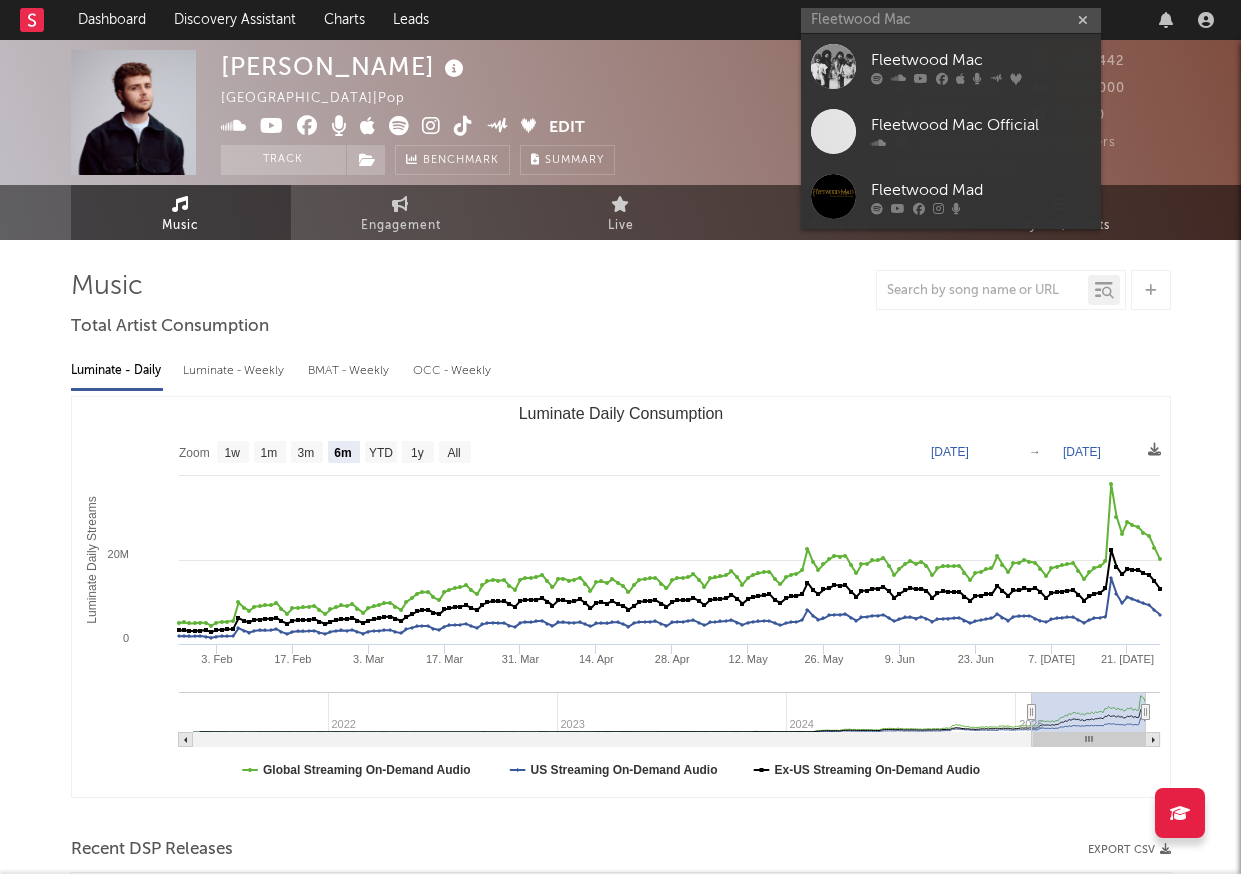 type 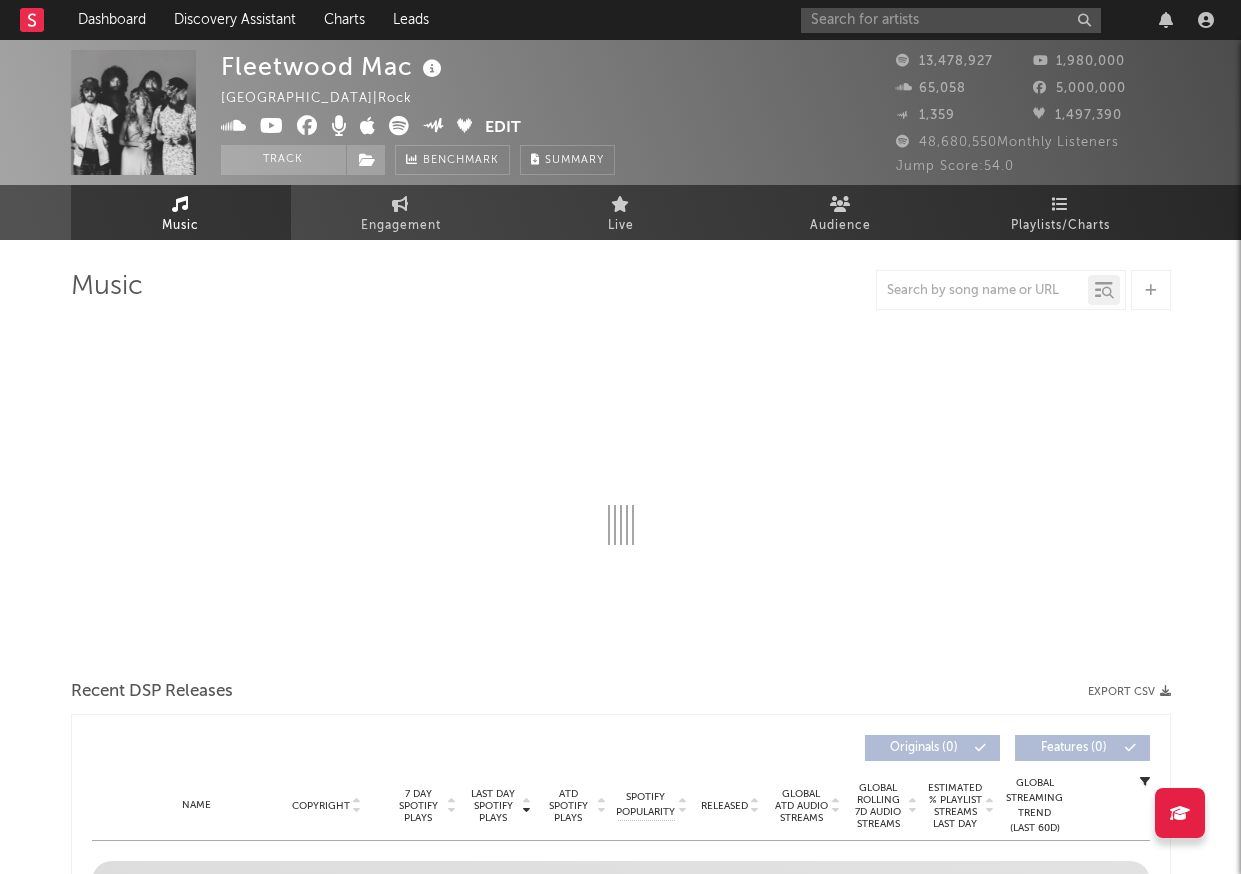 select on "6m" 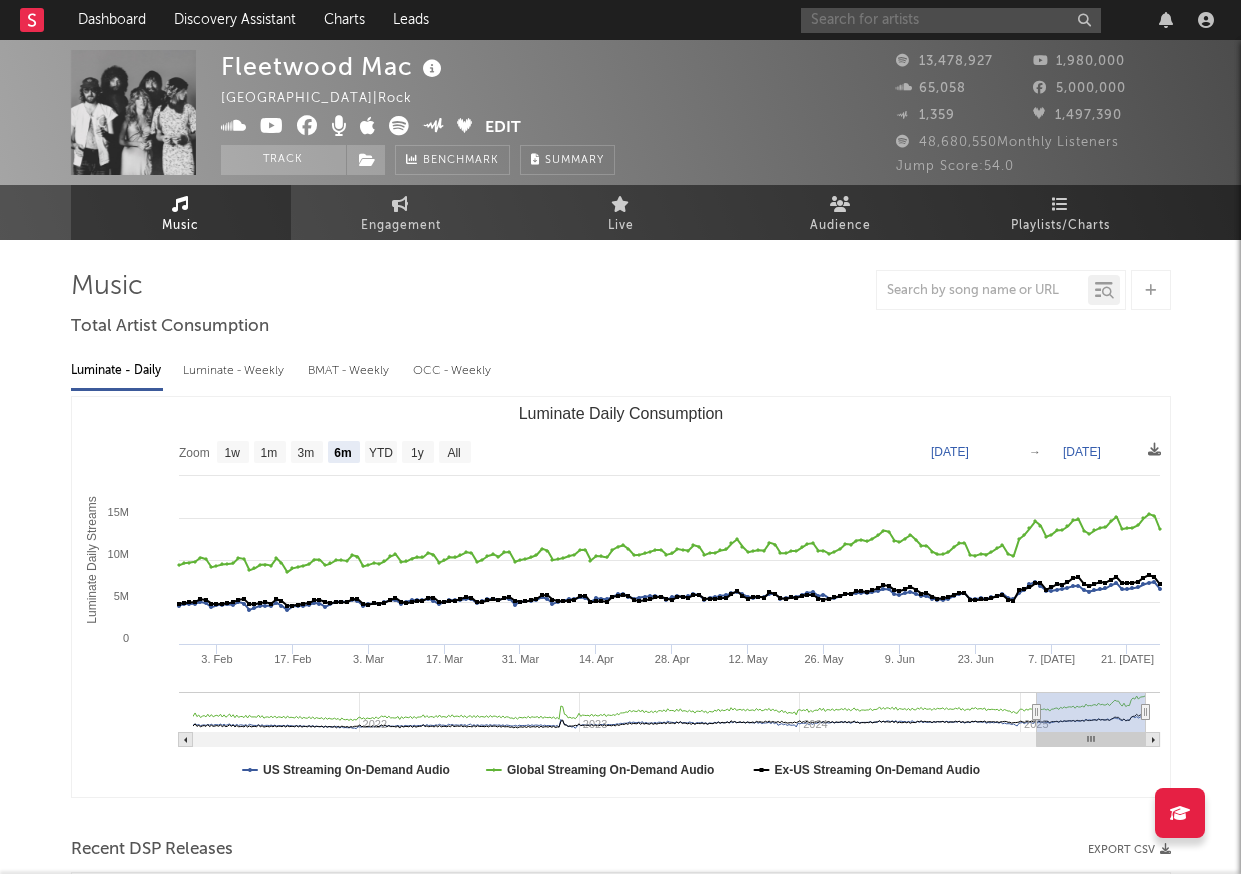 click at bounding box center (951, 20) 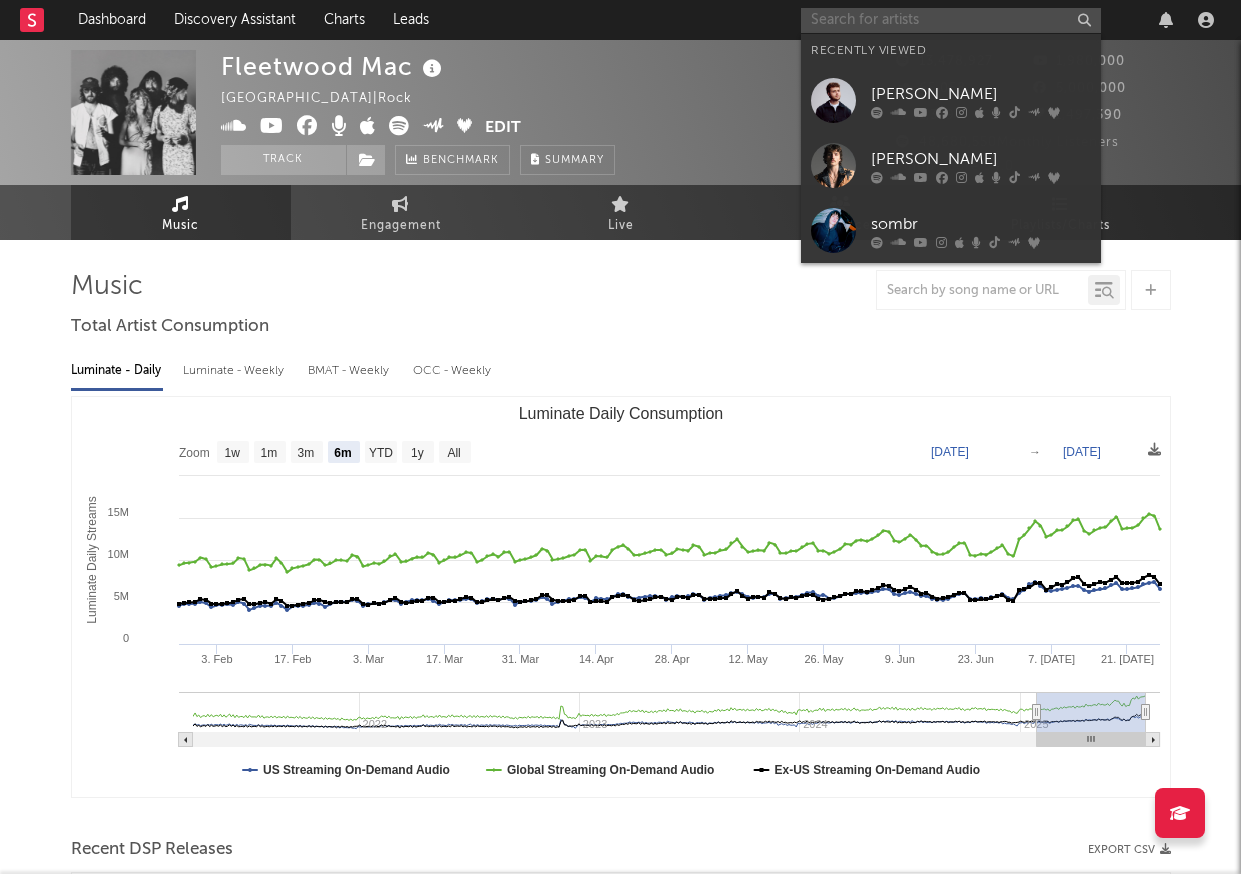 click at bounding box center (951, 20) 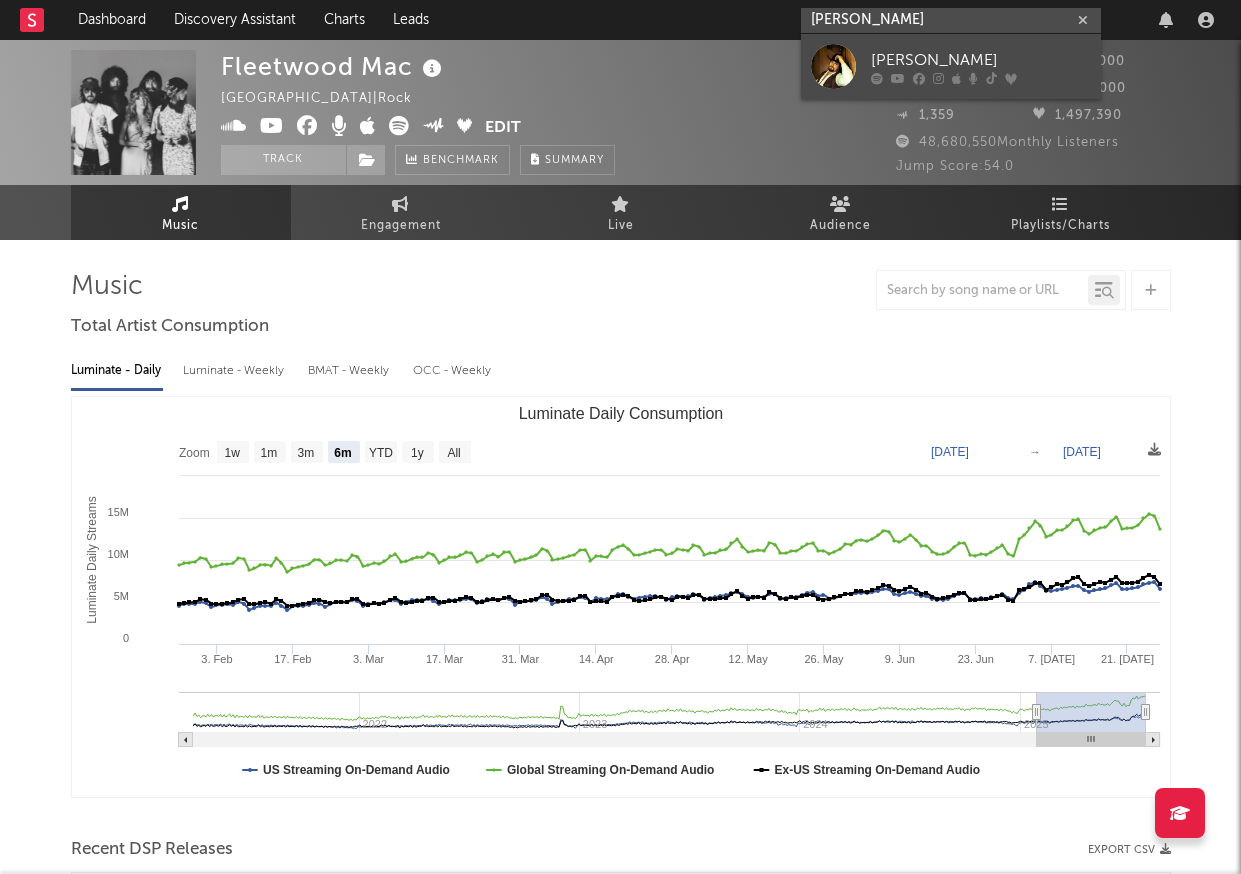 type on "[PERSON_NAME]" 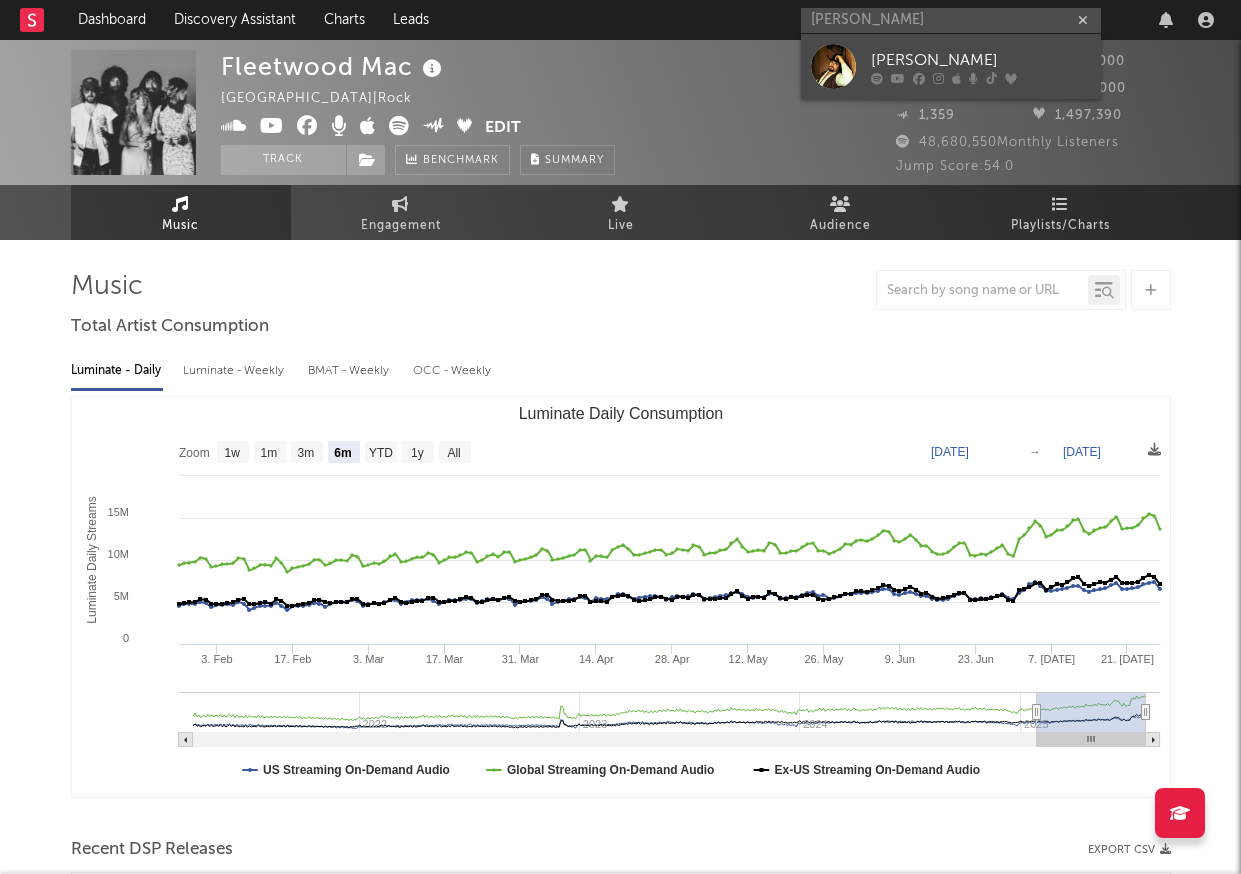 click on "[PERSON_NAME]" at bounding box center (951, 66) 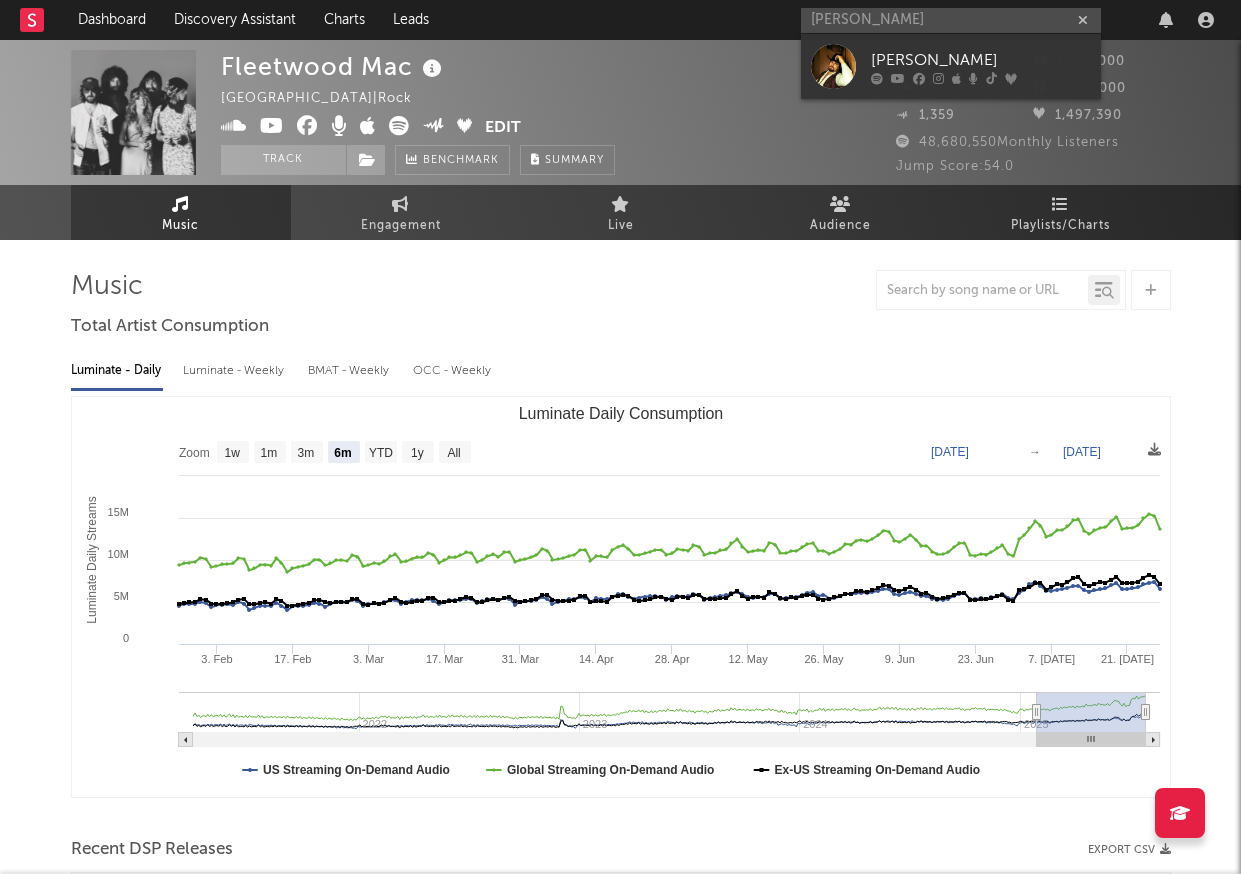 type 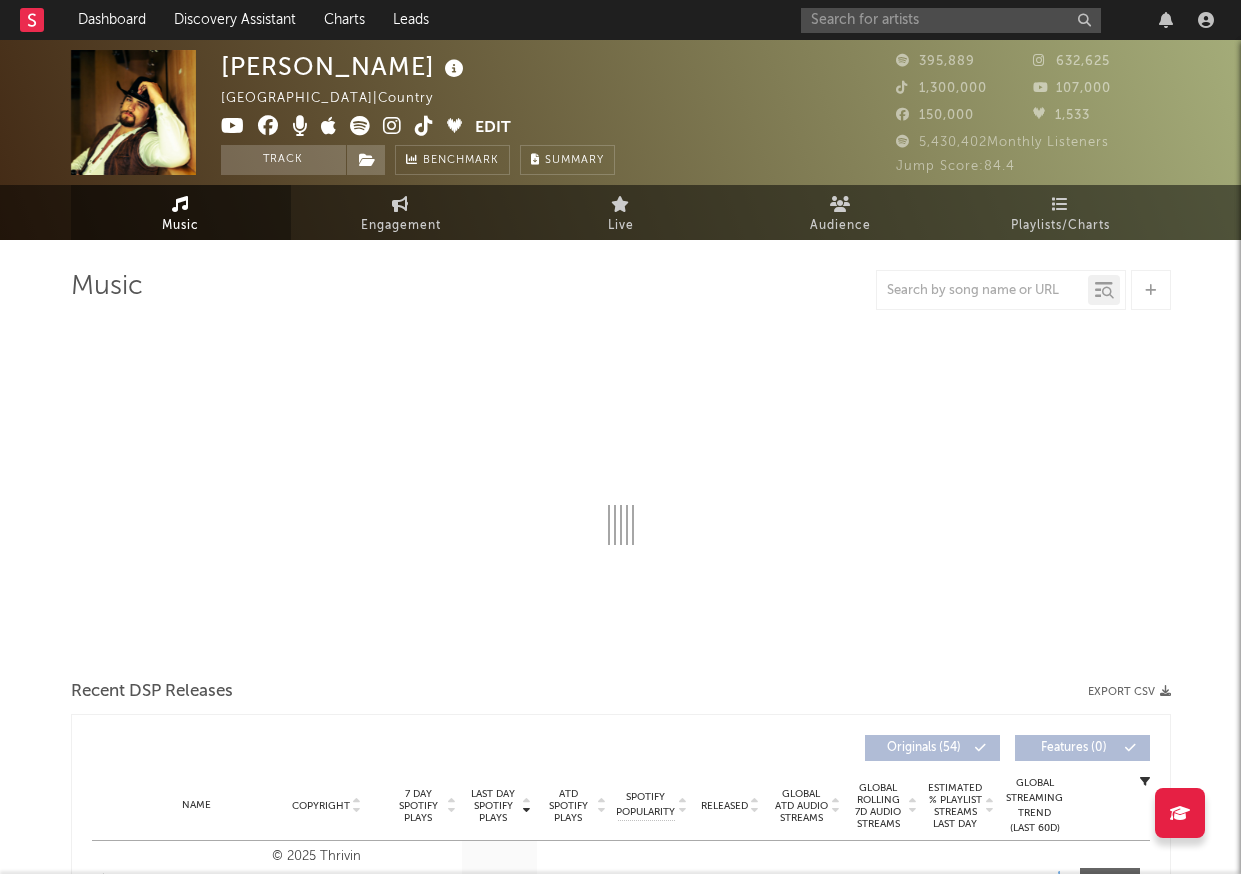select on "6m" 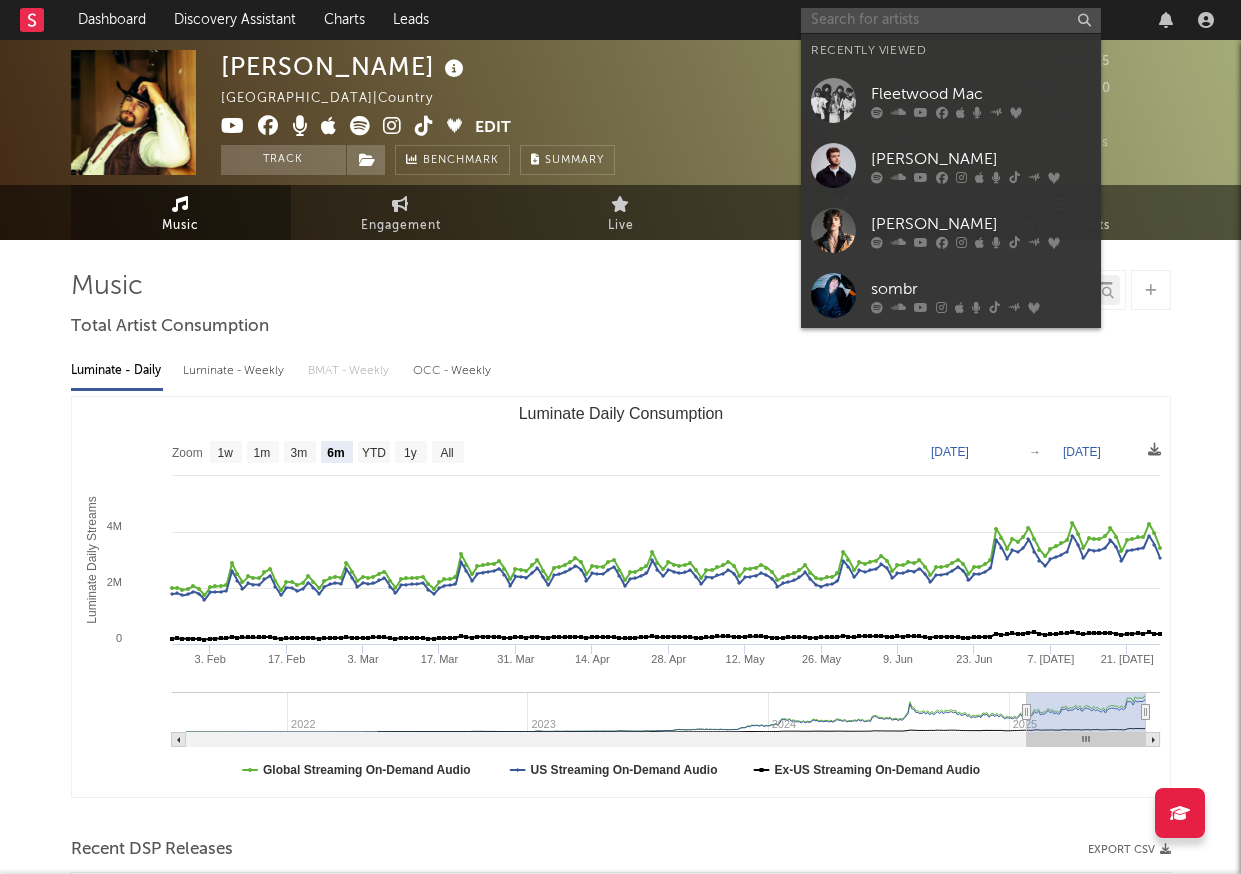 click at bounding box center (951, 20) 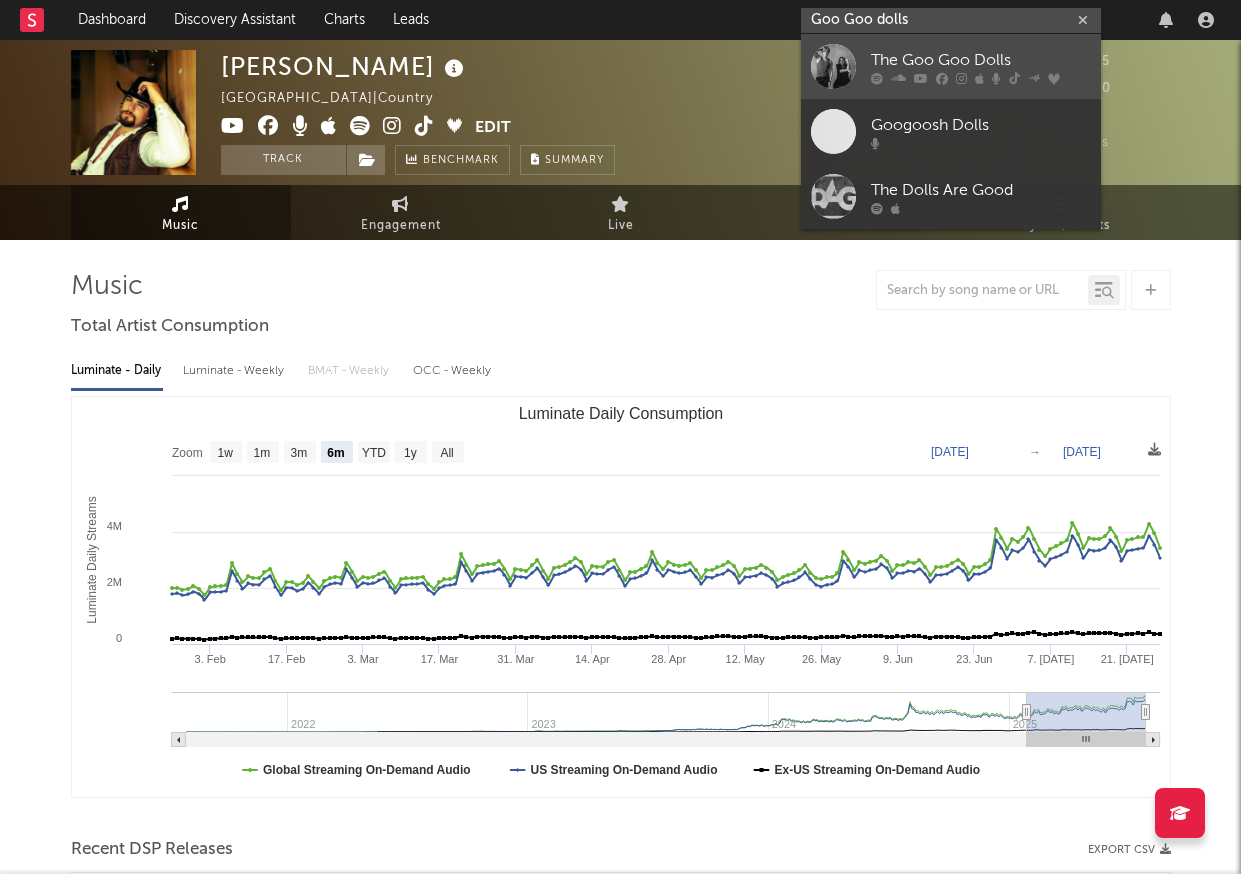 type on "Goo Goo dolls" 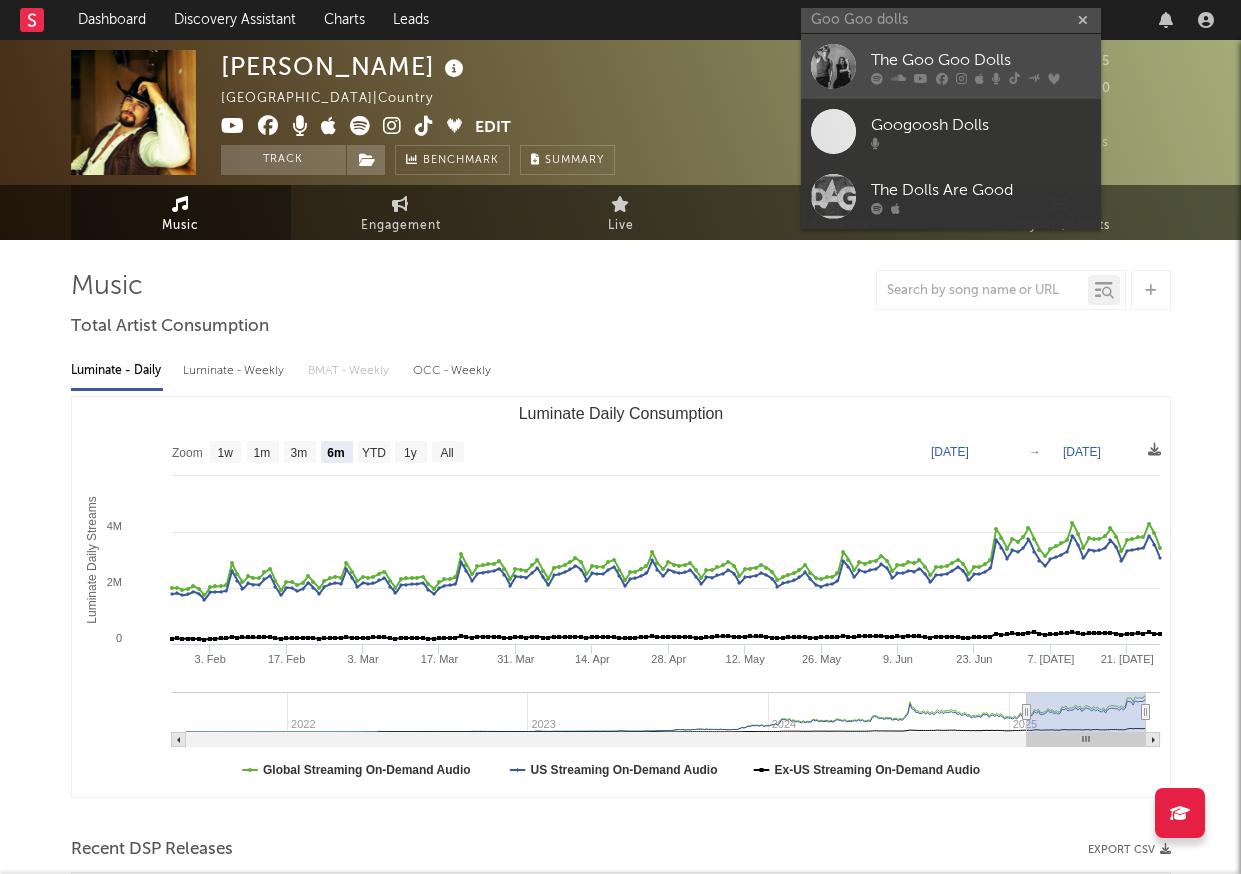 click on "The Goo Goo Dolls" at bounding box center [981, 60] 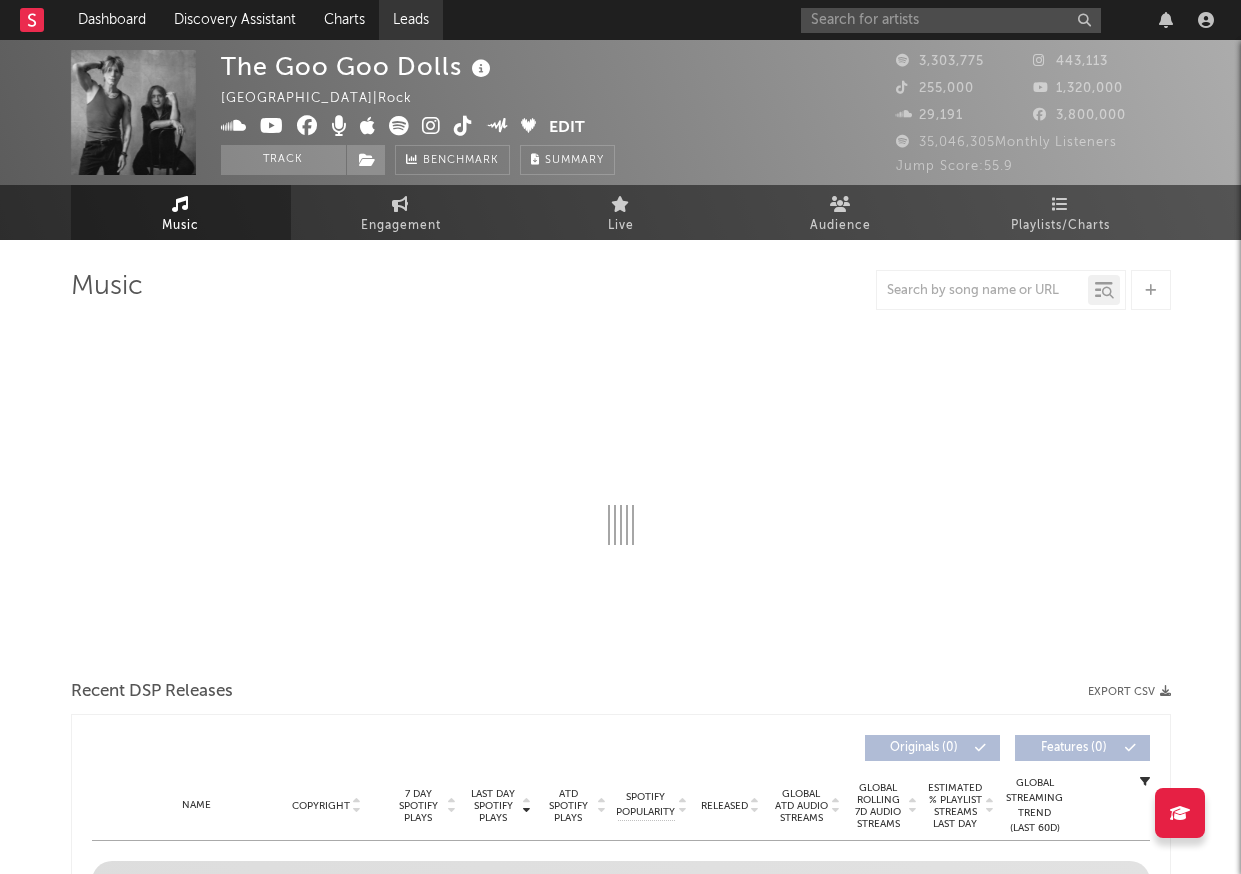 select on "6m" 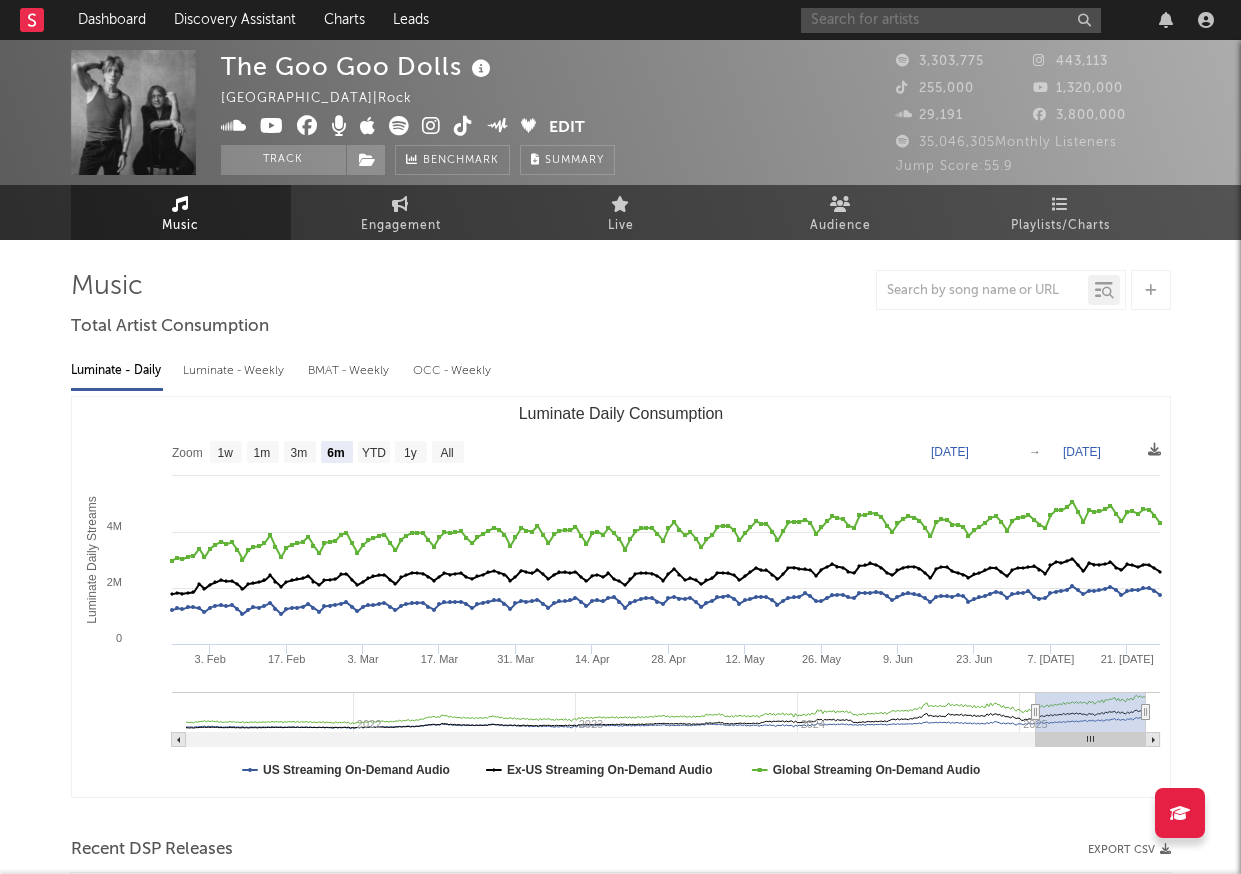 click at bounding box center [951, 20] 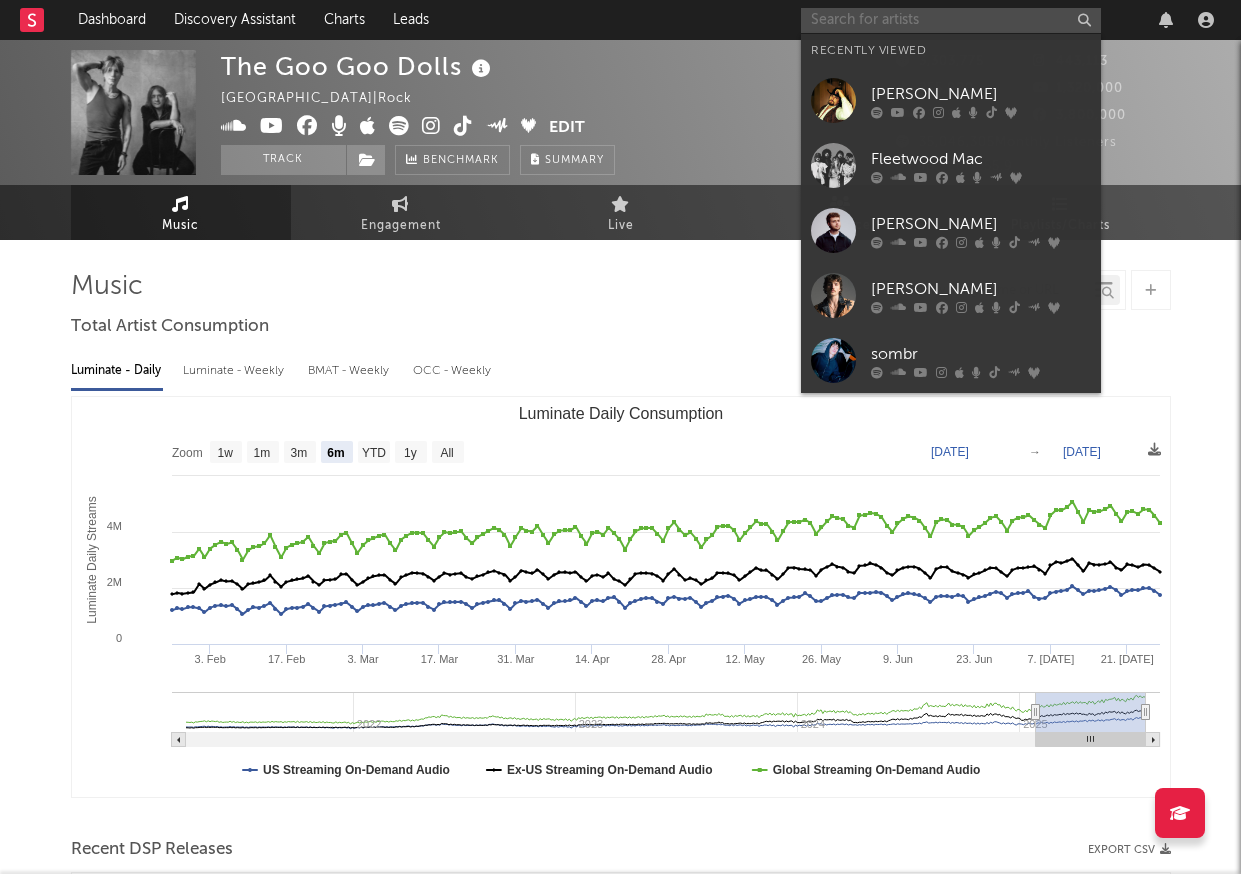 paste on "[PERSON_NAME] [PERSON_NAME]" 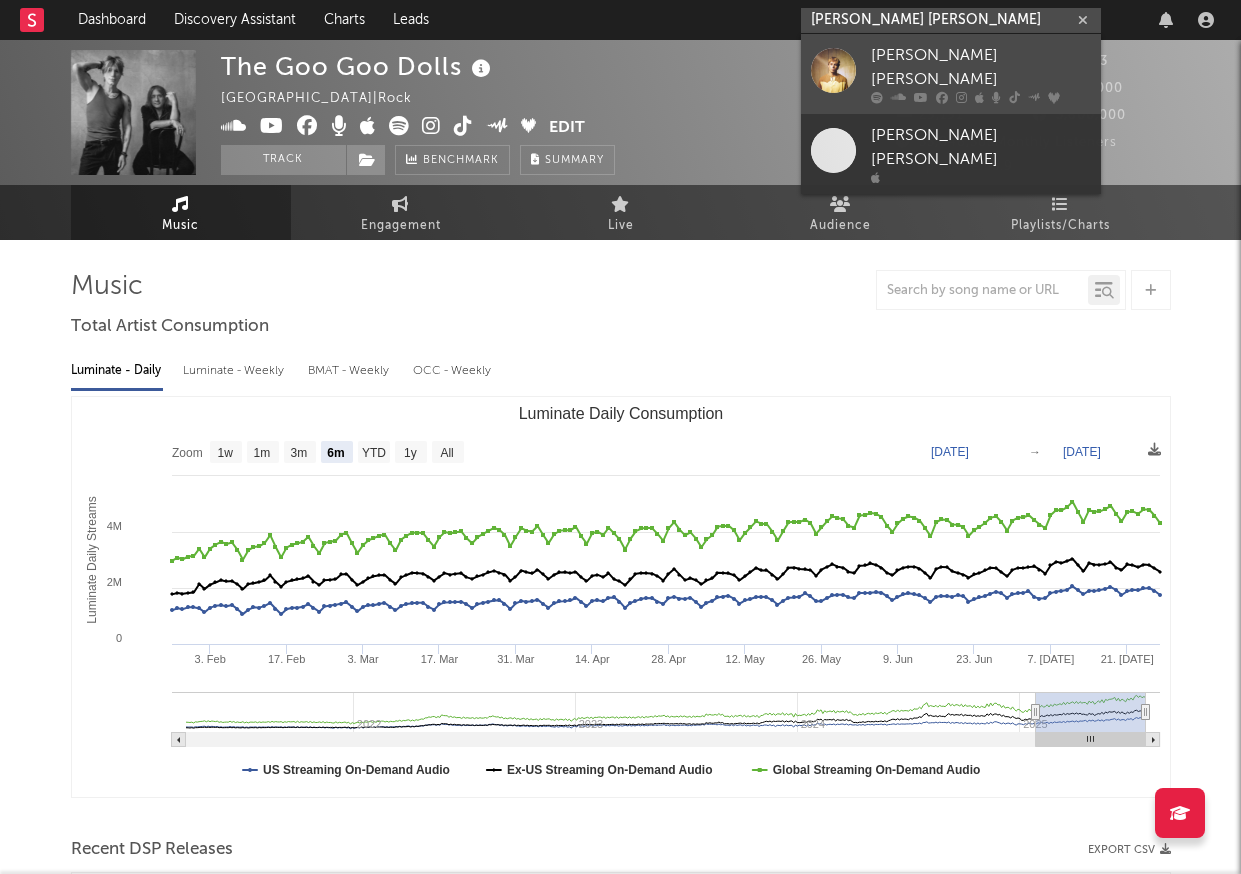 type on "[PERSON_NAME] [PERSON_NAME]" 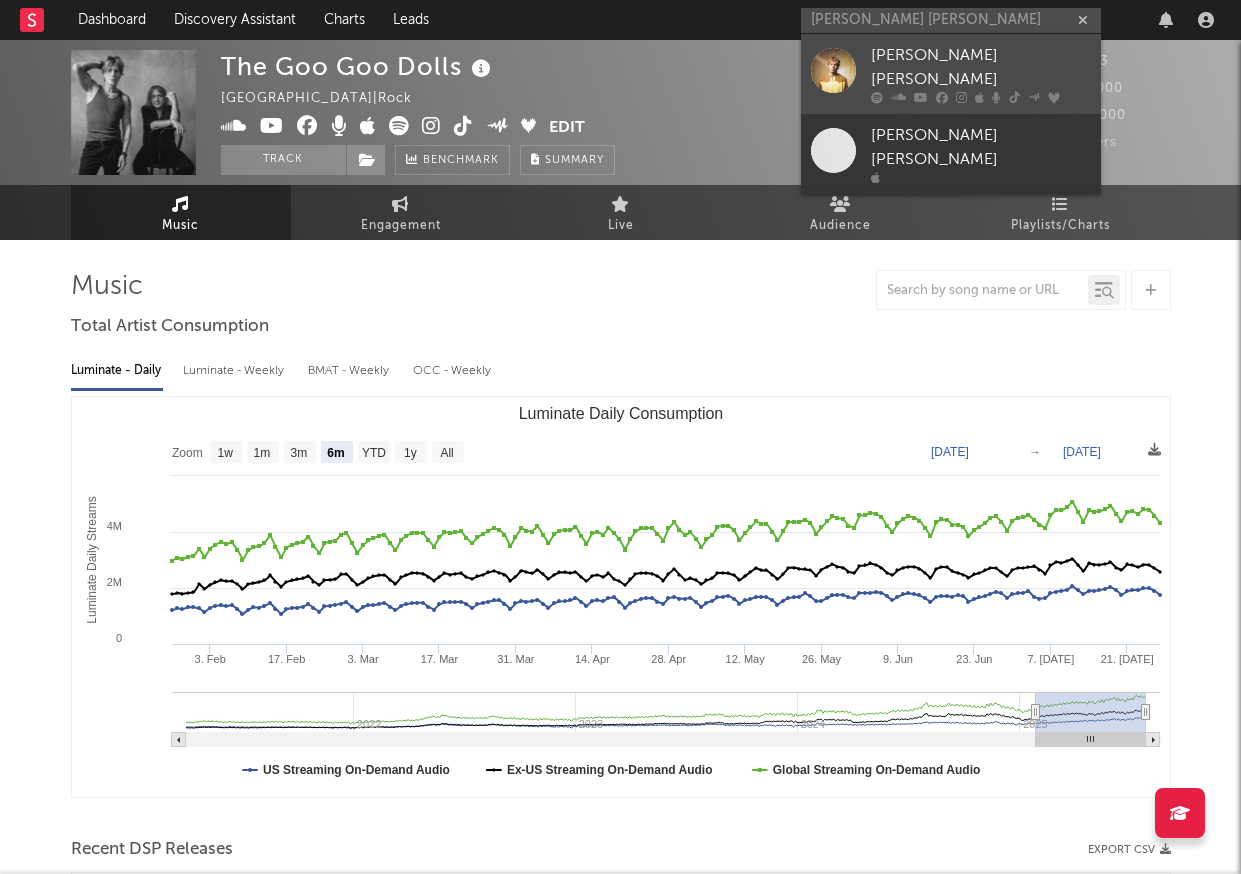 click at bounding box center [981, 98] 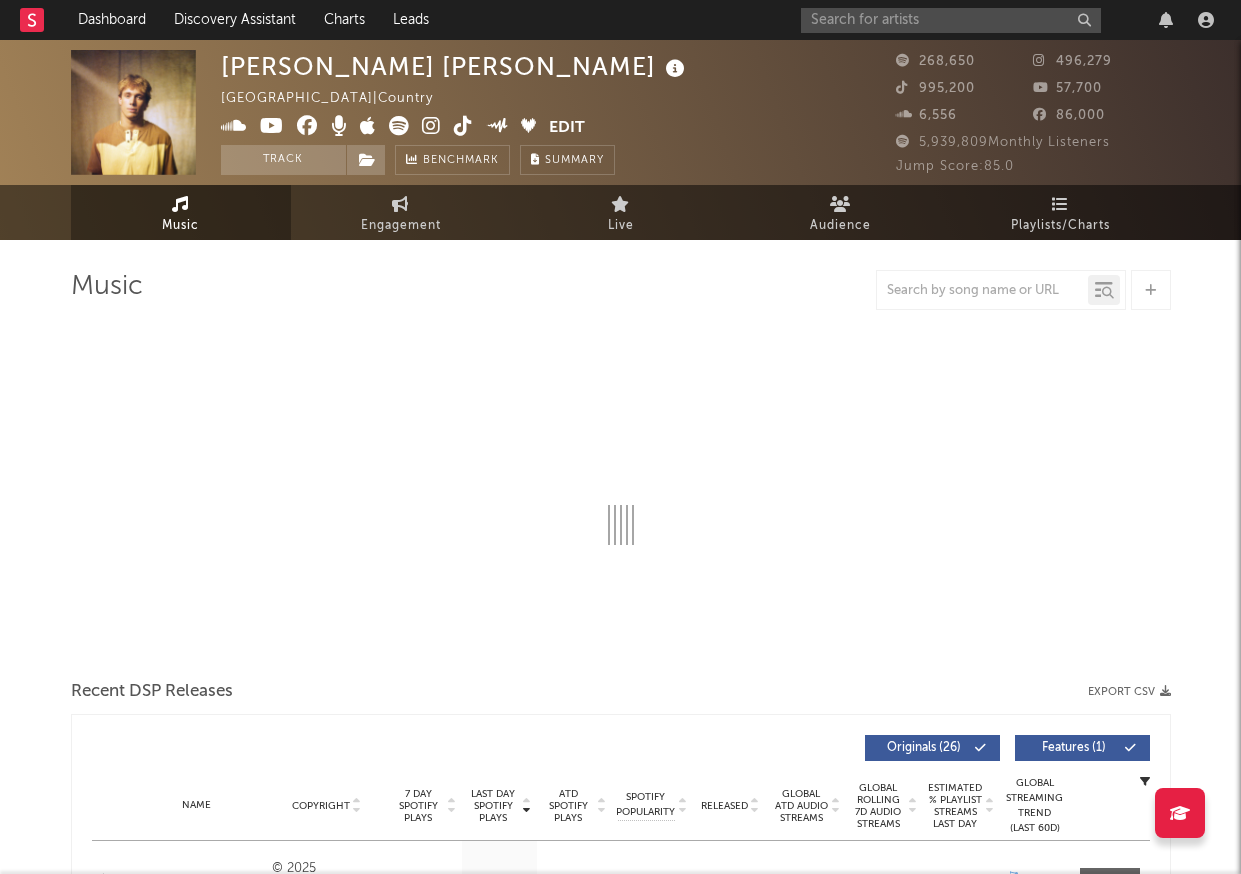 select on "6m" 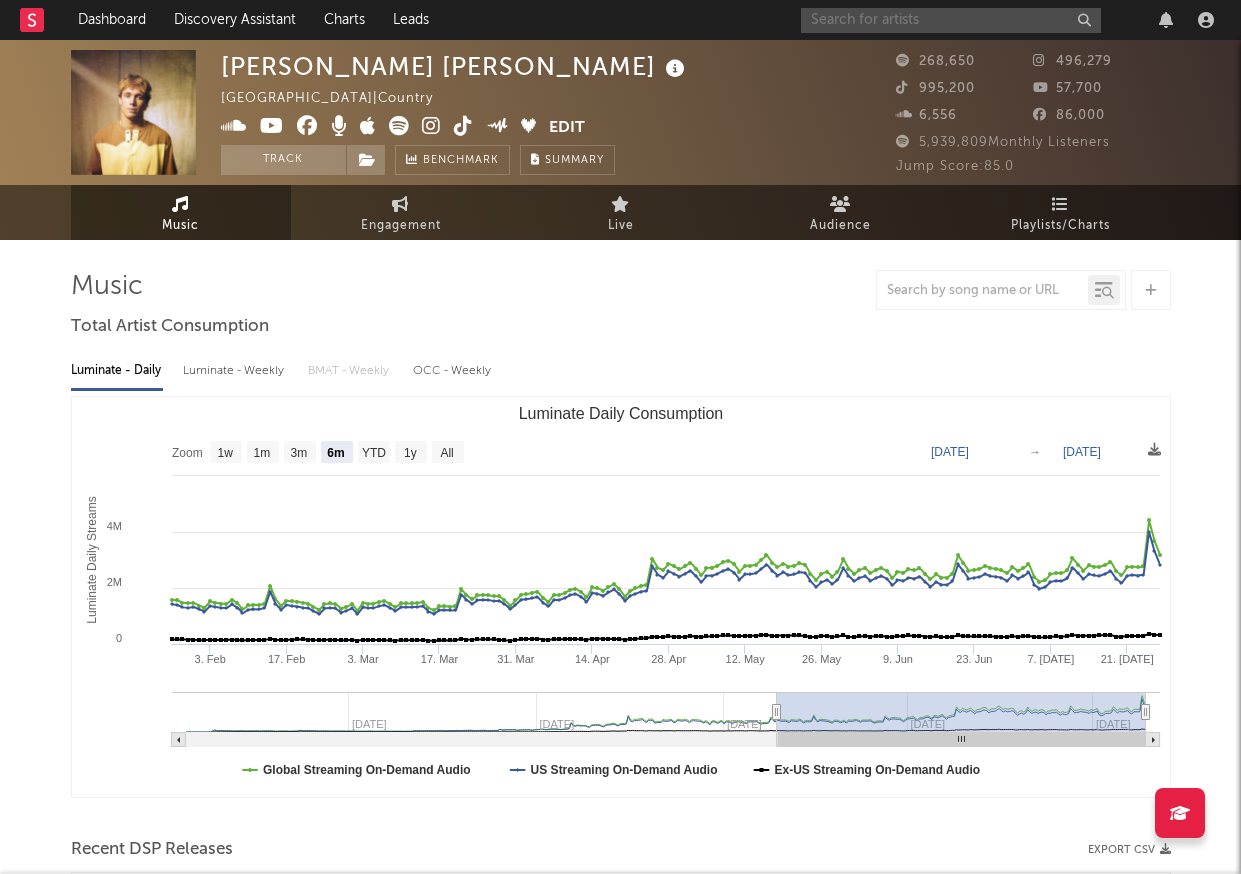 click at bounding box center [951, 20] 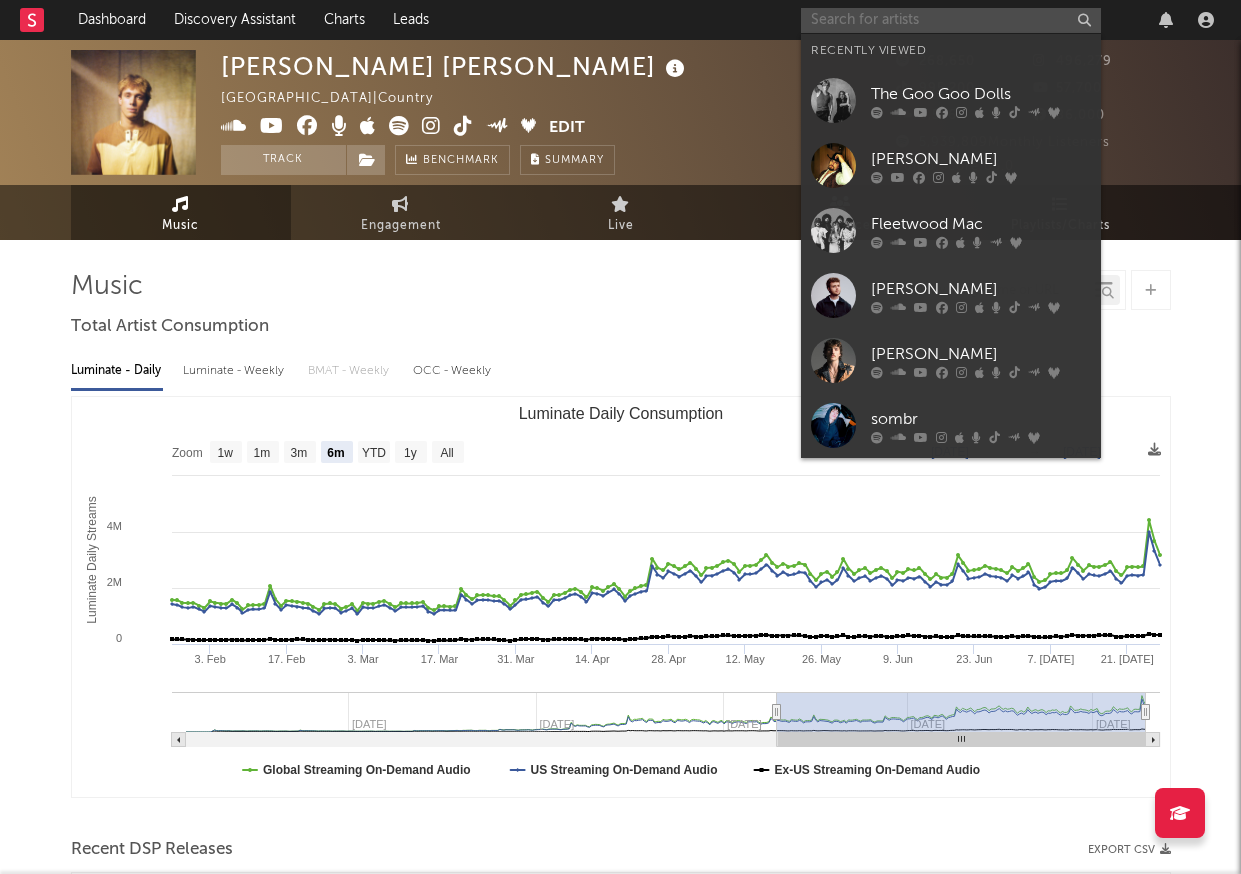 click at bounding box center [951, 20] 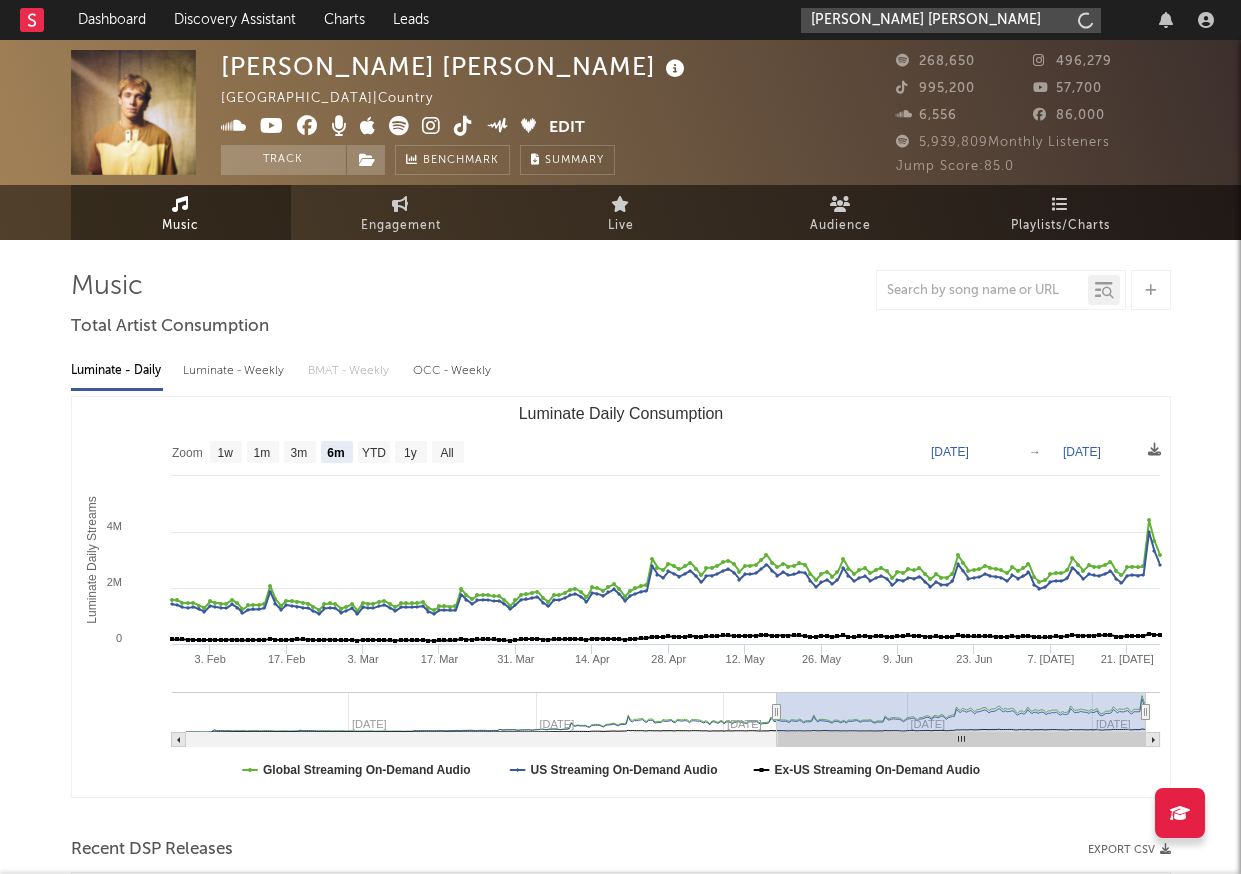 type on "[PERSON_NAME] [PERSON_NAME]" 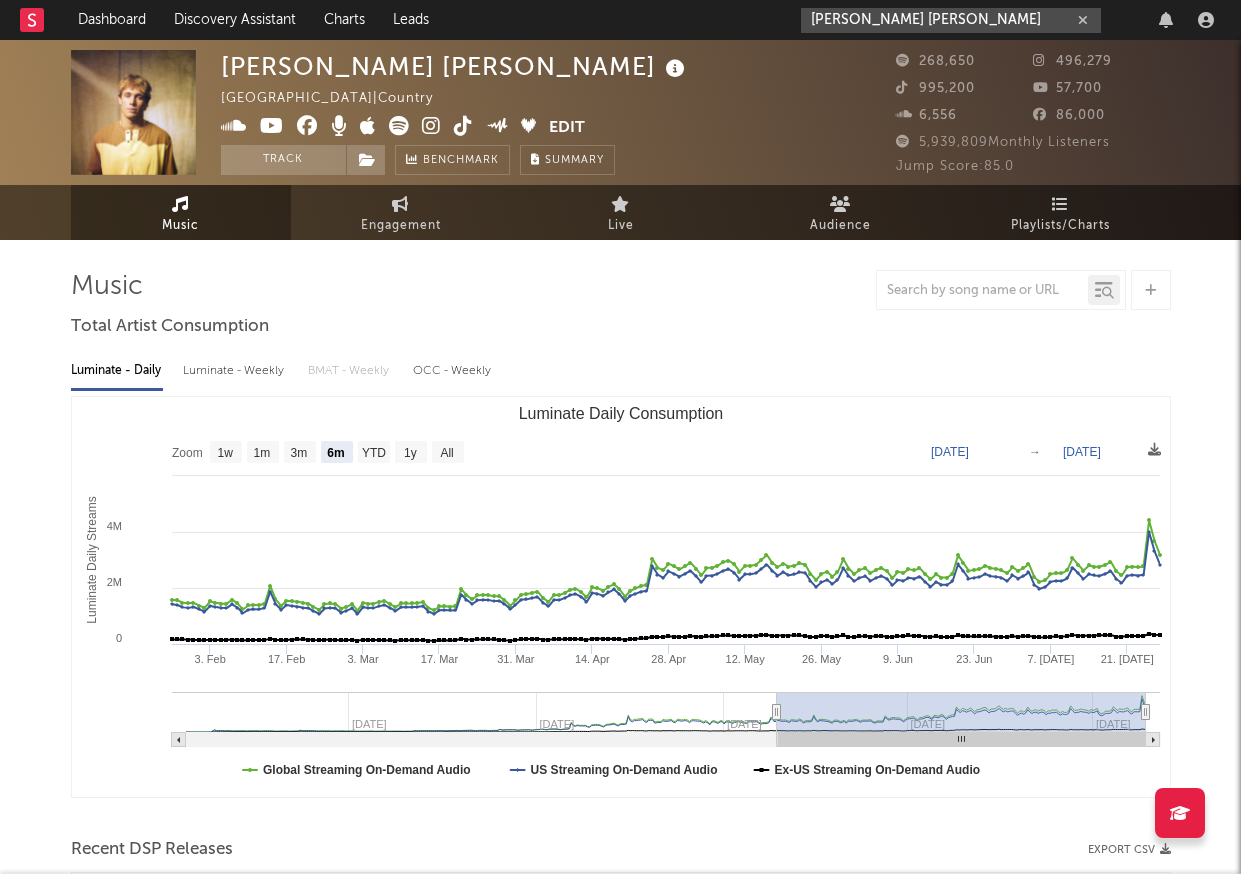 click on "[PERSON_NAME] [PERSON_NAME]" at bounding box center (951, 20) 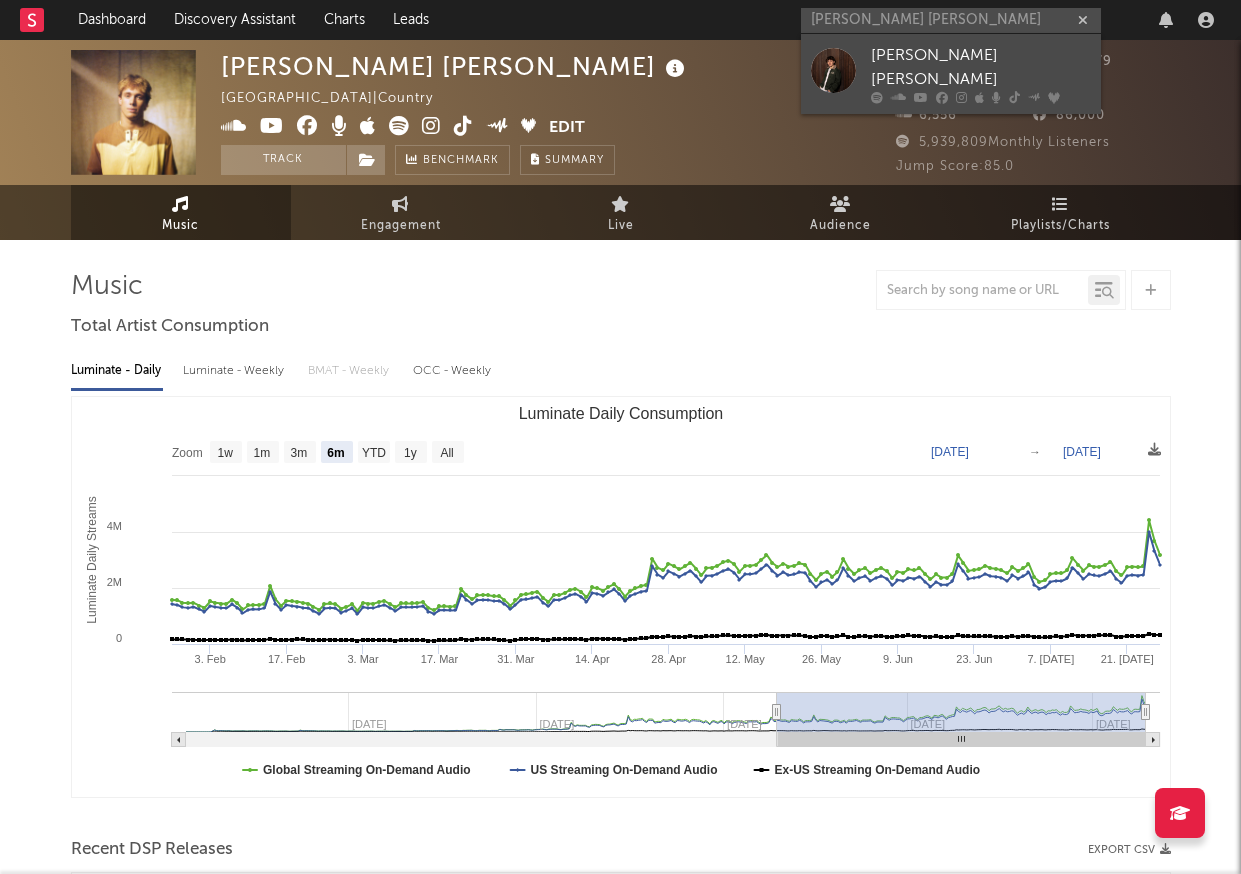 click on "[PERSON_NAME] [PERSON_NAME]" at bounding box center (981, 68) 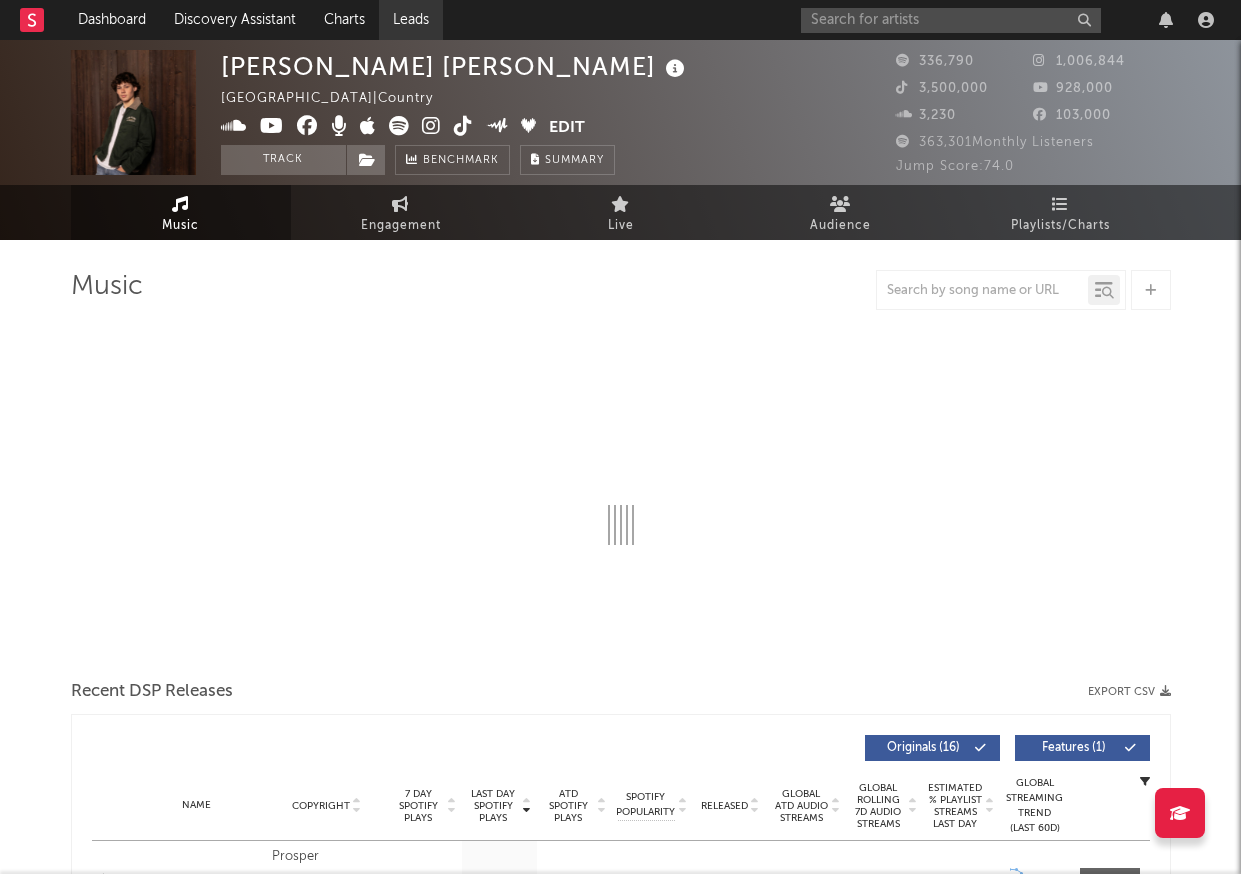 select on "6m" 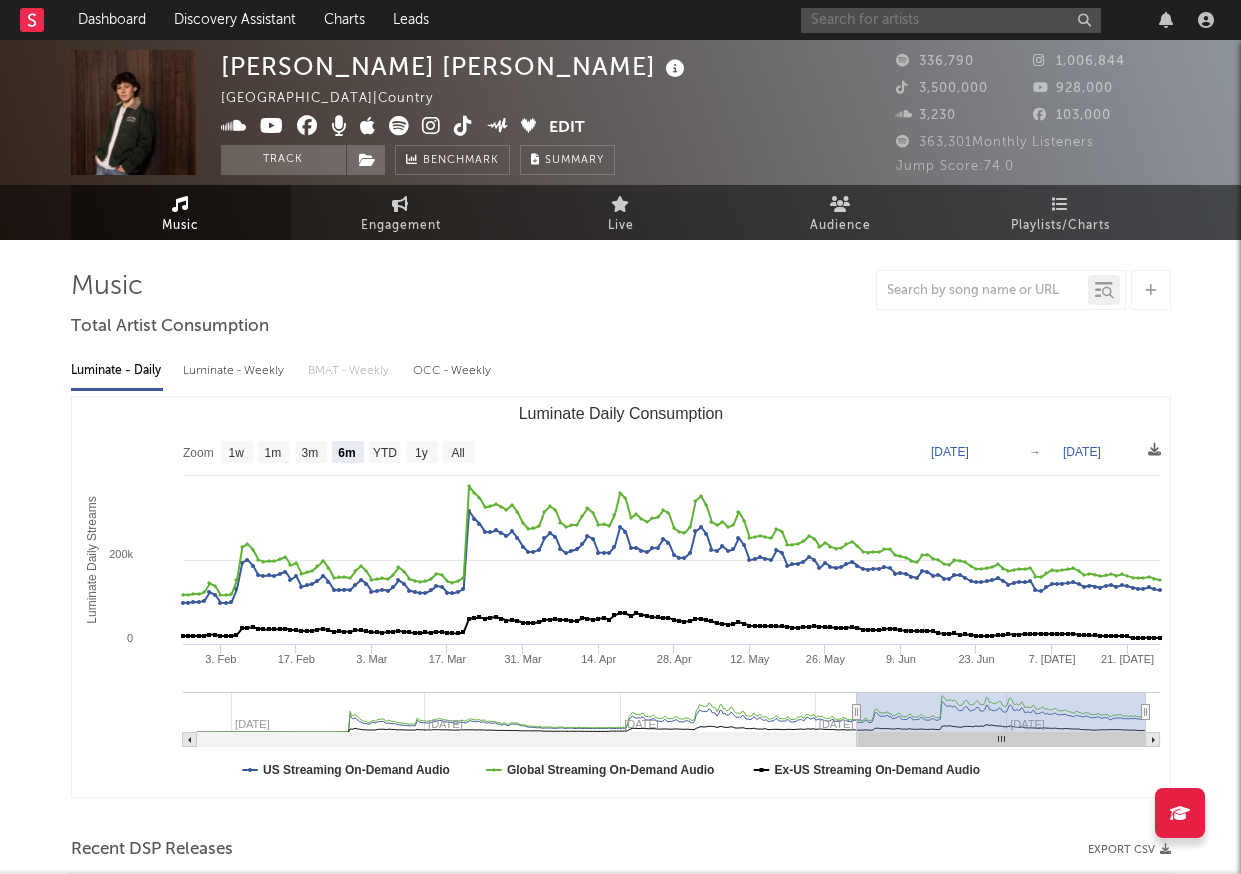 click at bounding box center [951, 20] 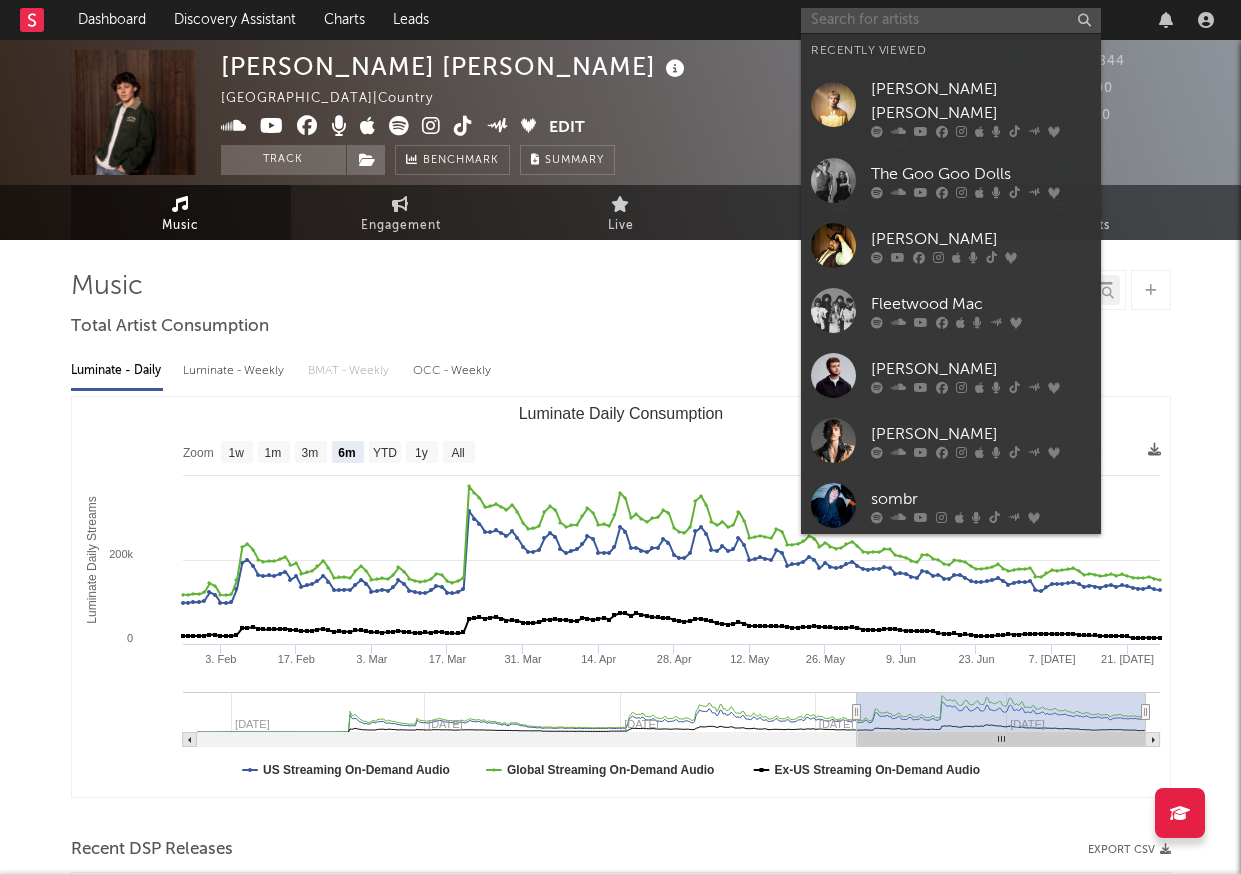paste on "[PERSON_NAME]" 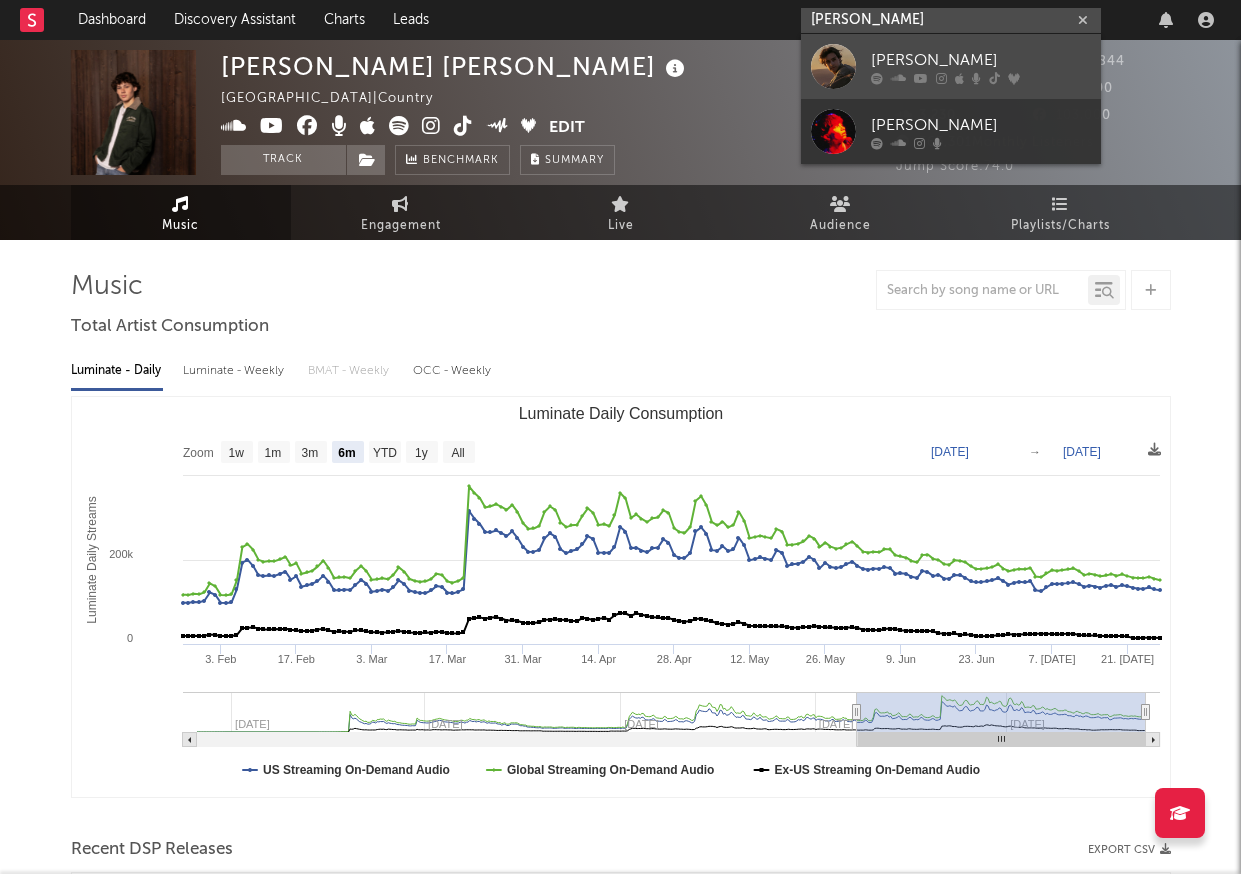 type on "[PERSON_NAME]" 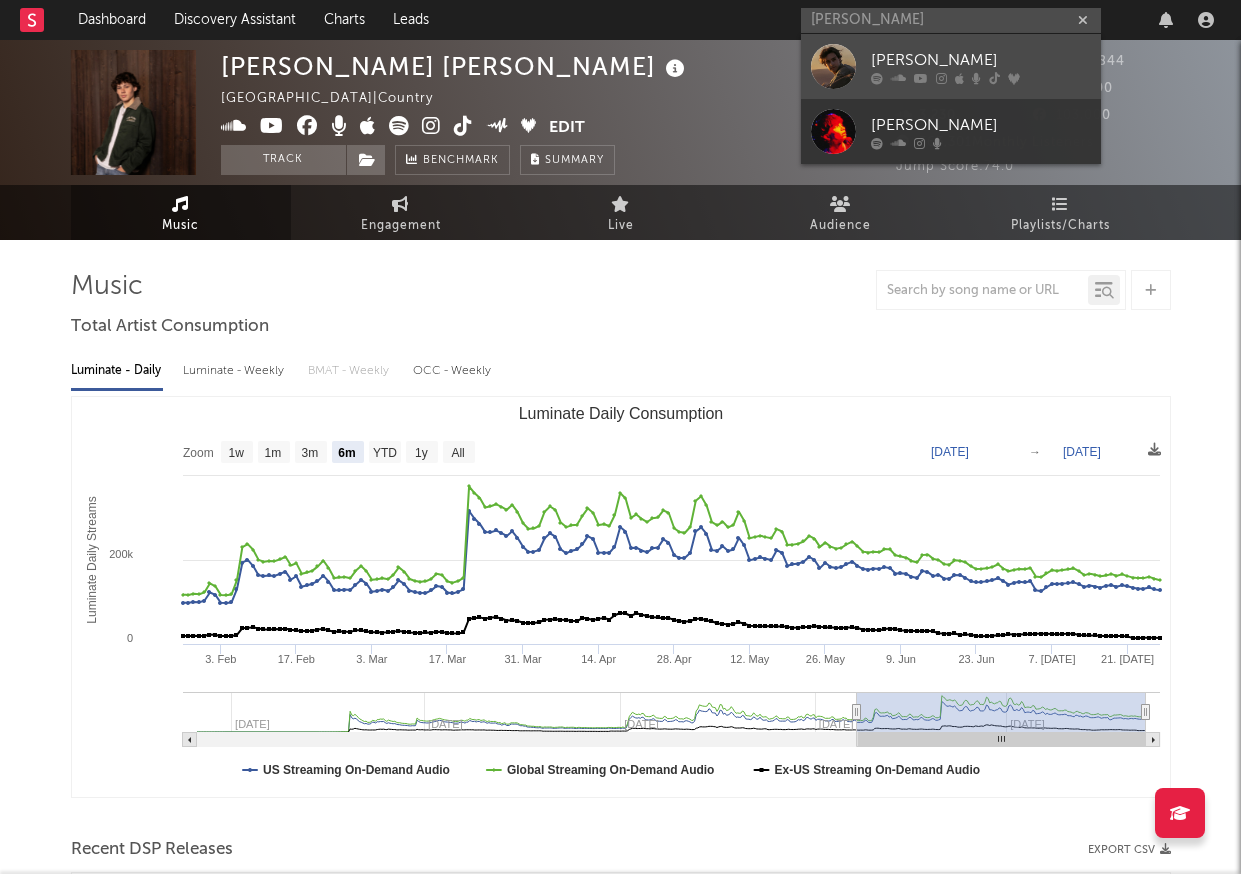 click on "[PERSON_NAME]" at bounding box center (981, 60) 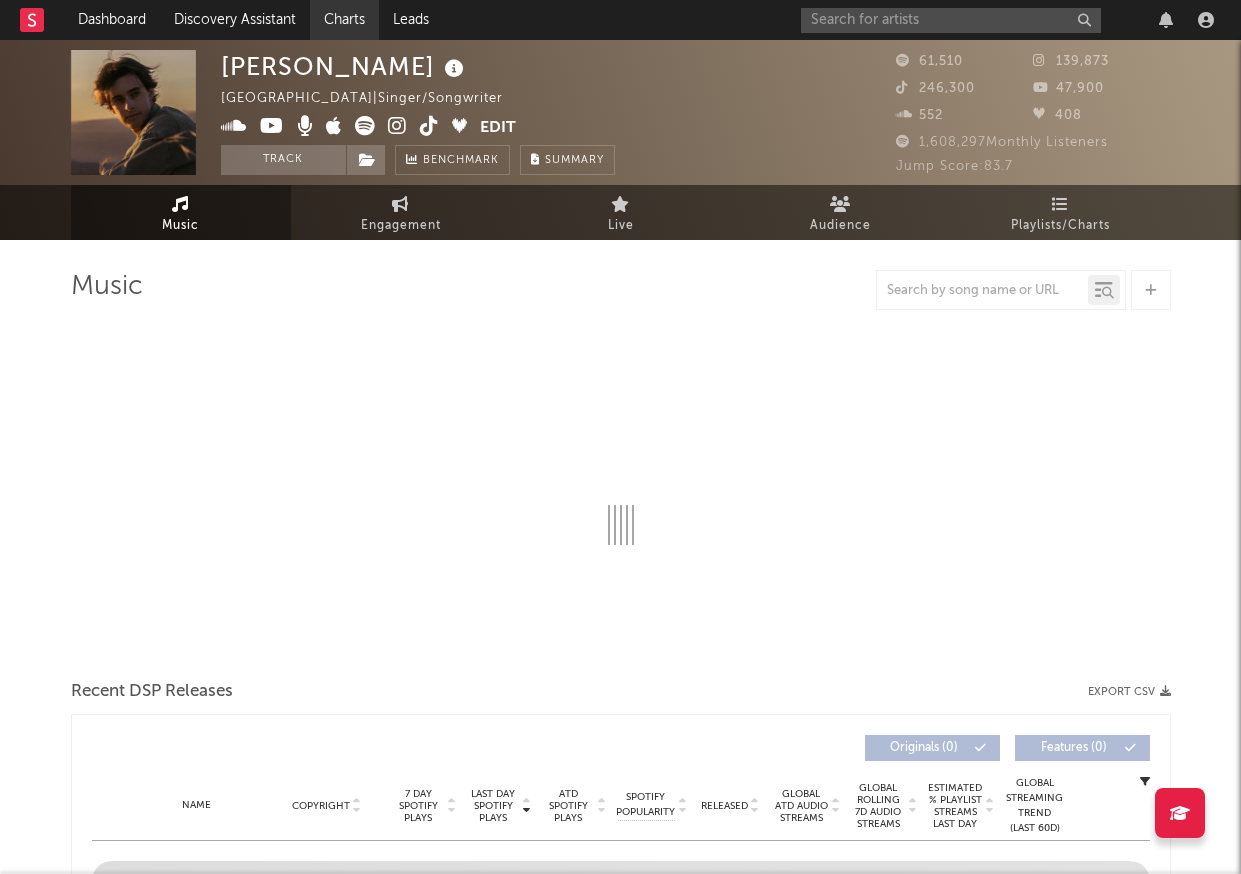 select on "6m" 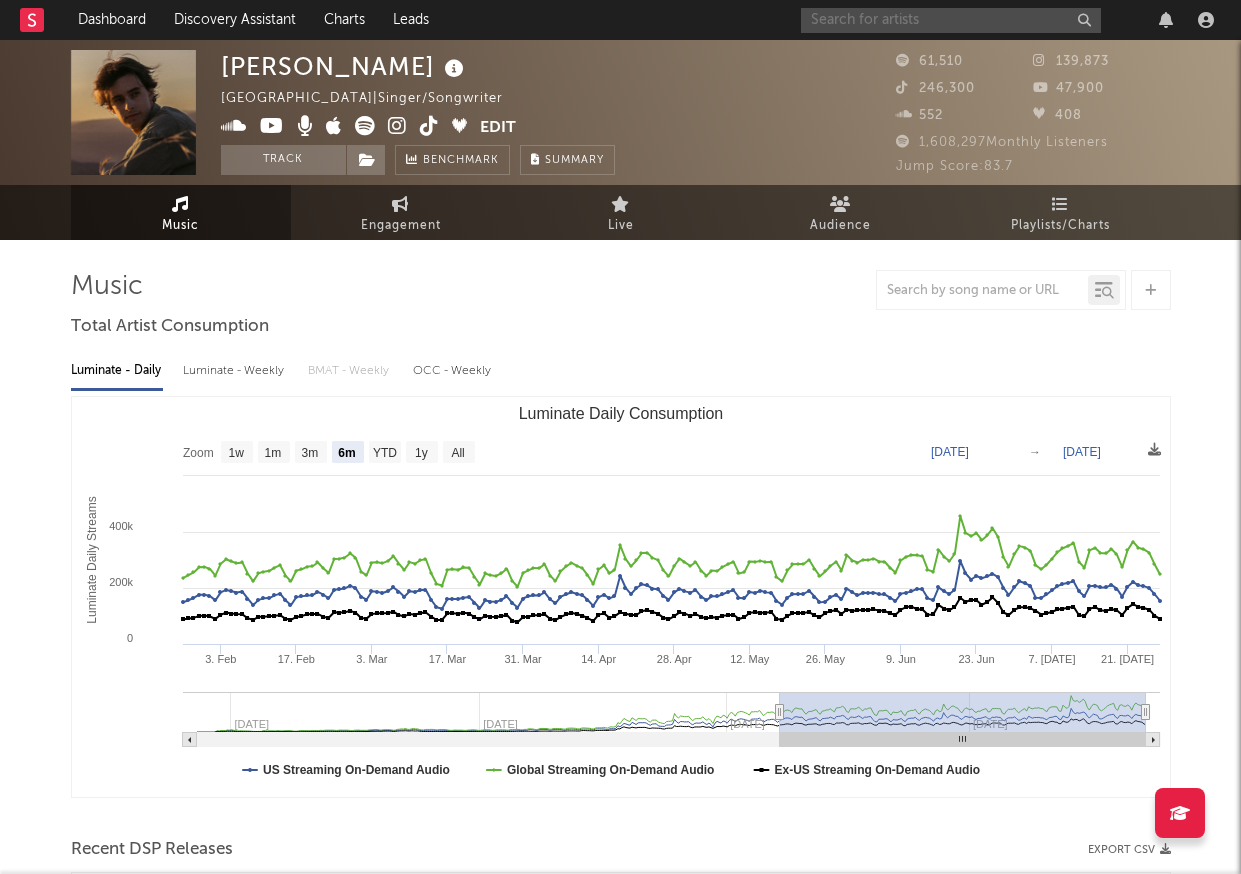 click at bounding box center (951, 20) 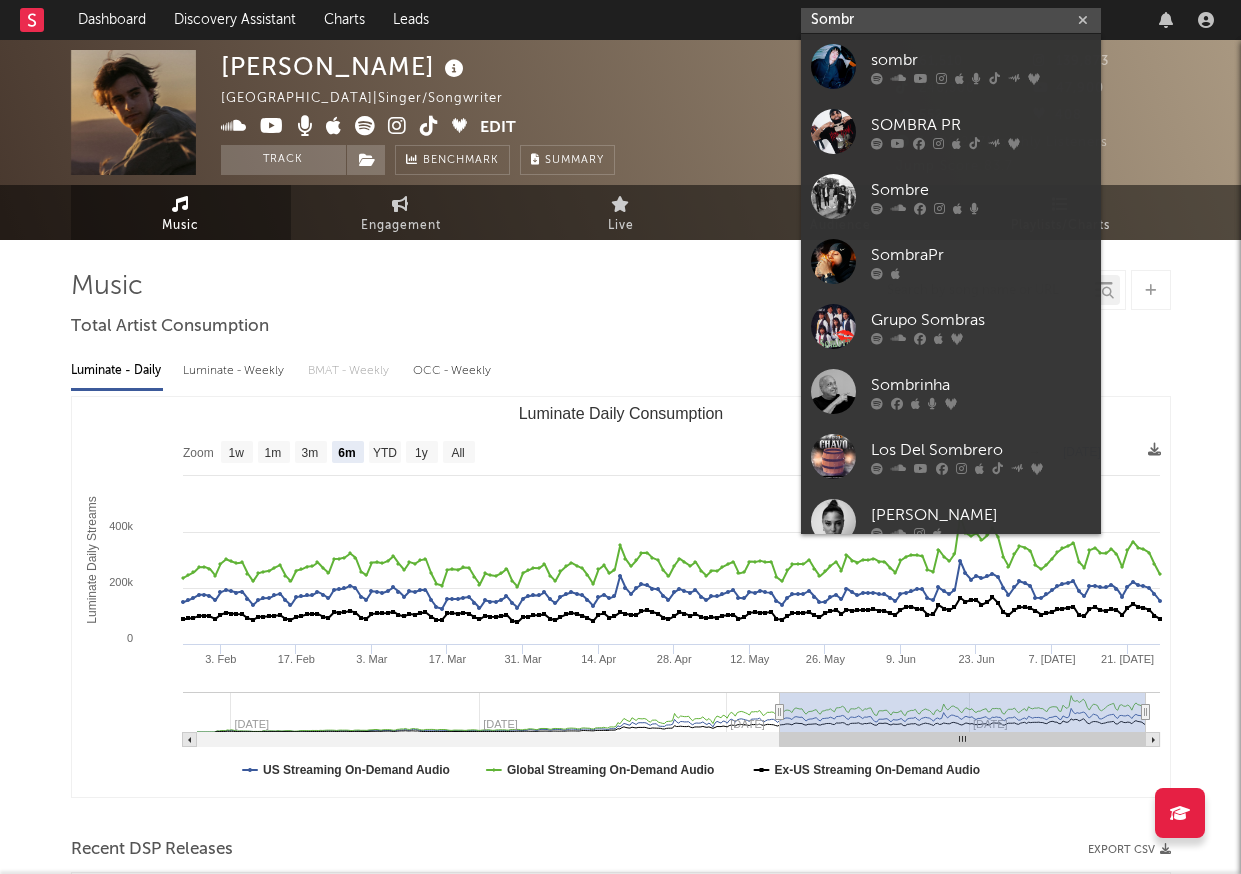type on "Sombr" 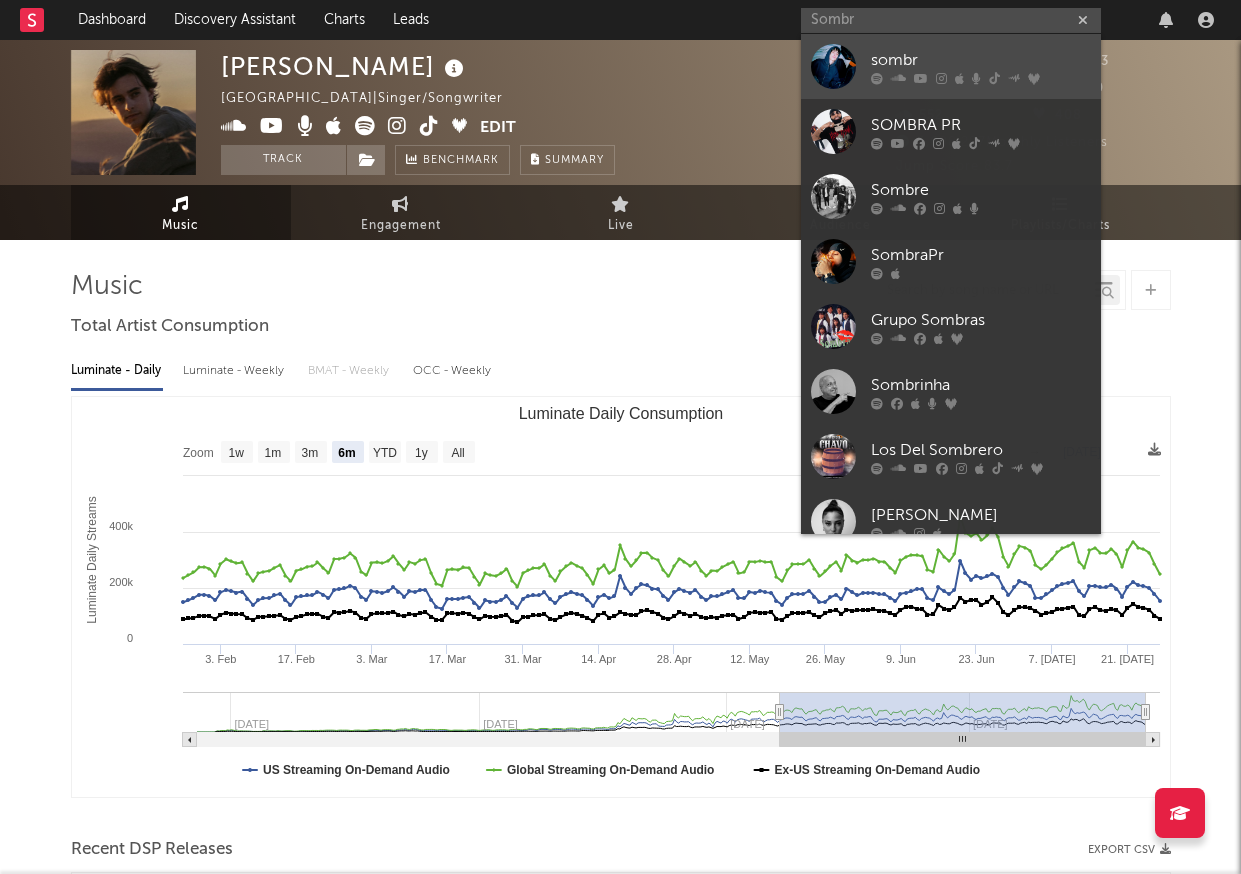 click on "sombr" at bounding box center (981, 60) 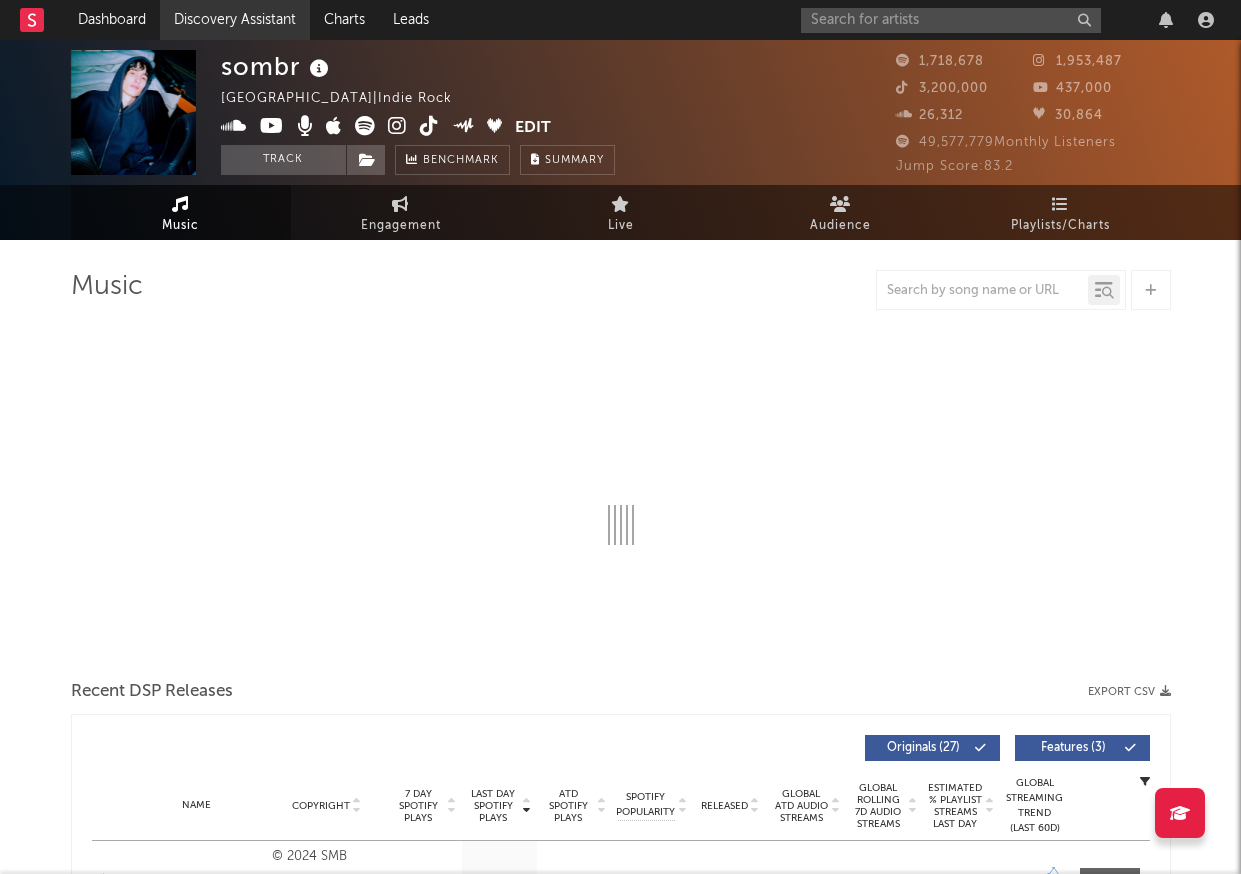 select on "6m" 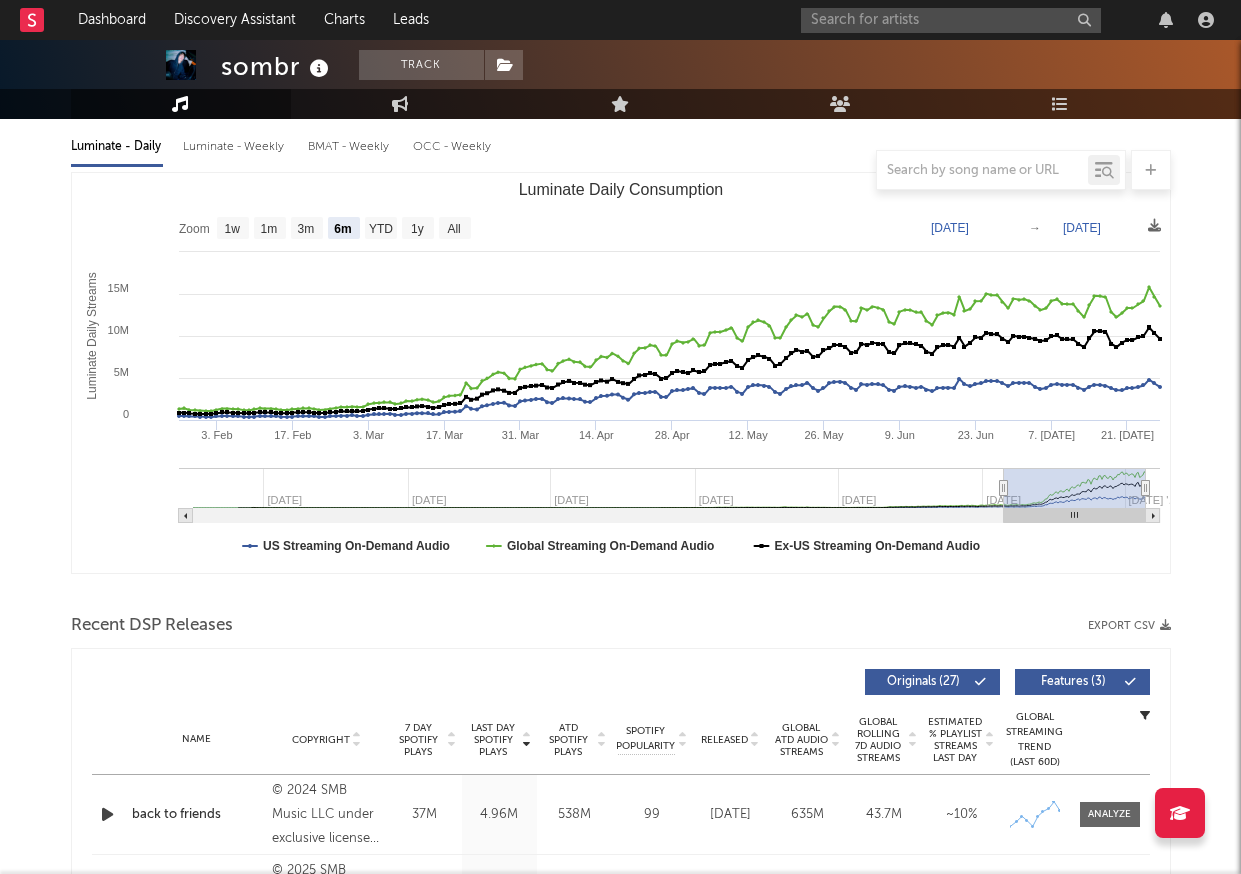 scroll, scrollTop: 0, scrollLeft: 0, axis: both 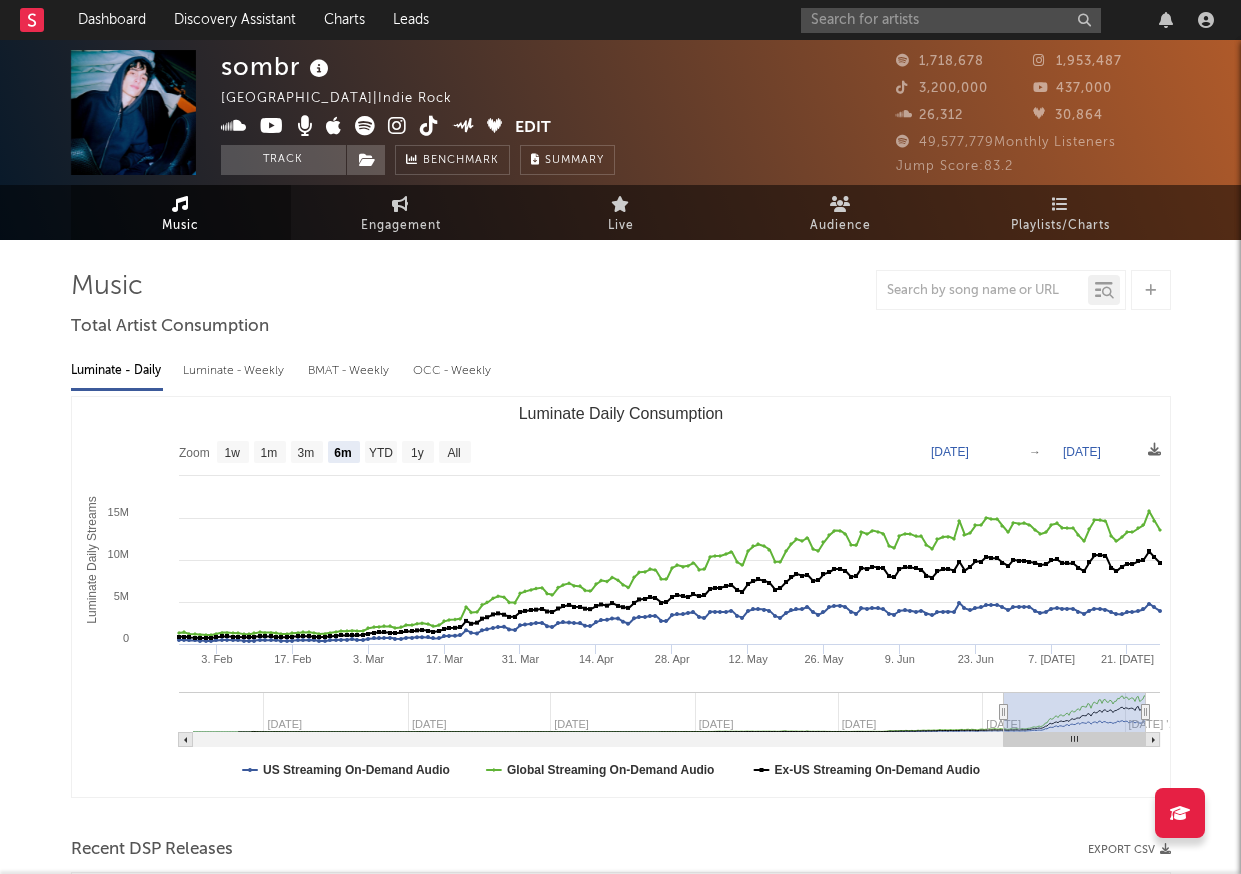 click on "Luminate - Weekly" at bounding box center [235, 371] 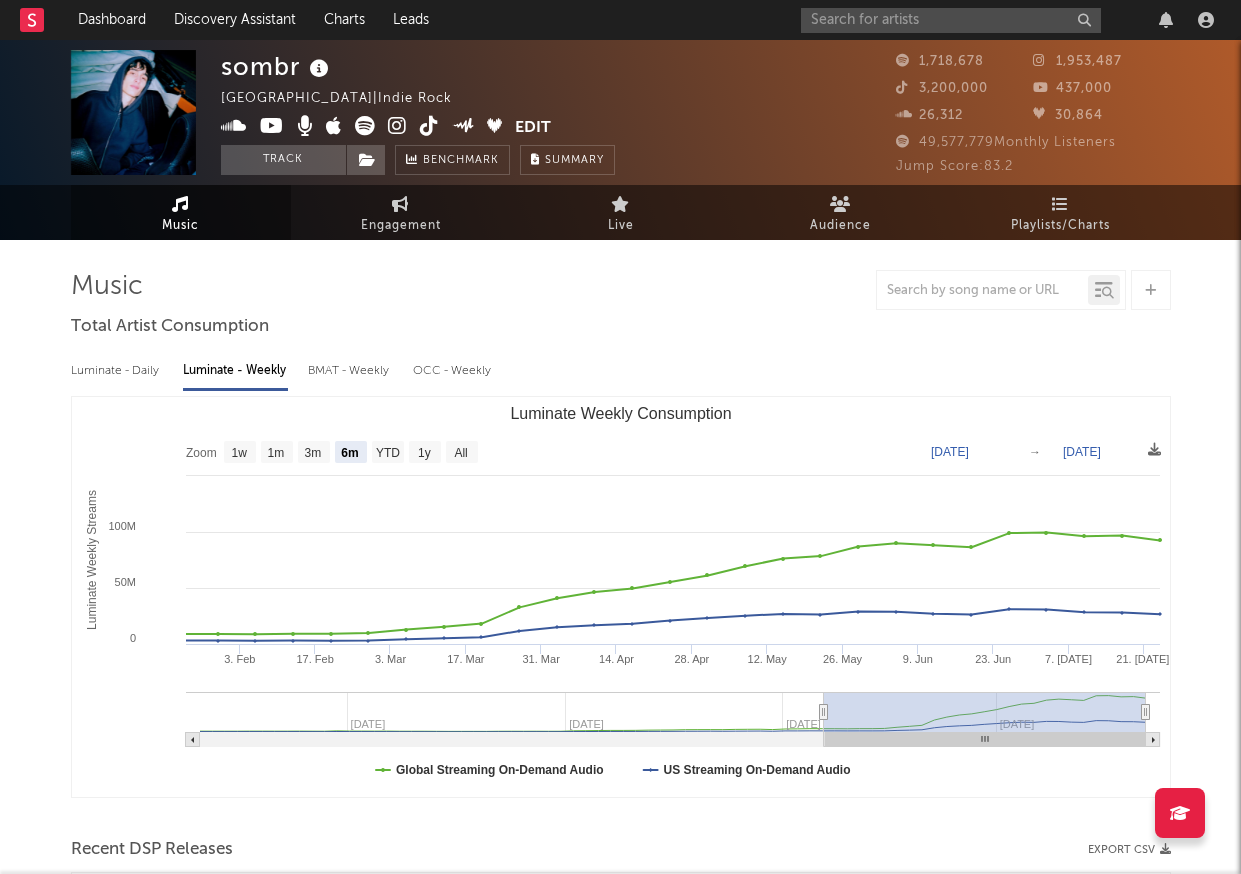 click on "BMAT - Weekly" at bounding box center (350, 371) 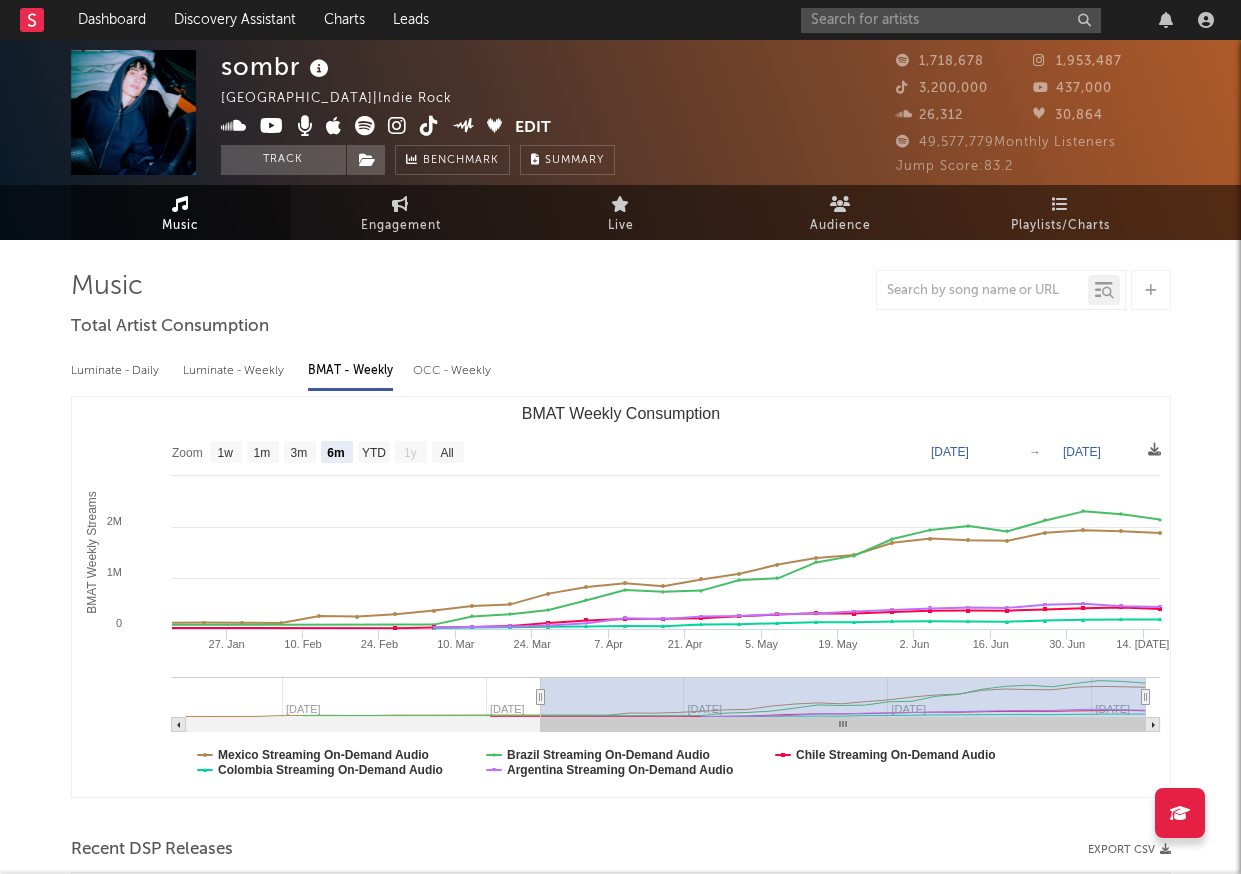 click on "OCC - Weekly" at bounding box center (453, 371) 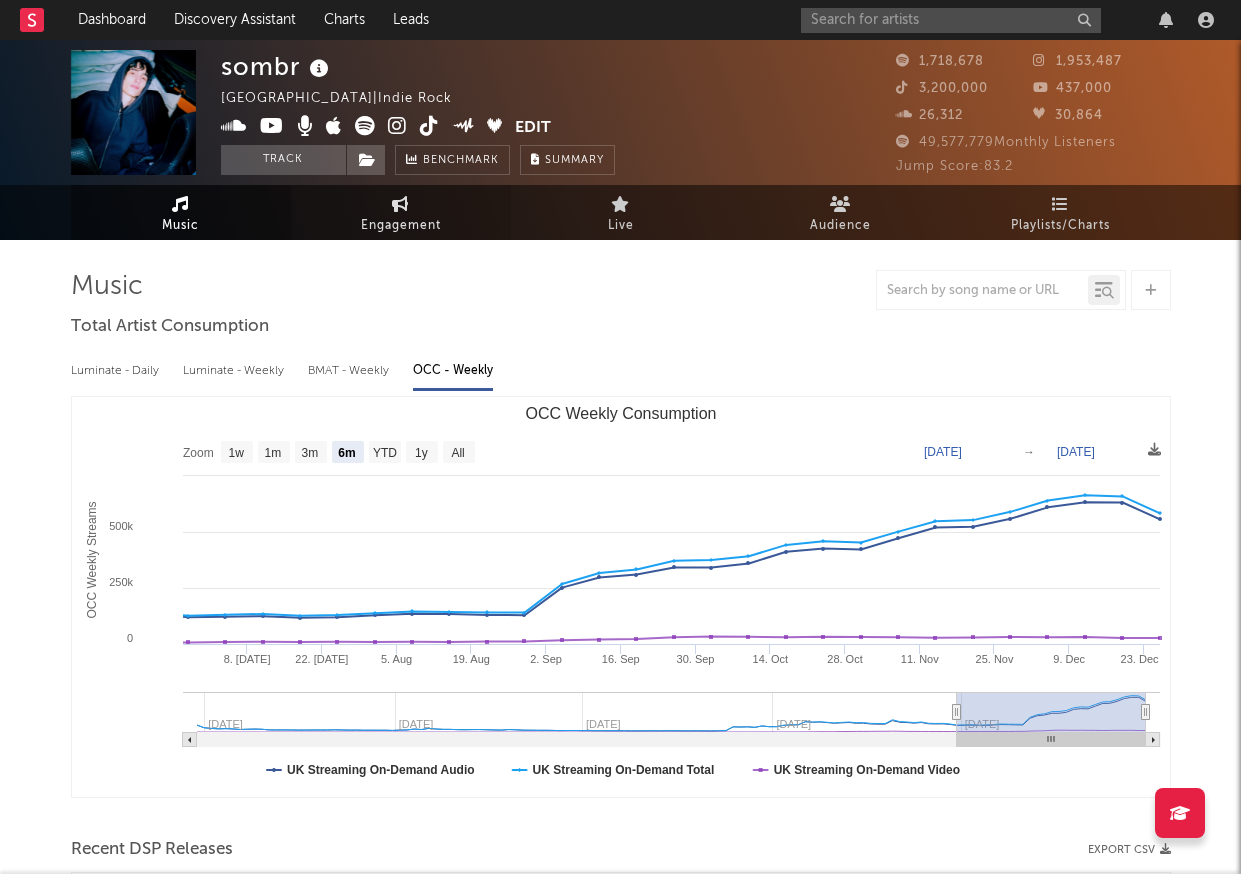 click on "Engagement" at bounding box center (401, 212) 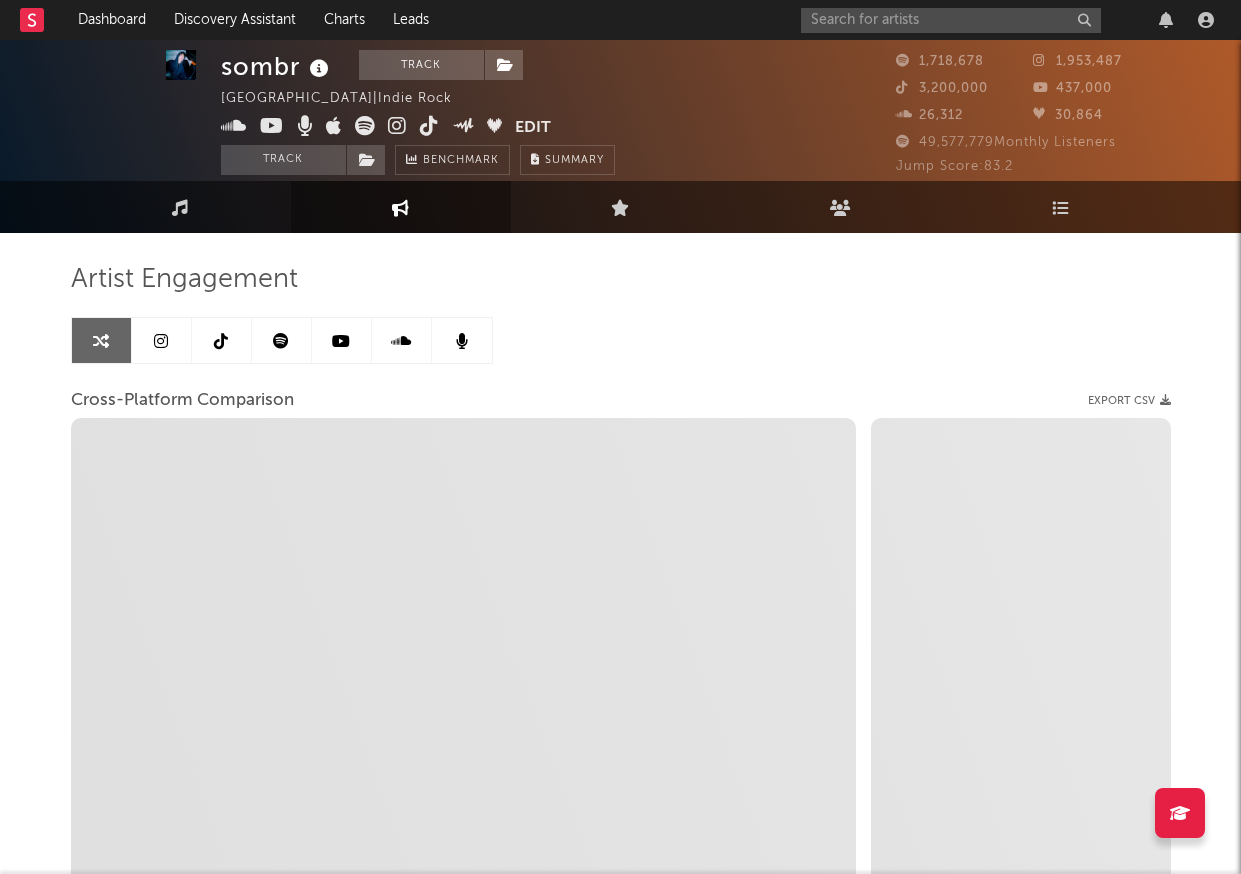 scroll, scrollTop: 0, scrollLeft: 0, axis: both 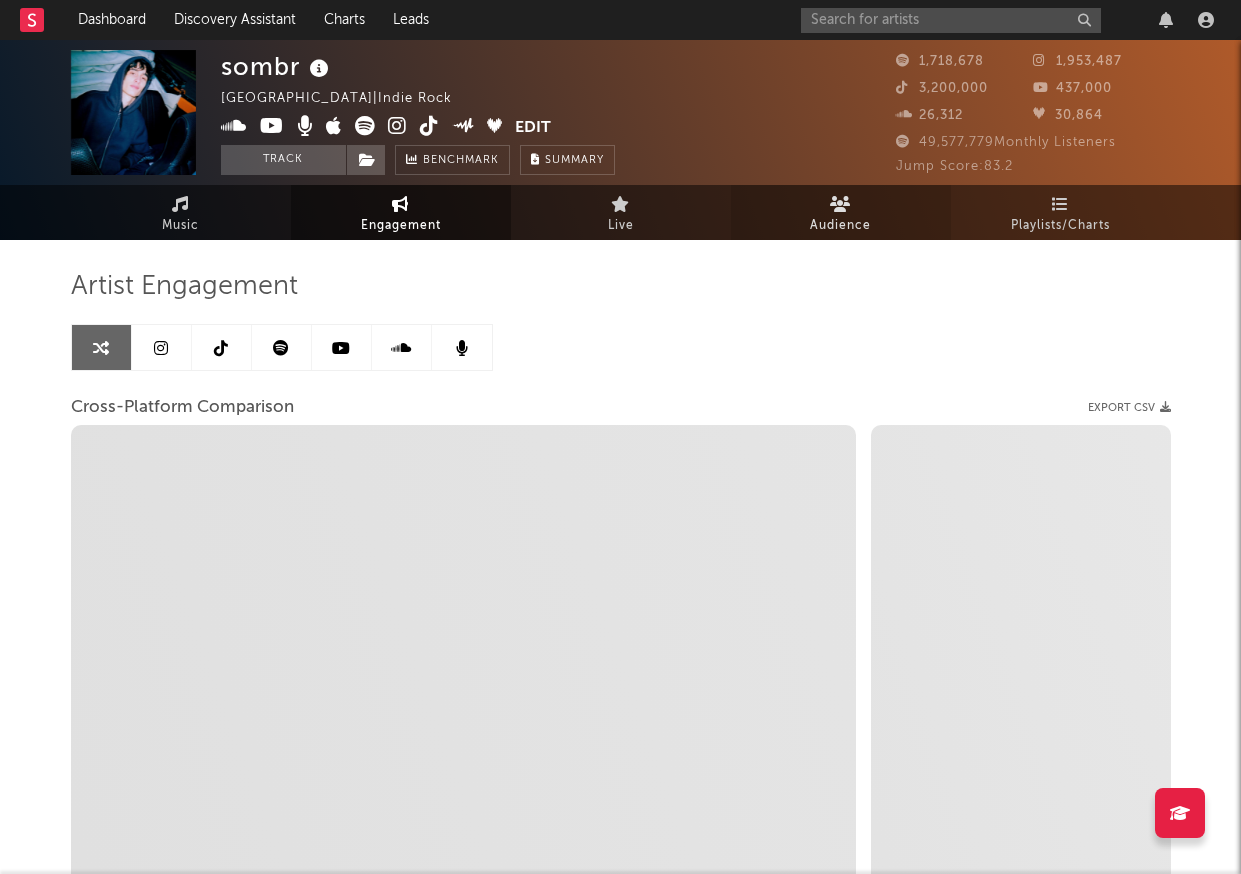 click at bounding box center (840, 204) 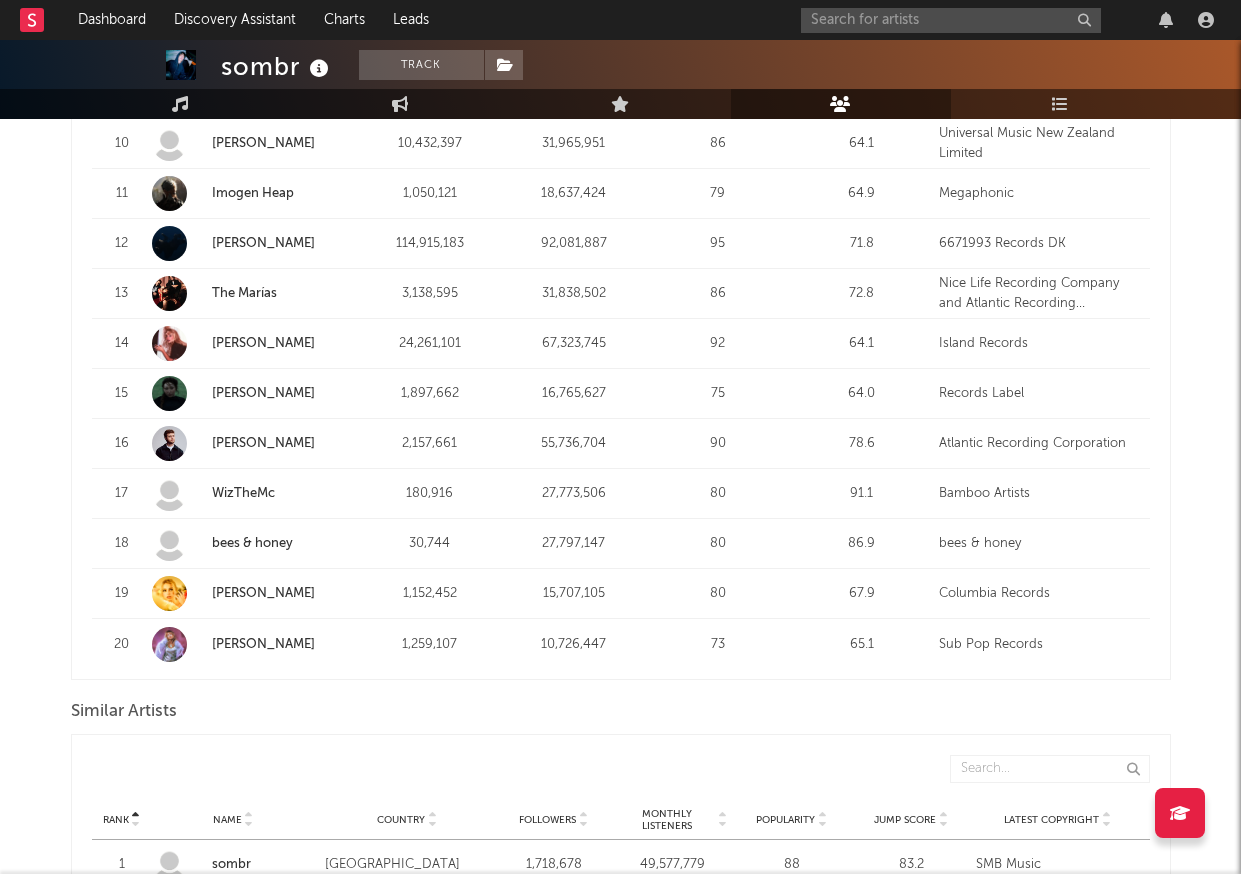 scroll, scrollTop: 1281, scrollLeft: 0, axis: vertical 